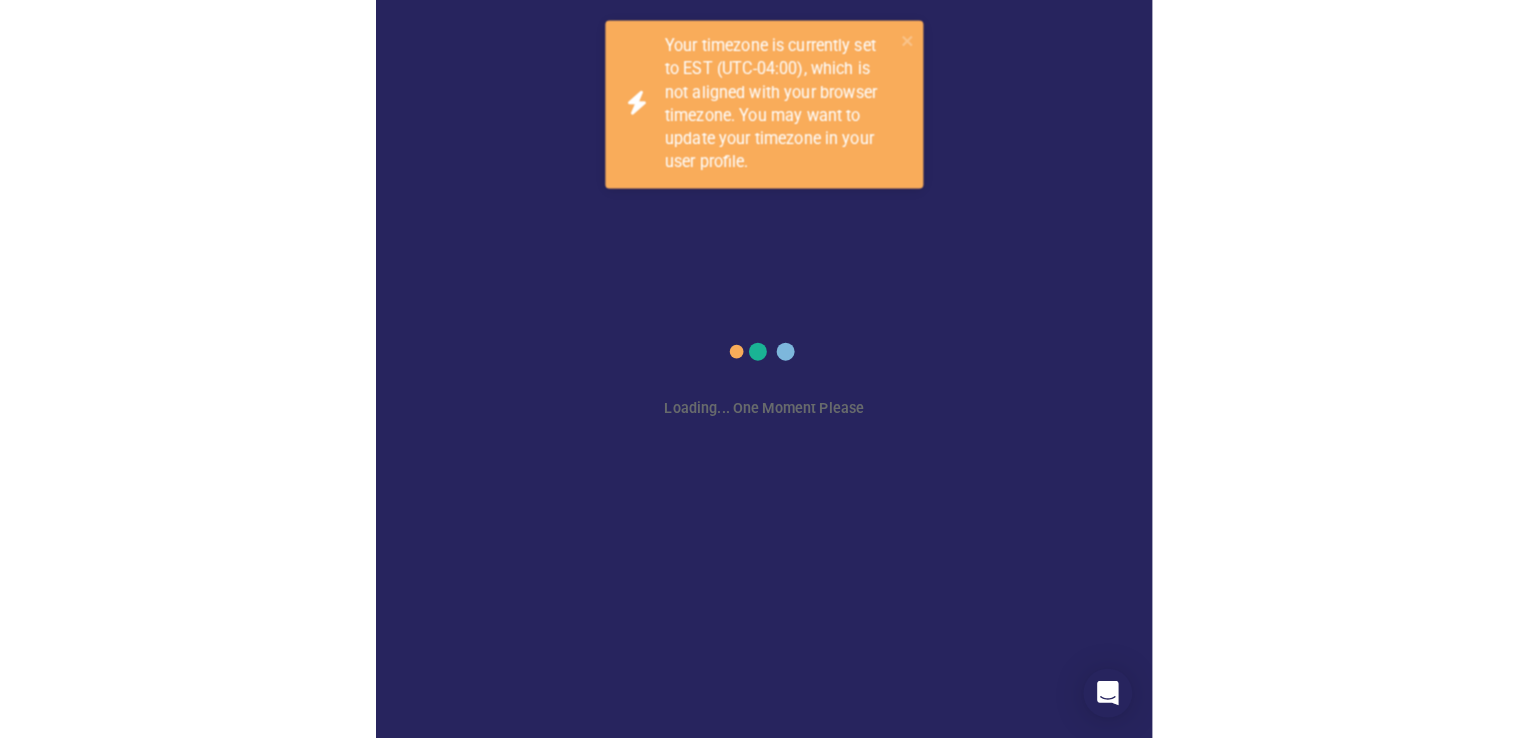 scroll, scrollTop: 0, scrollLeft: 0, axis: both 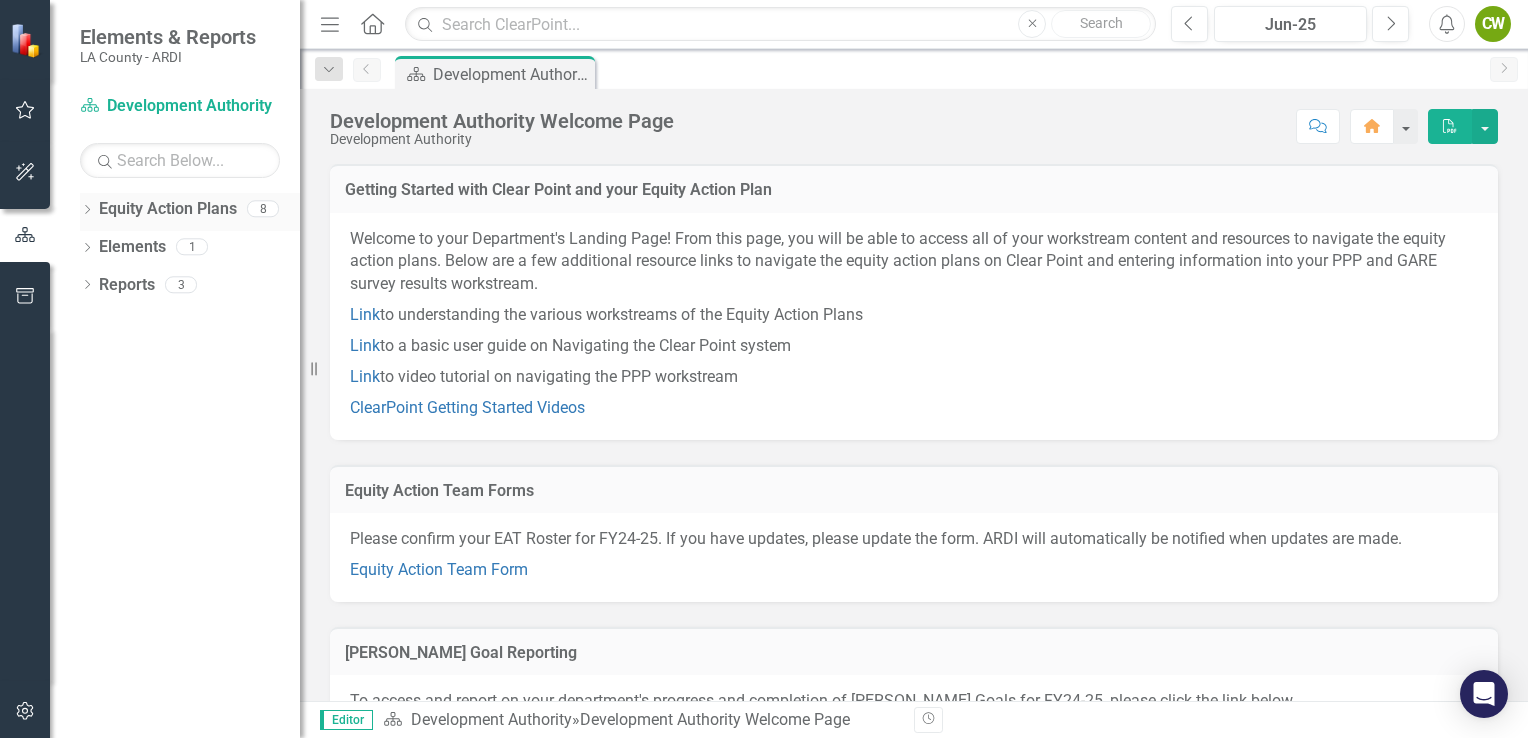 click on "Equity Action Plans" at bounding box center [168, 209] 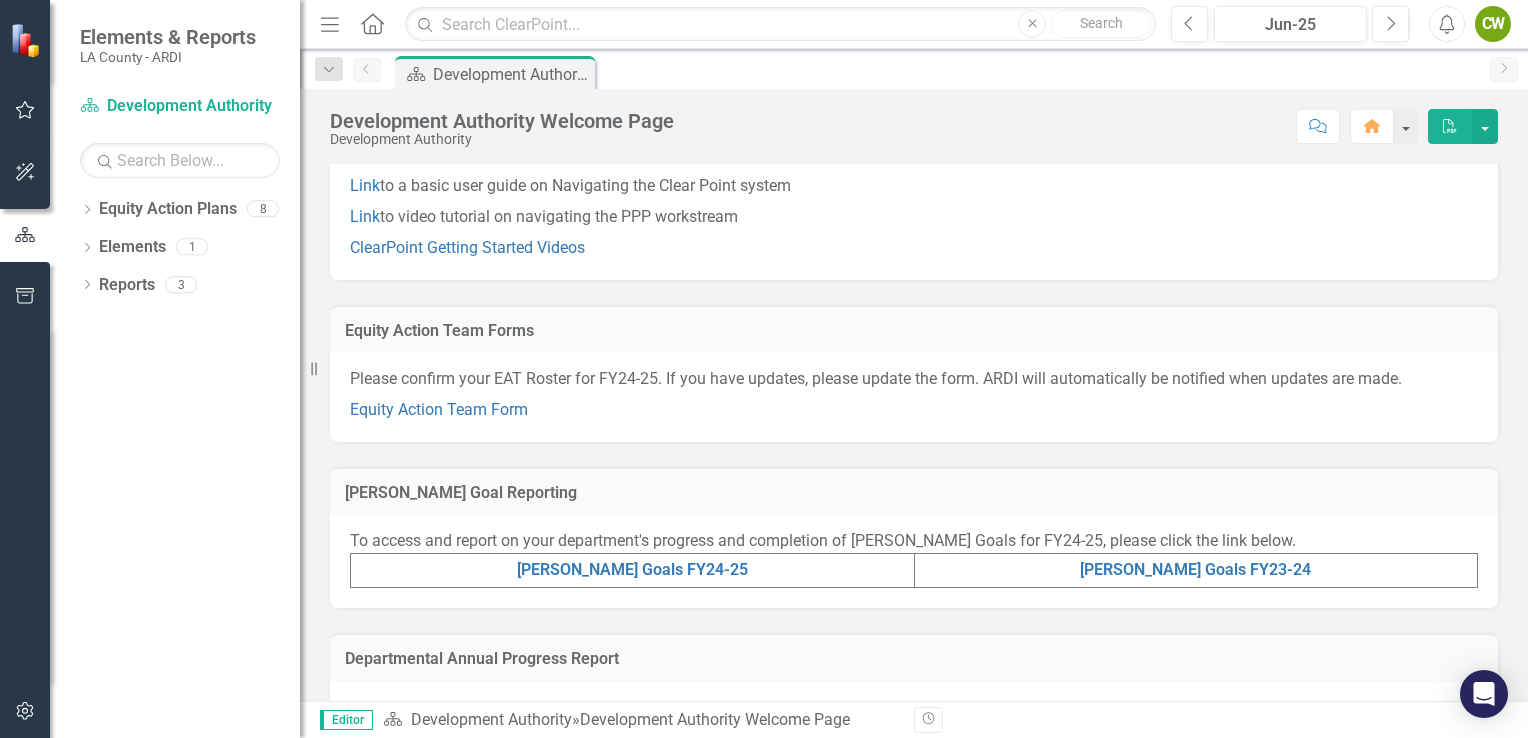 scroll, scrollTop: 300, scrollLeft: 0, axis: vertical 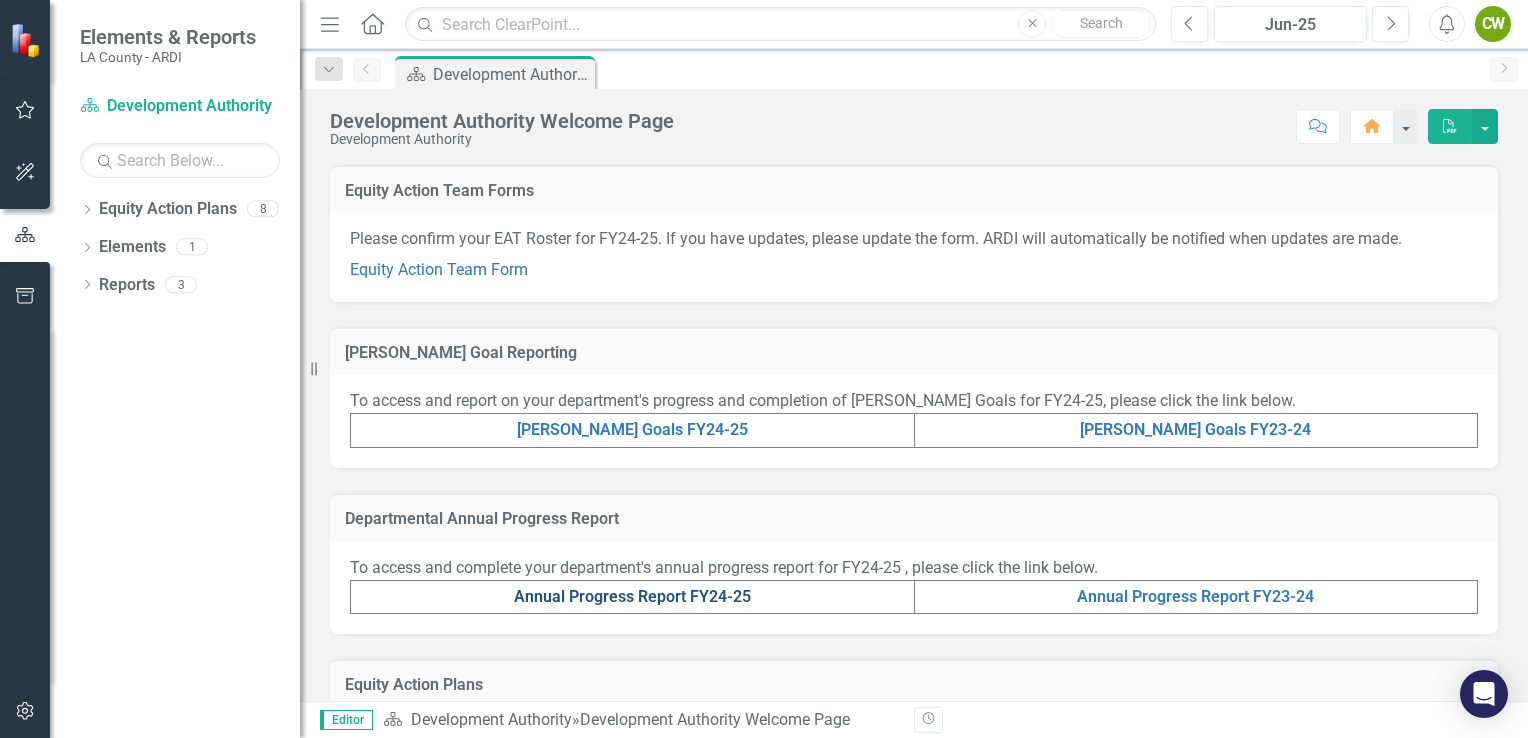click on "Annual Progress Report FY24-25" at bounding box center [632, 596] 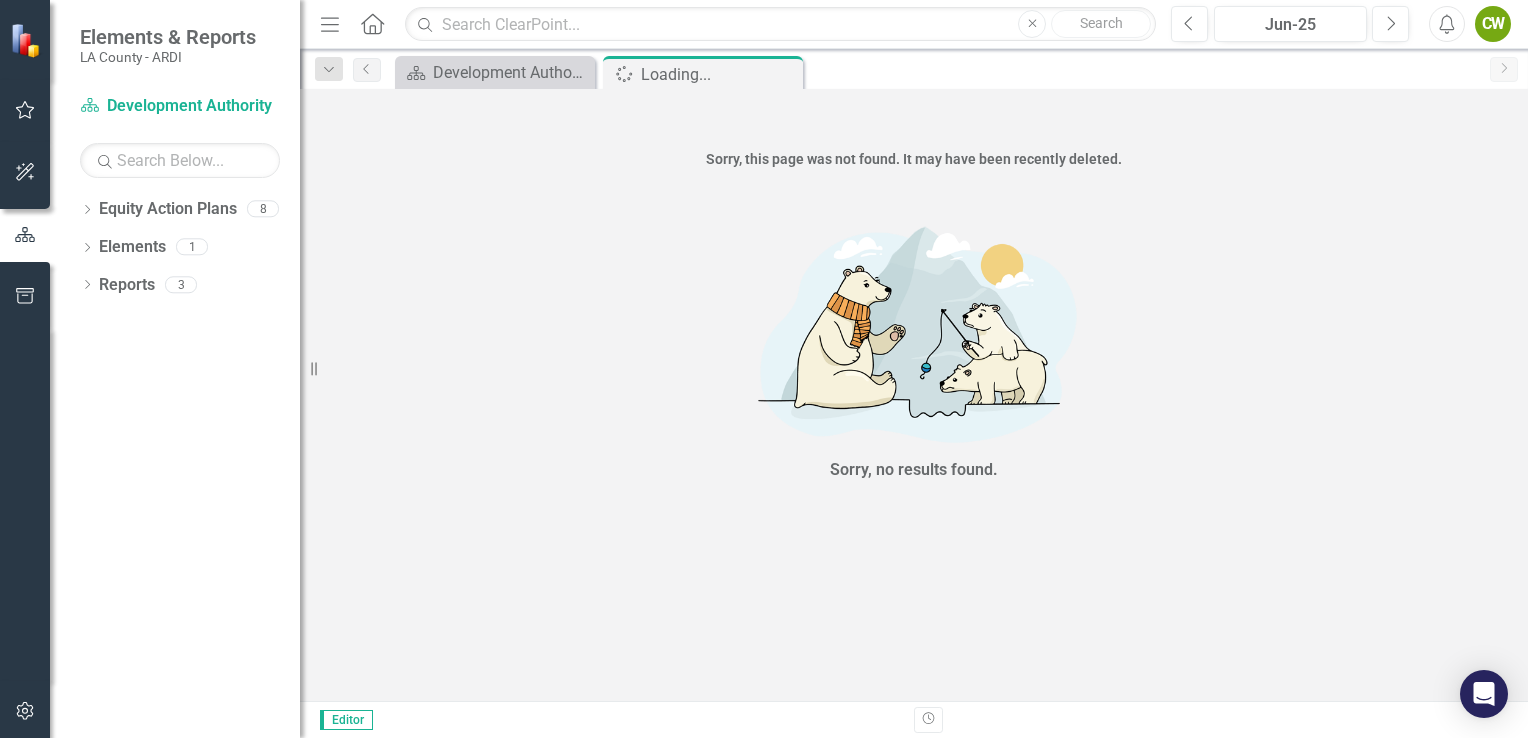 drag, startPoint x: 586, startPoint y: 230, endPoint x: 560, endPoint y: 226, distance: 26.305893 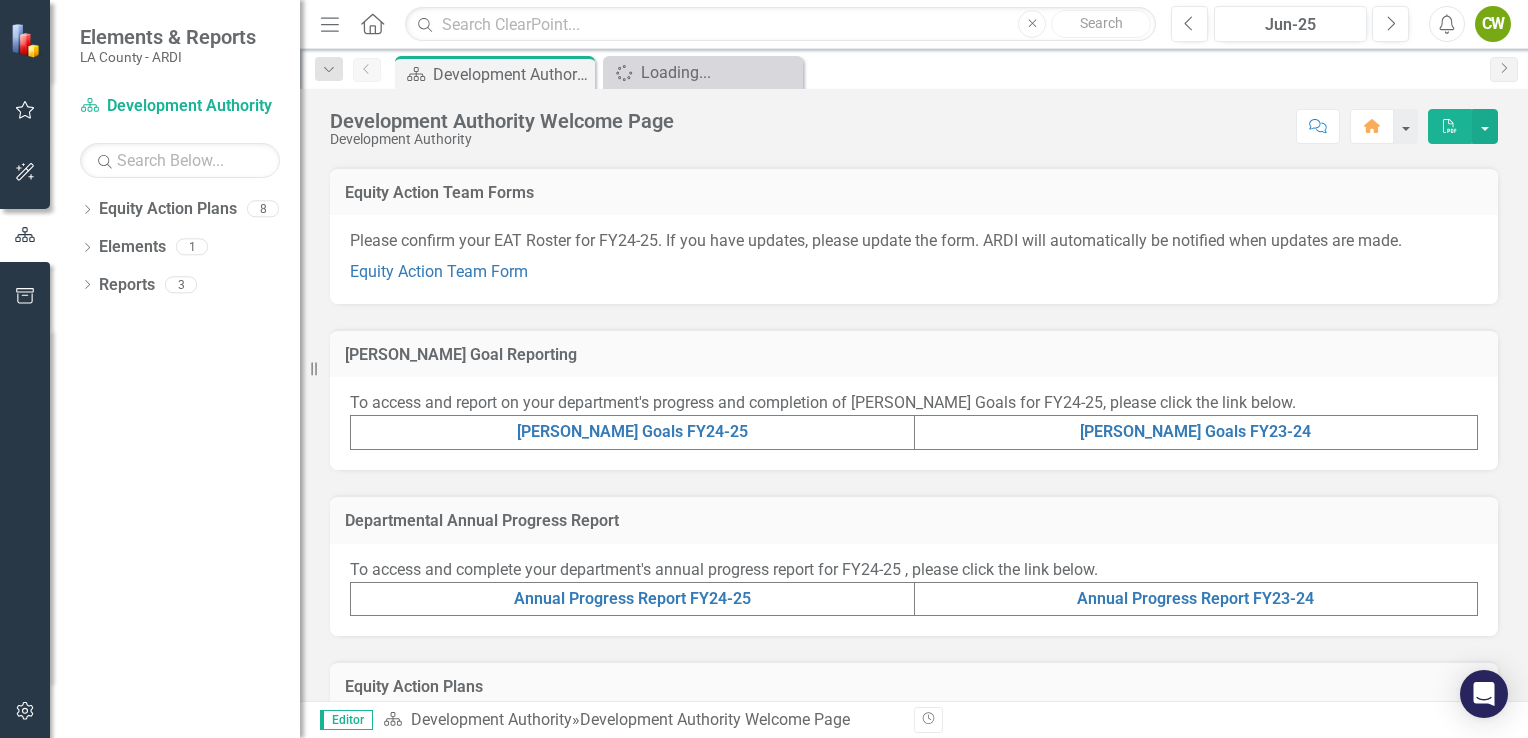scroll, scrollTop: 300, scrollLeft: 0, axis: vertical 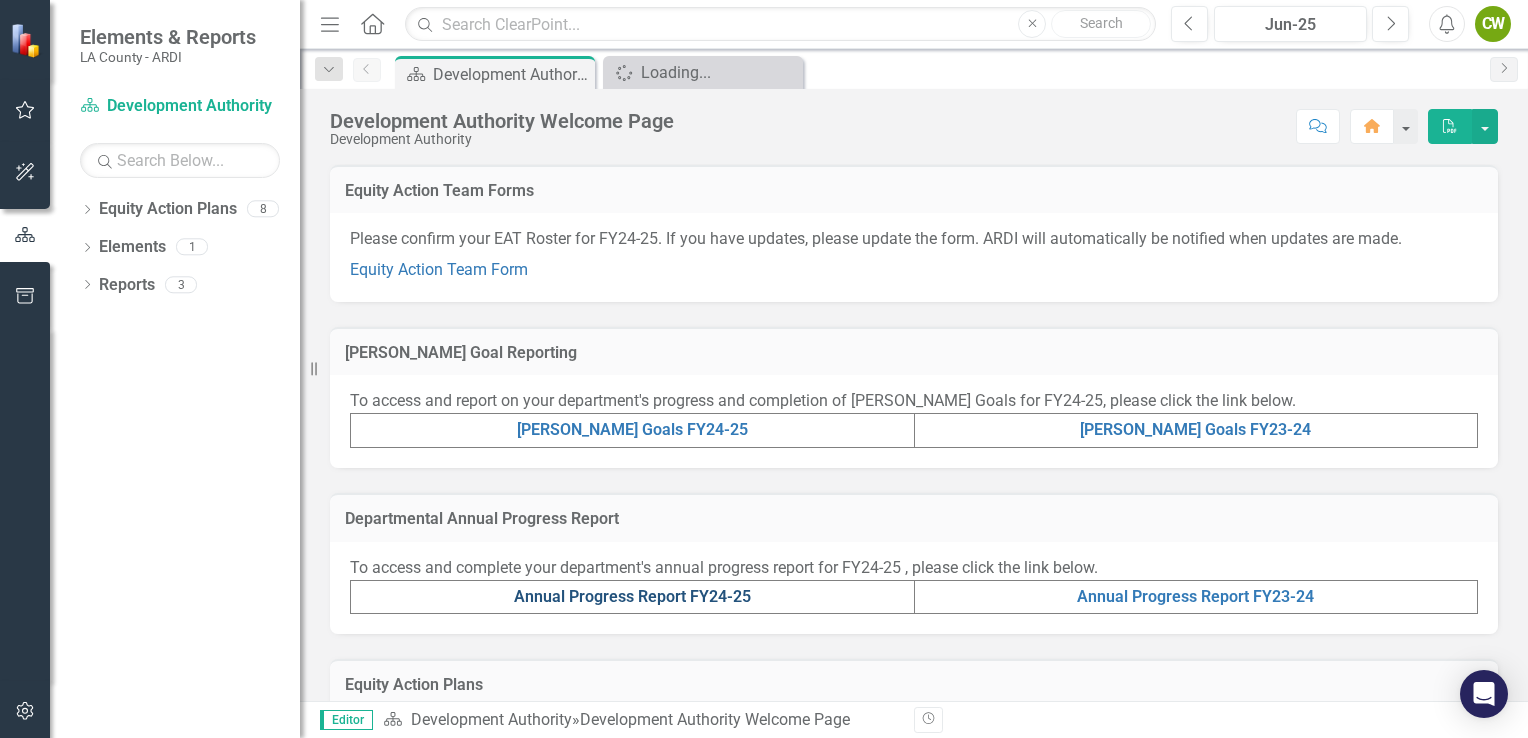 click on "Annual Progress Report FY24-25" at bounding box center (632, 596) 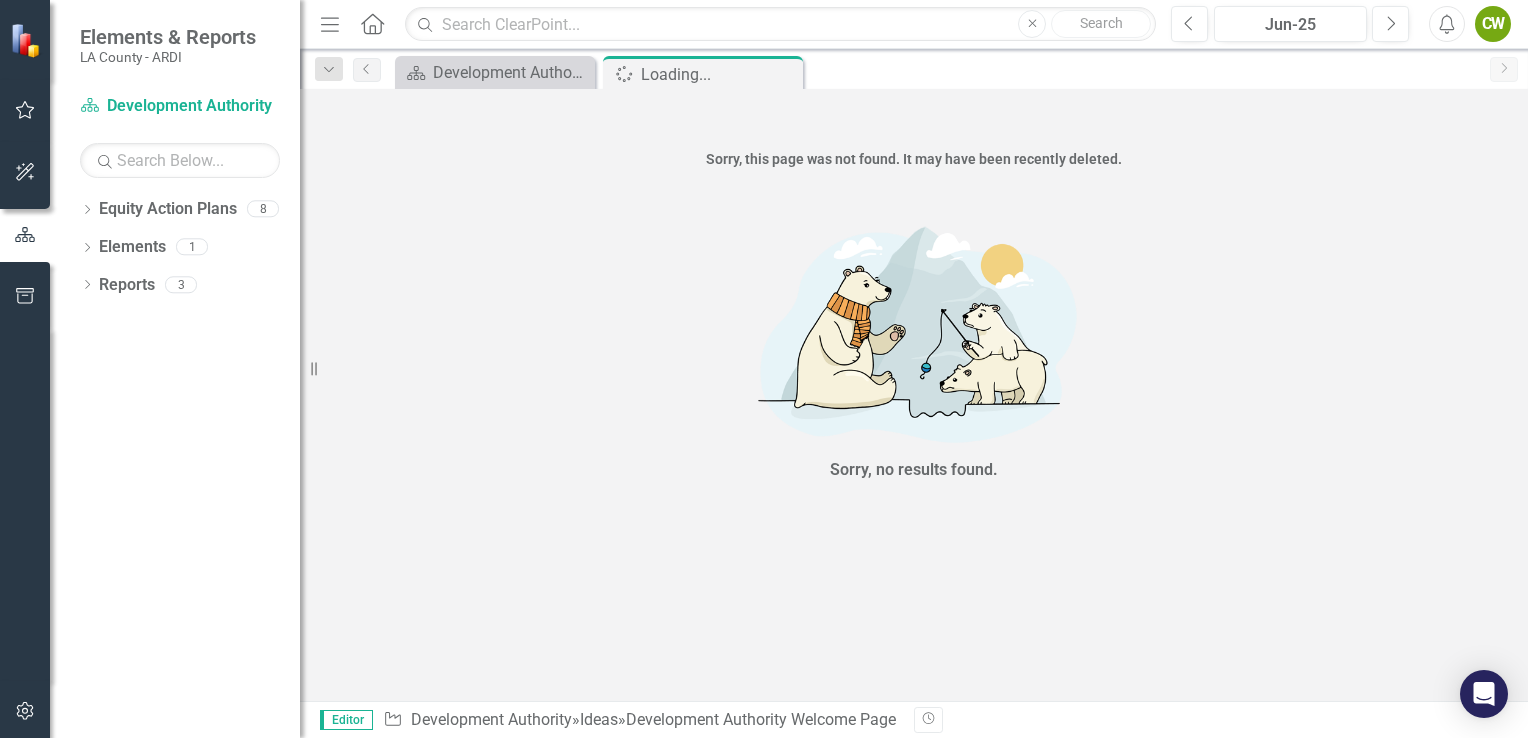 drag, startPoint x: 776, startPoint y: 309, endPoint x: 374, endPoint y: 149, distance: 432.67078 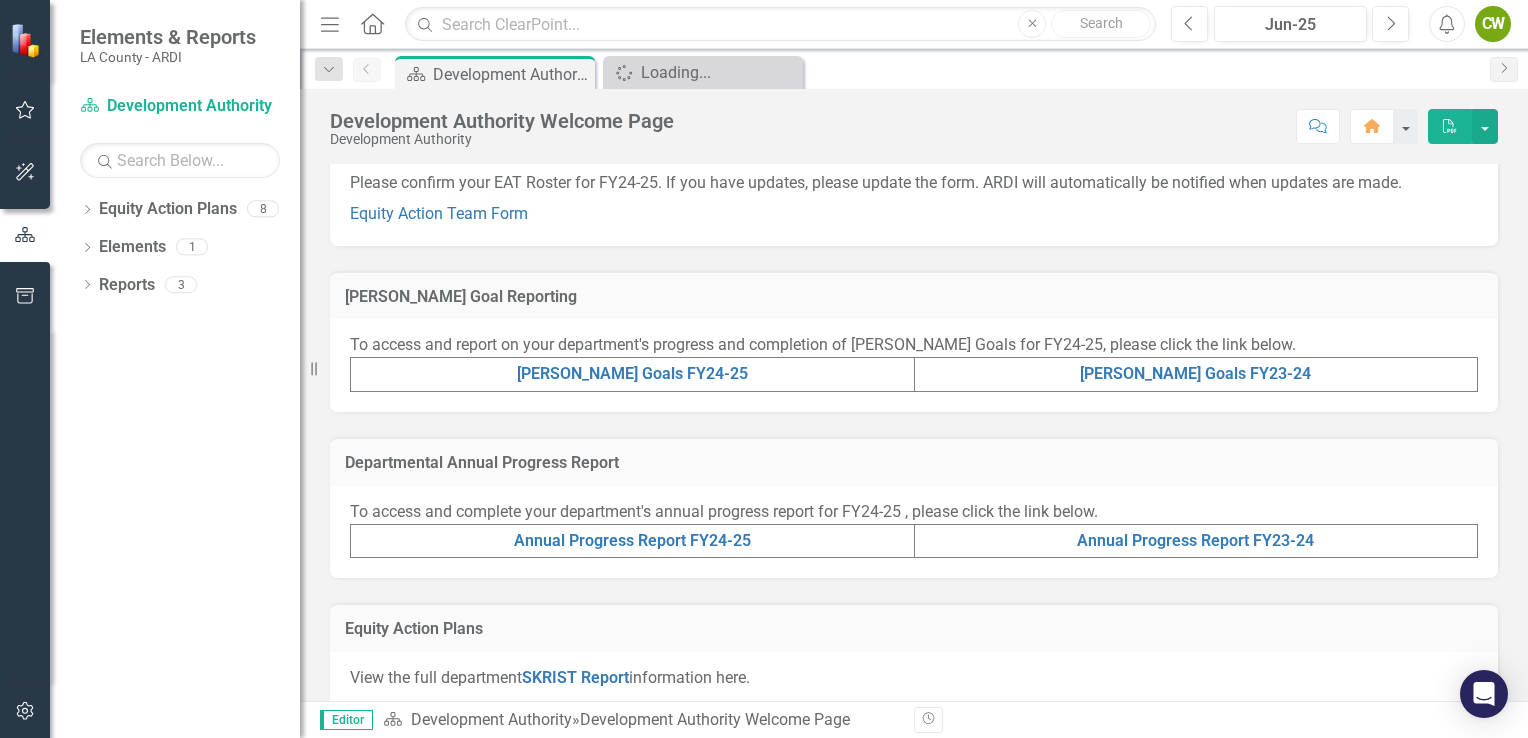 scroll, scrollTop: 400, scrollLeft: 0, axis: vertical 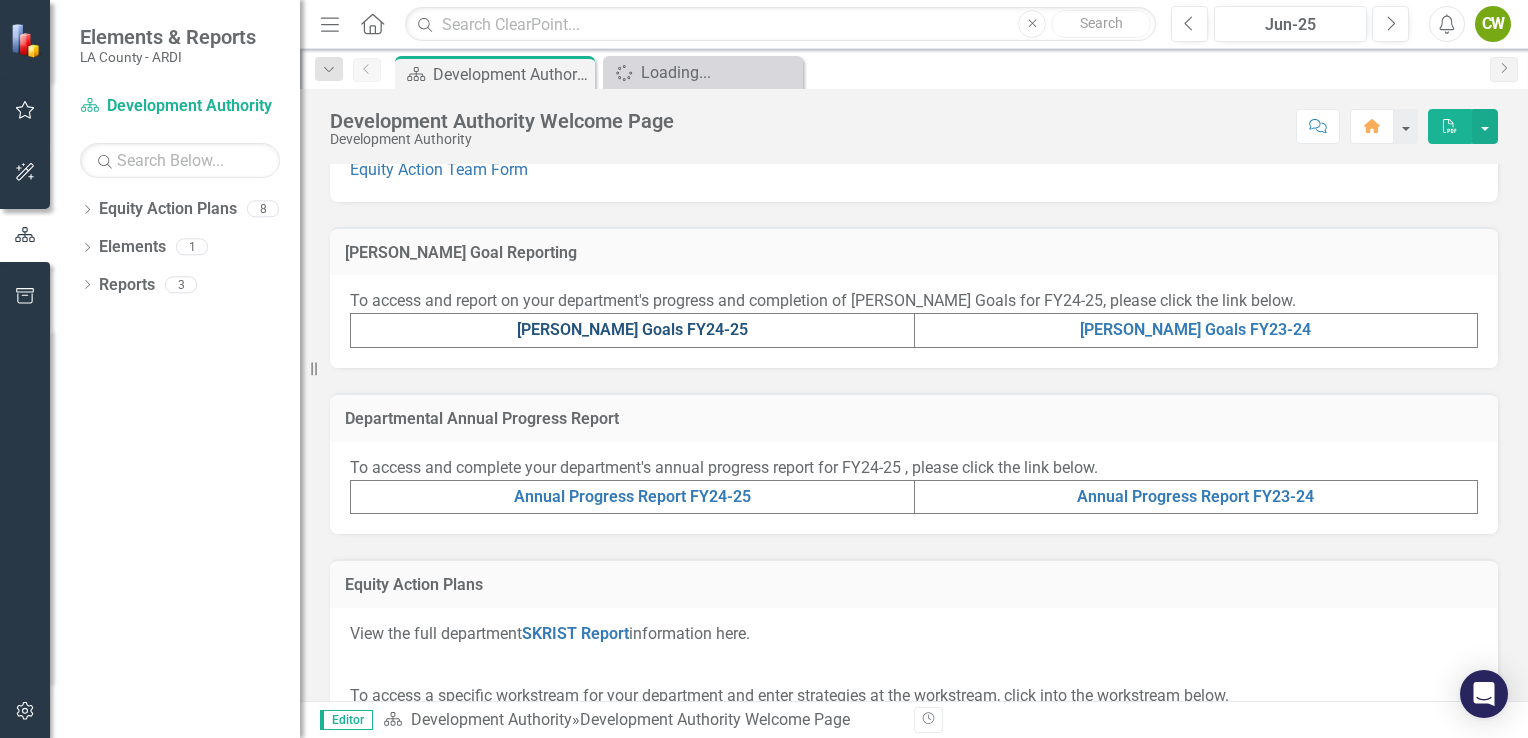 click on "MAPP Goals FY24-25" at bounding box center (632, 329) 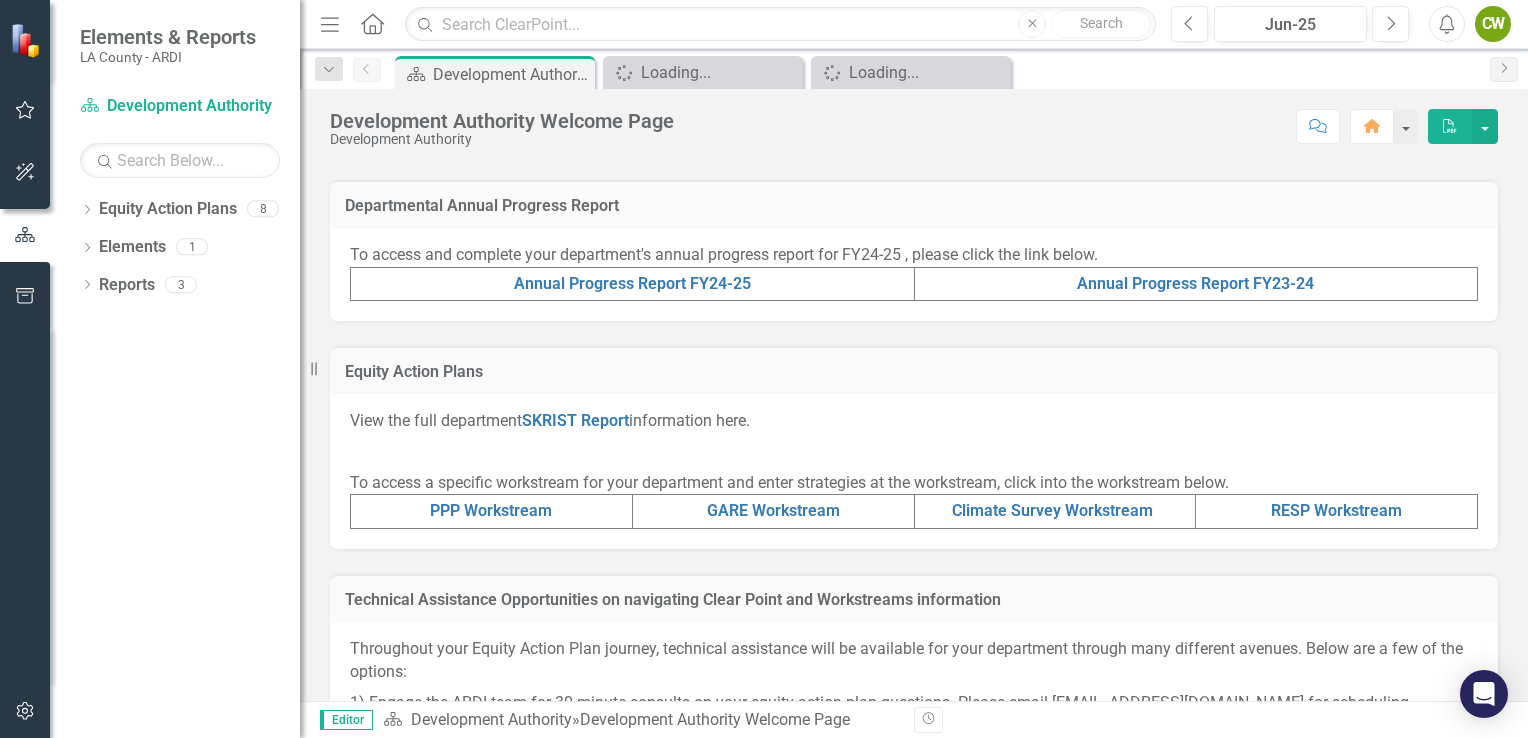 scroll, scrollTop: 776, scrollLeft: 0, axis: vertical 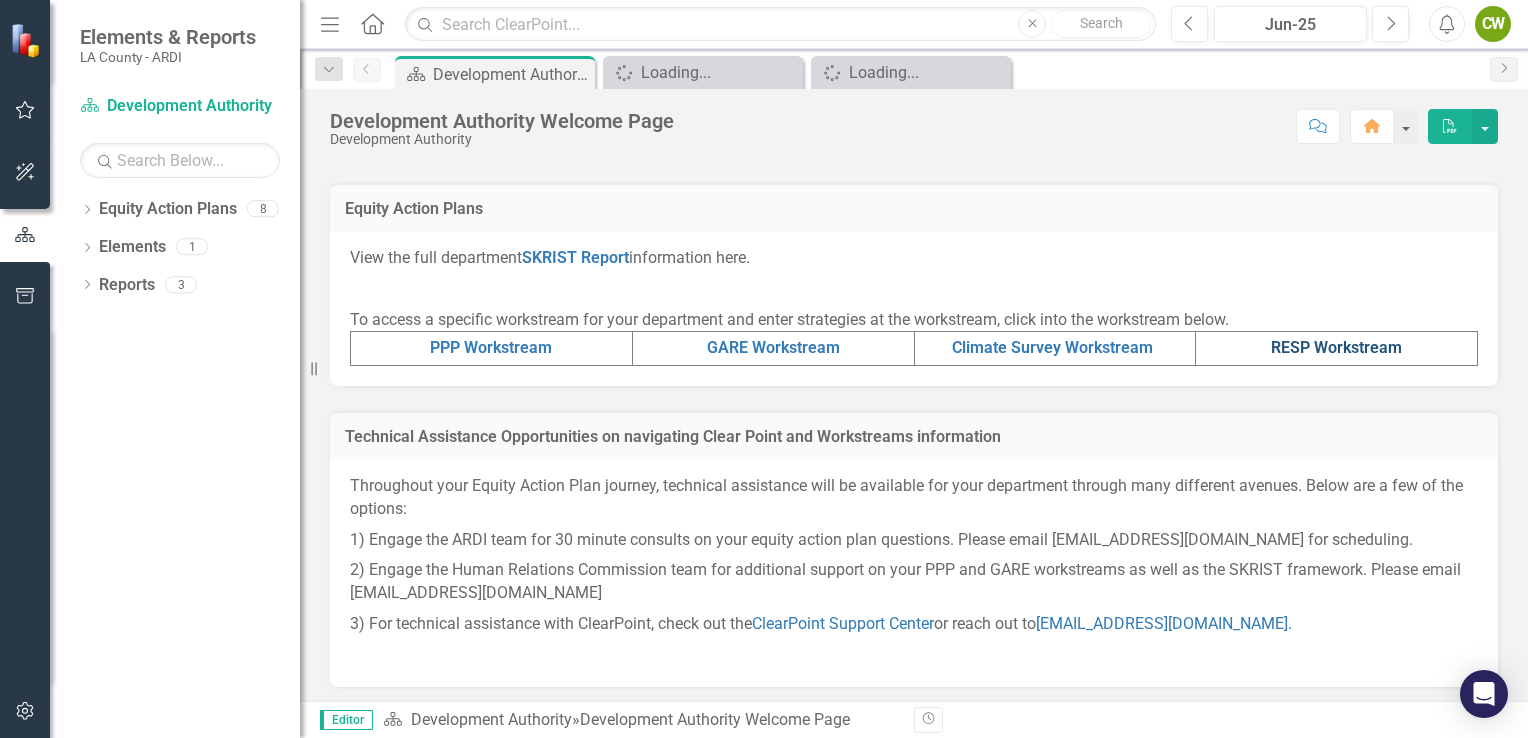 click on "RESP Workstream" at bounding box center [1336, 347] 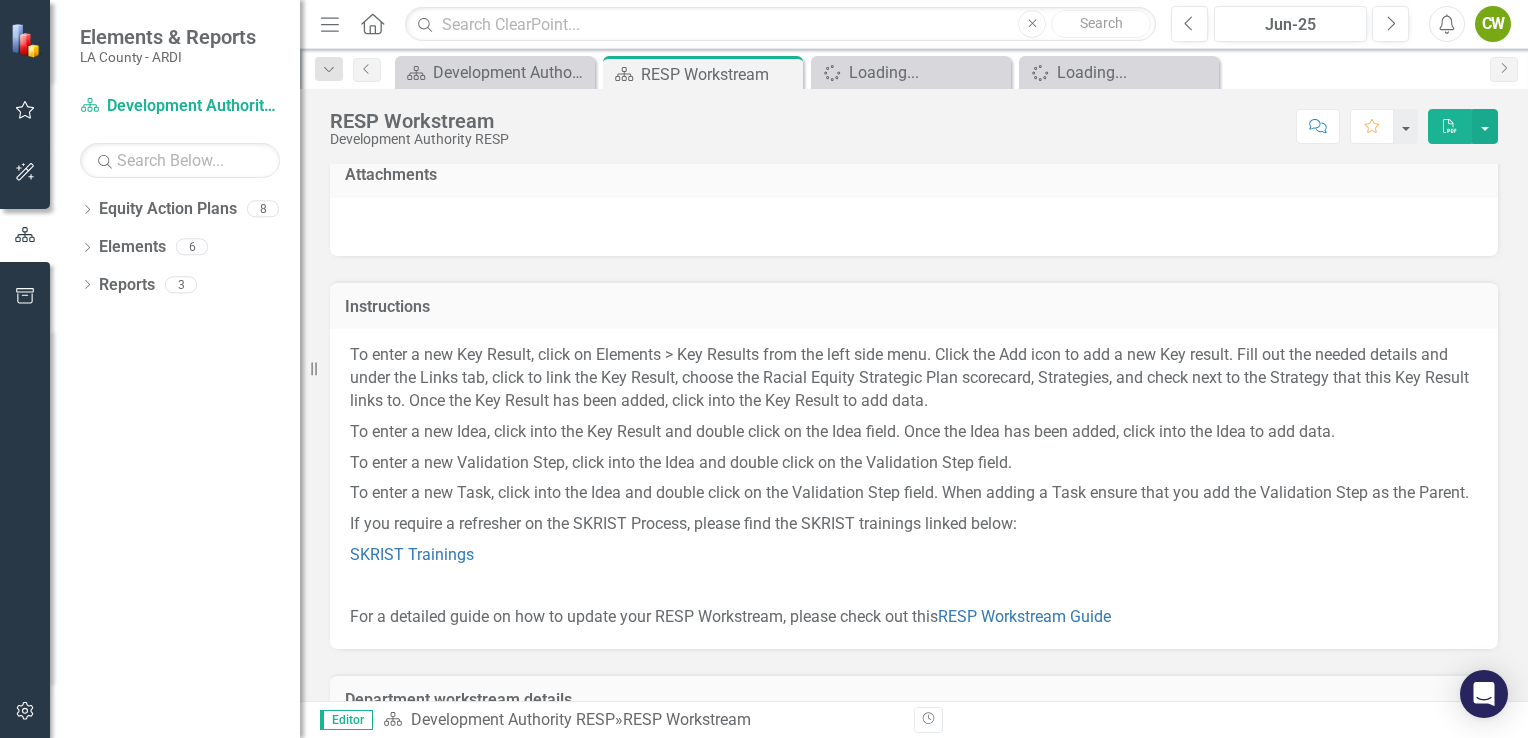 scroll, scrollTop: 0, scrollLeft: 0, axis: both 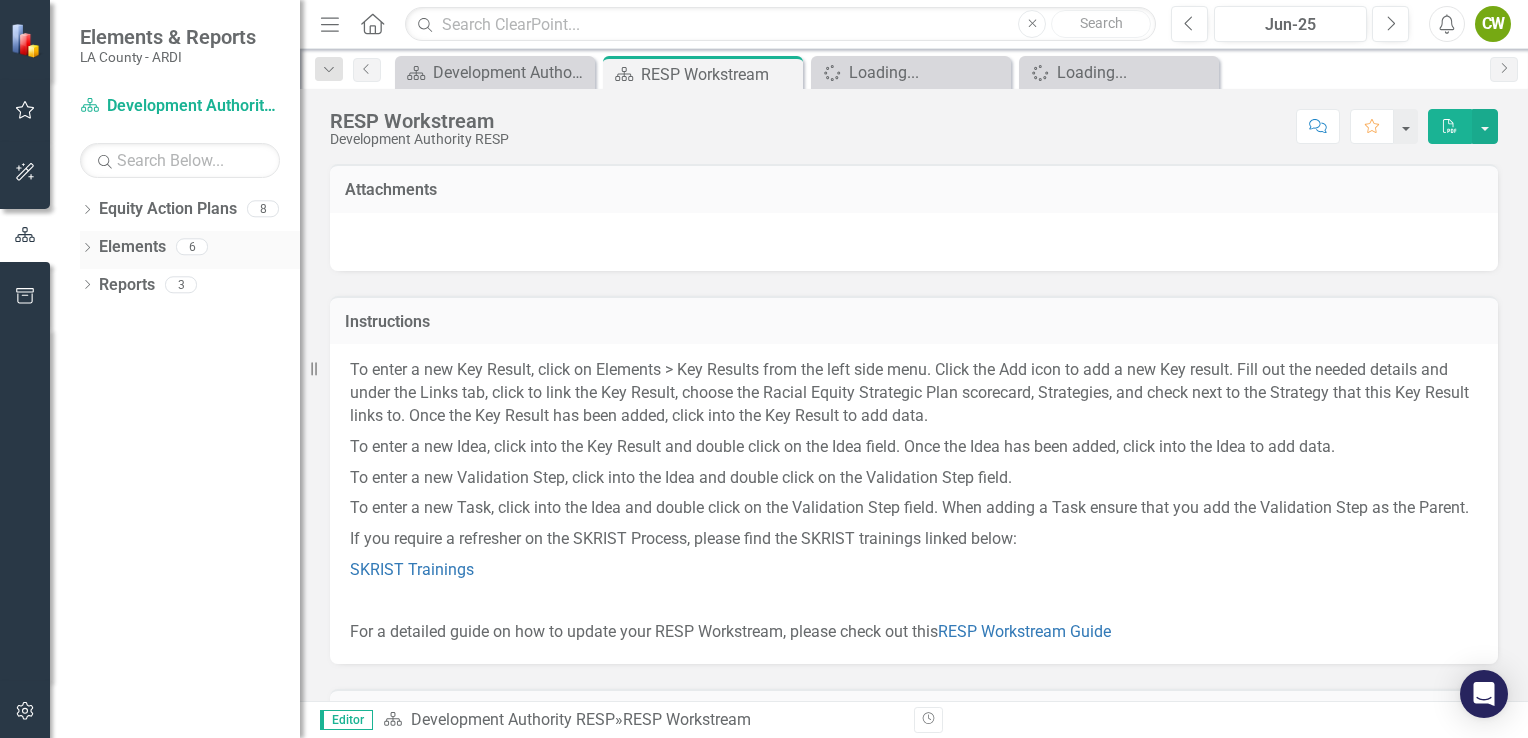 click on "Dropdown" 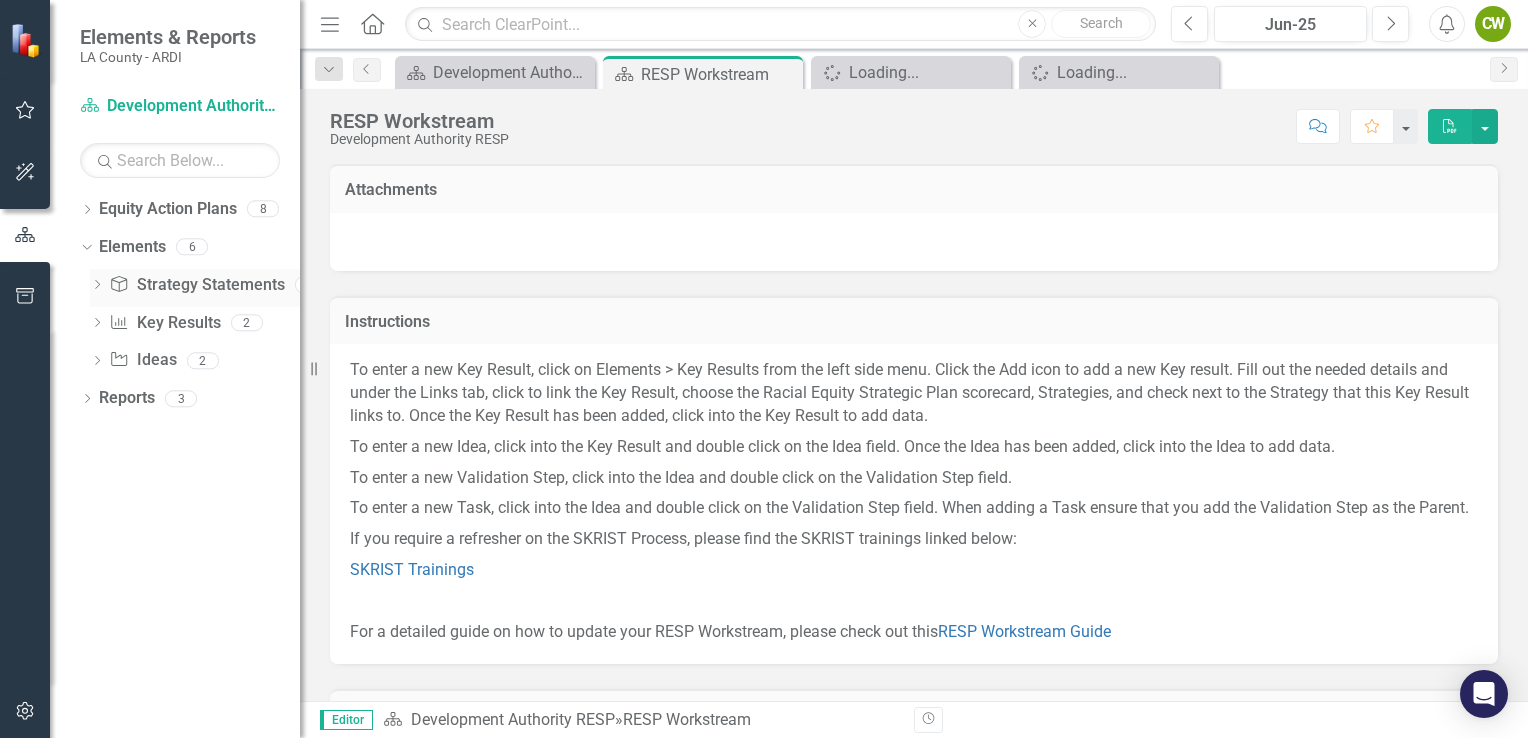 click on "Strategy Statement Strategy Statements" at bounding box center (196, 285) 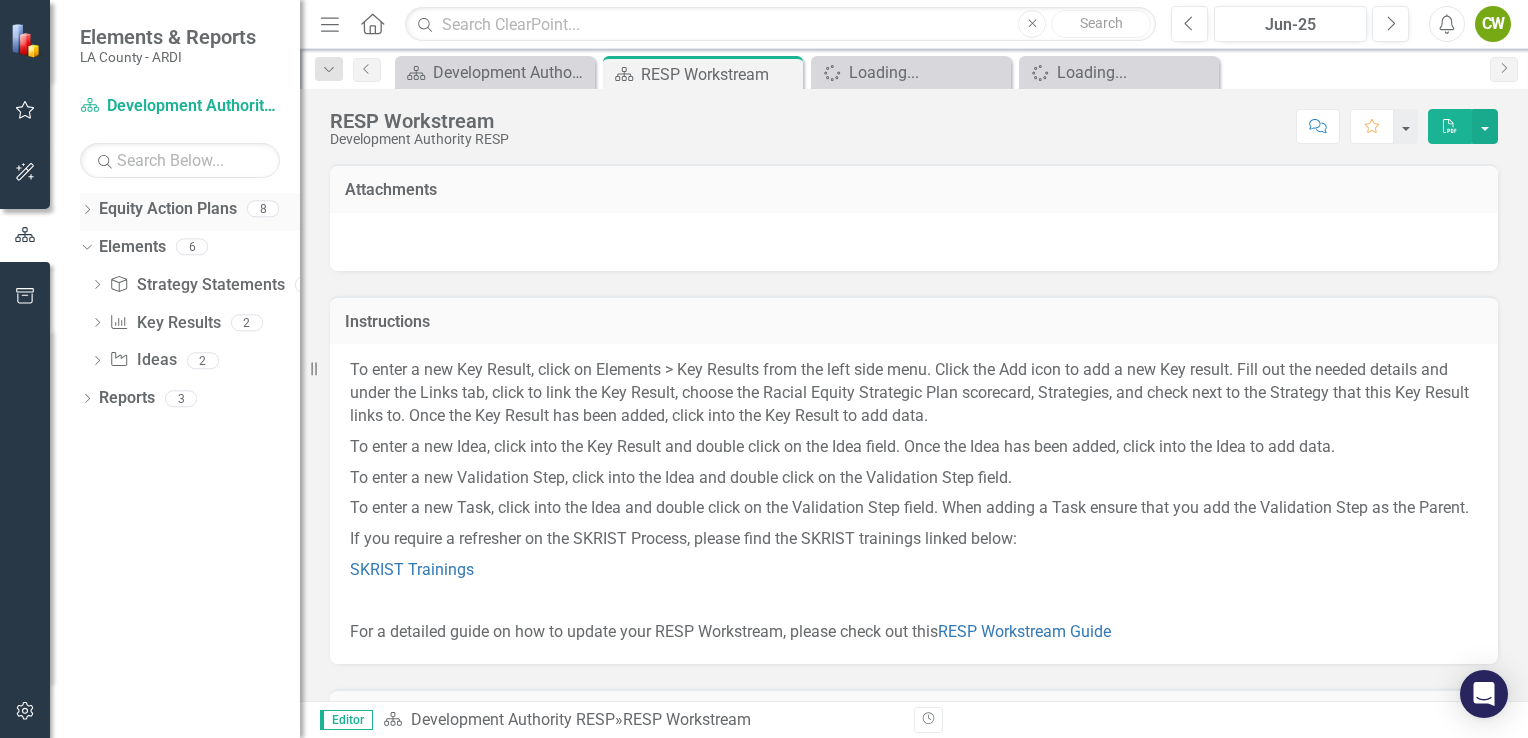 click on "Dropdown Equity Action Plans 8 Racial Equity Strategic Plan Dropdown Development Authority Development Authority RESP Development Authority Climate Survey Development Authority MAPP Goals Development Authority Annual Report Development Authority PPP Development Authority GARE Dropdown Elements 6 Dropdown Strategy Statement Strategy Statements 2 Create a user-friendly system to track the movement of LACDA assisted families into and out of High Opportunity Areas  Development and administer a Small Business Loan program for small business owners impacted by a State Declared Disaster   Dropdown Key Result Key Results 2 By June 30, 2026, launch an analytic dashboard that shows the movement of LACDA's Rental Assistance Voucher into and out of Areas of Opportunity.   By June 30, 2025, Launch and Support a Small Business Loan Program for business Owners impacted by Disasters Dropdown Idea Ideas 2 Dropdown Dropdown Throughout CY 2025 and 2026, Participate in all Rebuild Altadena and HCD Disaster Recovery sessions.  3" at bounding box center (175, 465) 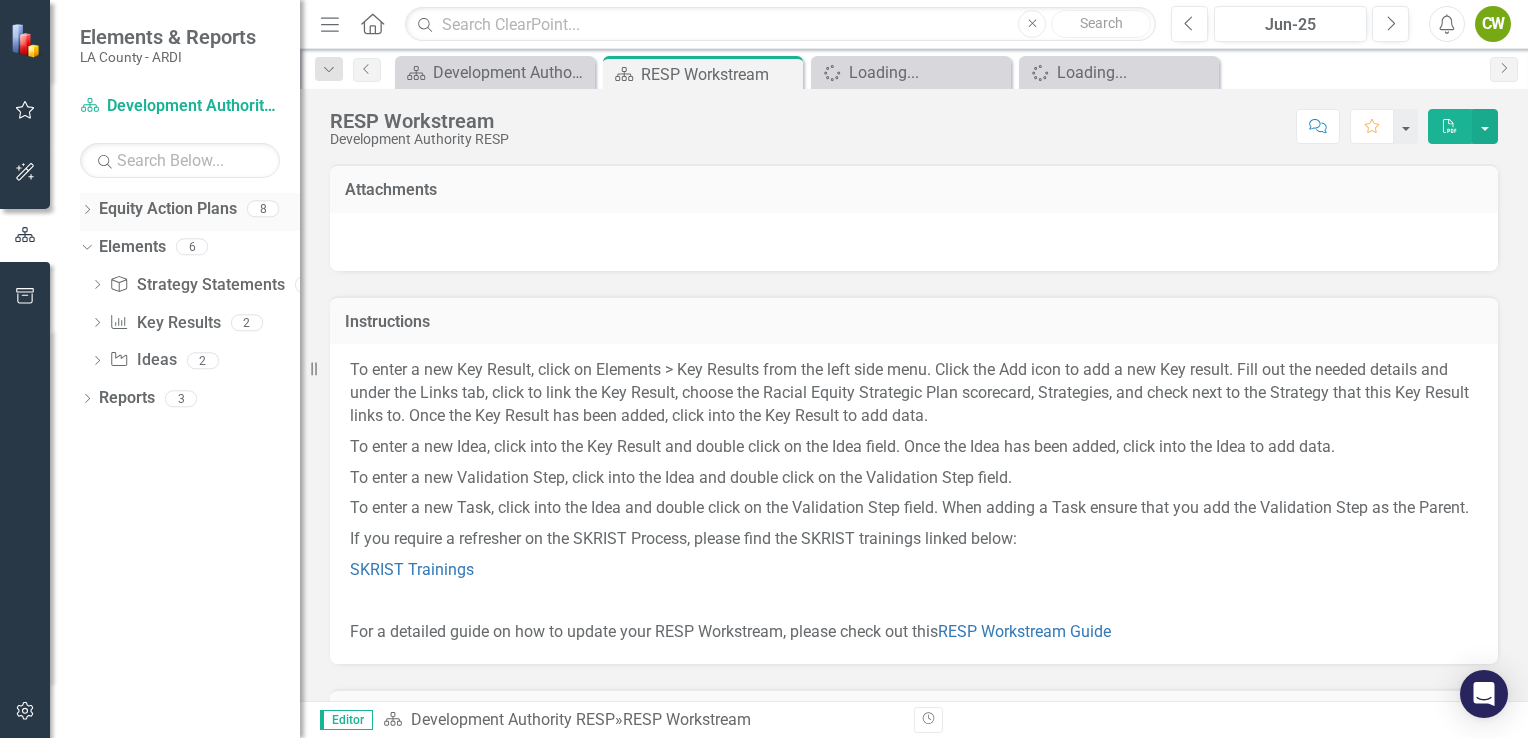 click on "Dropdown Equity Action Plans 8" at bounding box center (190, 212) 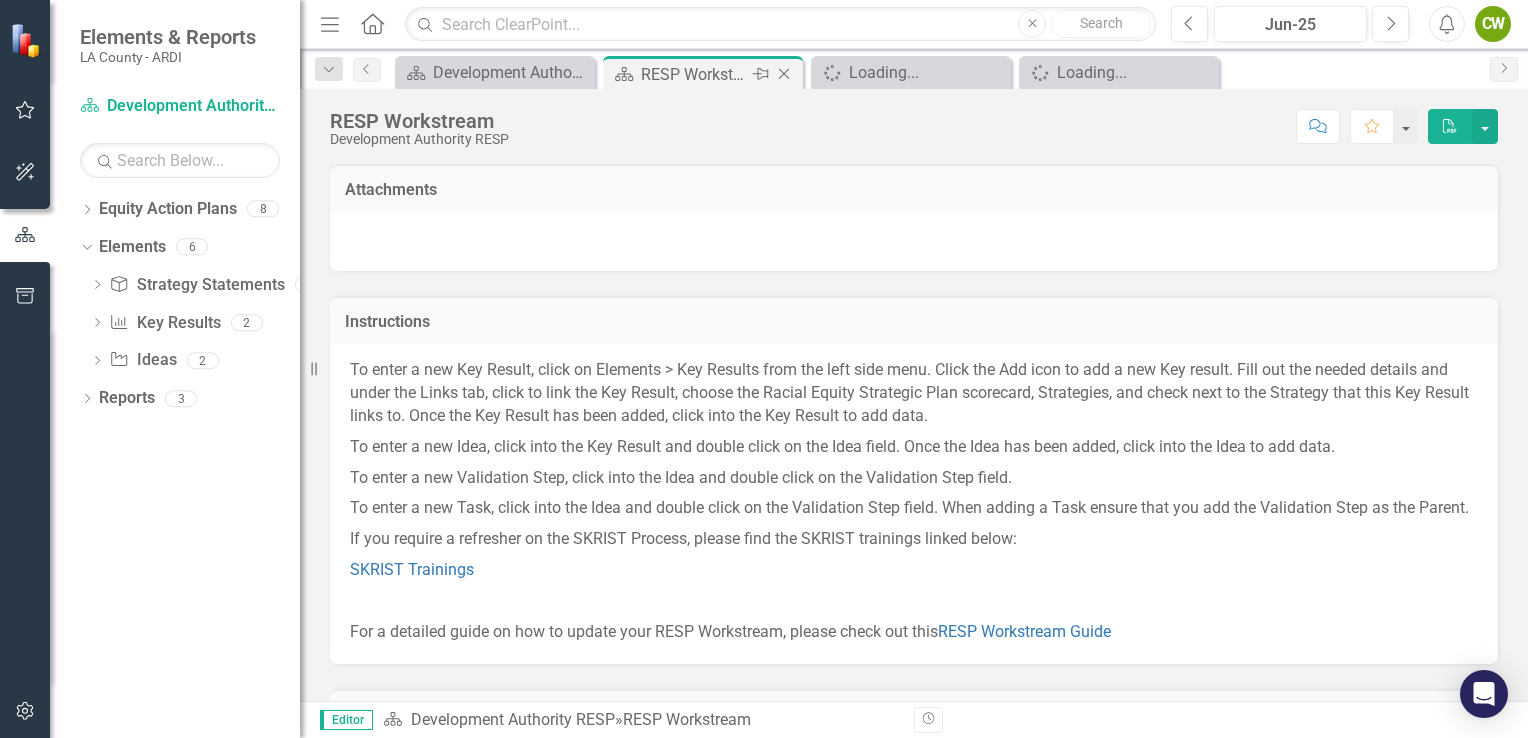 click on "Close" 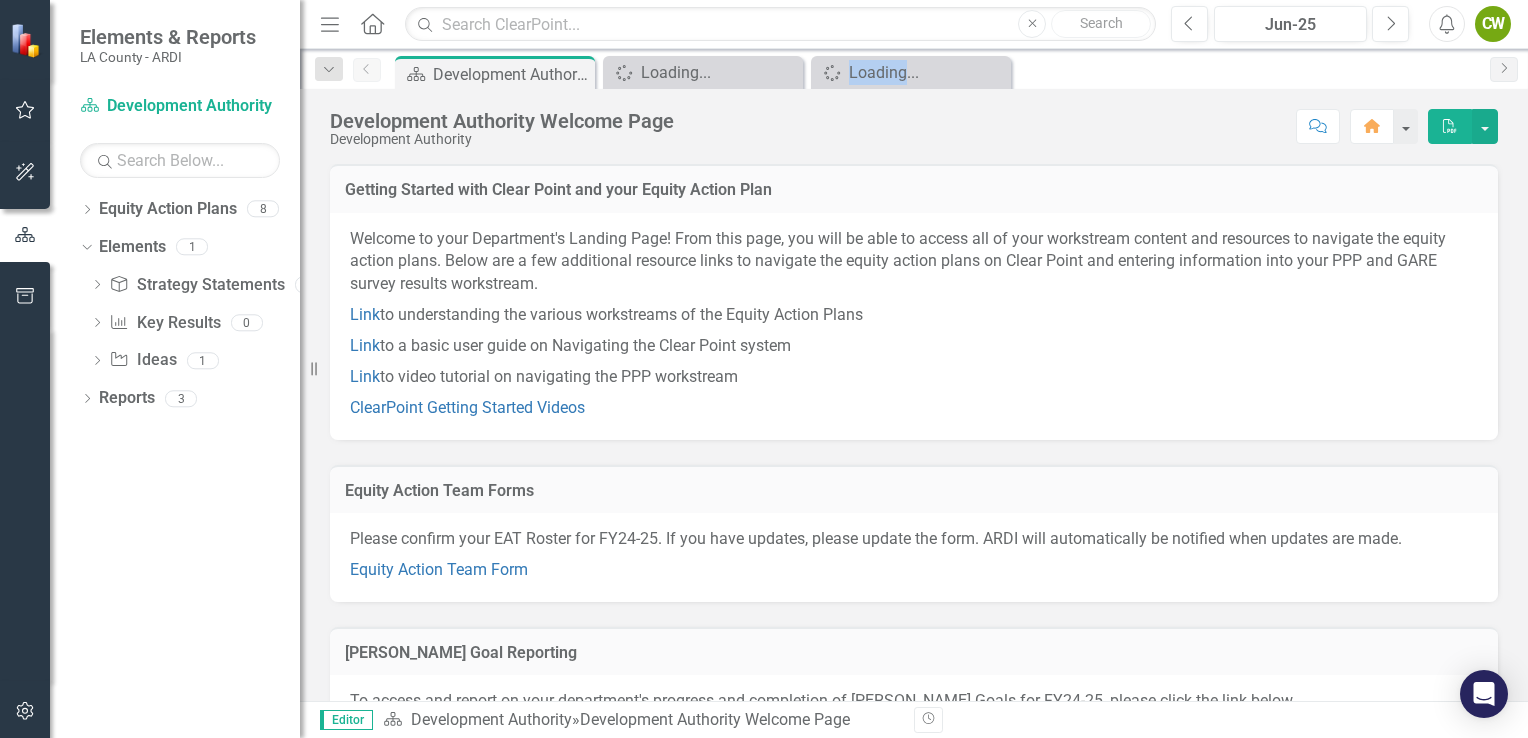 click on "Close" 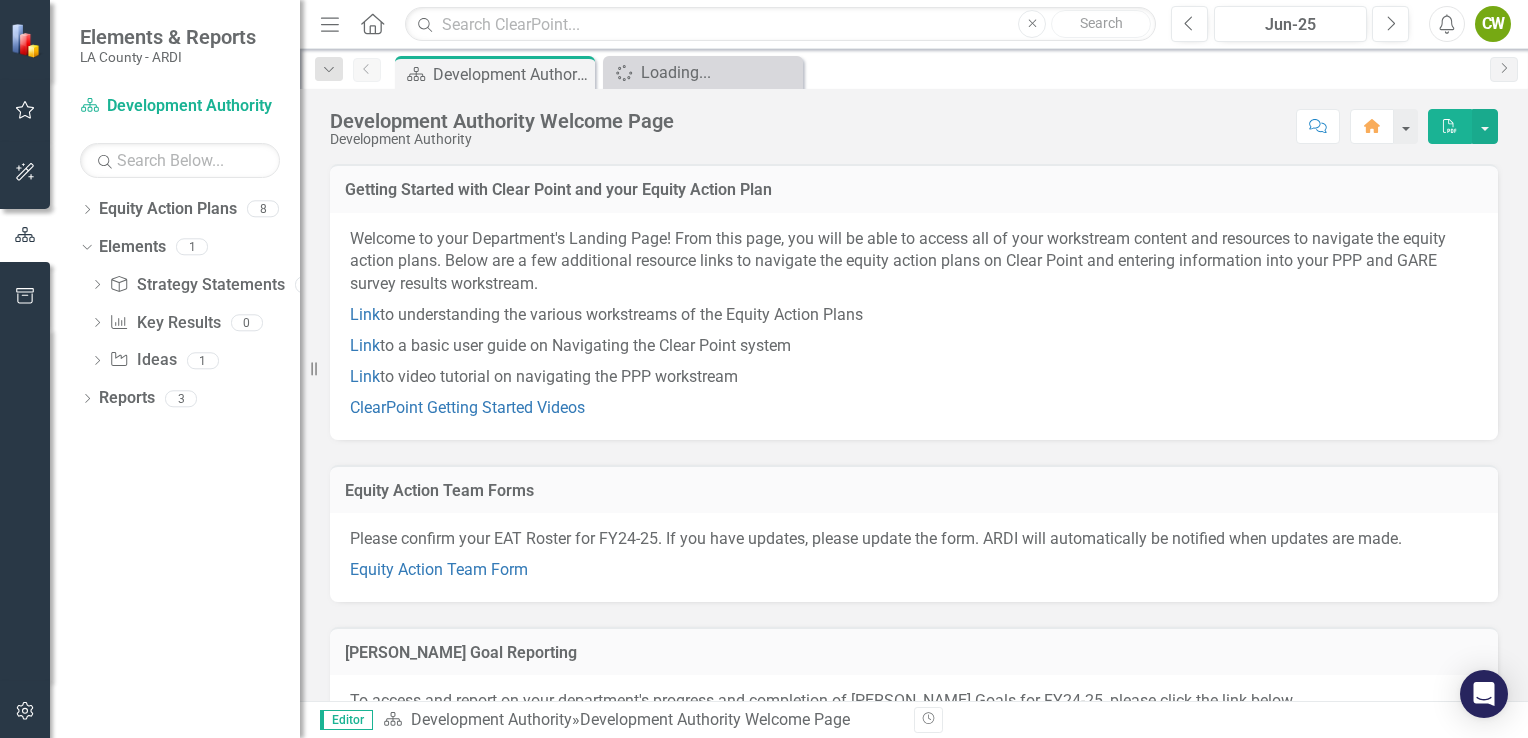 click on "Close" 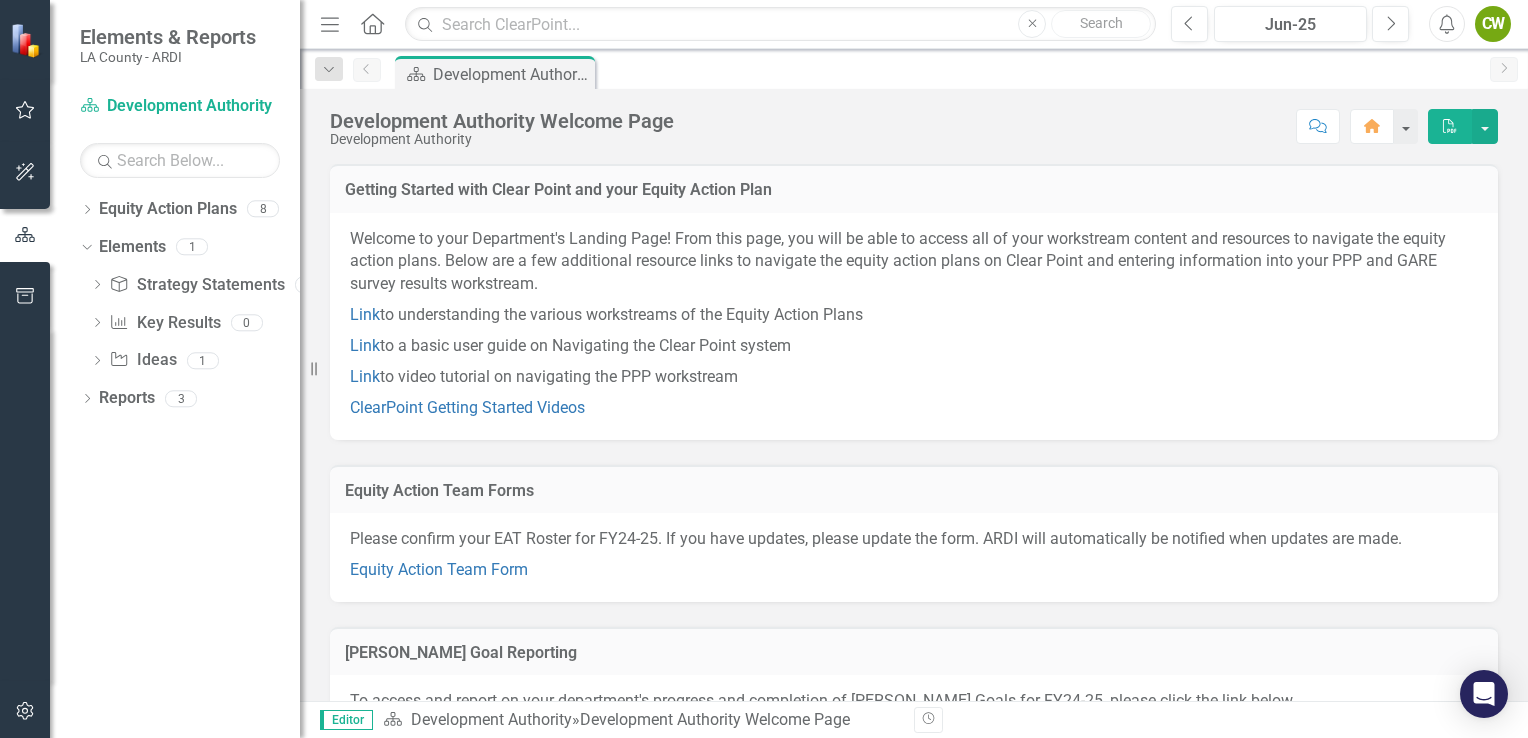scroll, scrollTop: 400, scrollLeft: 0, axis: vertical 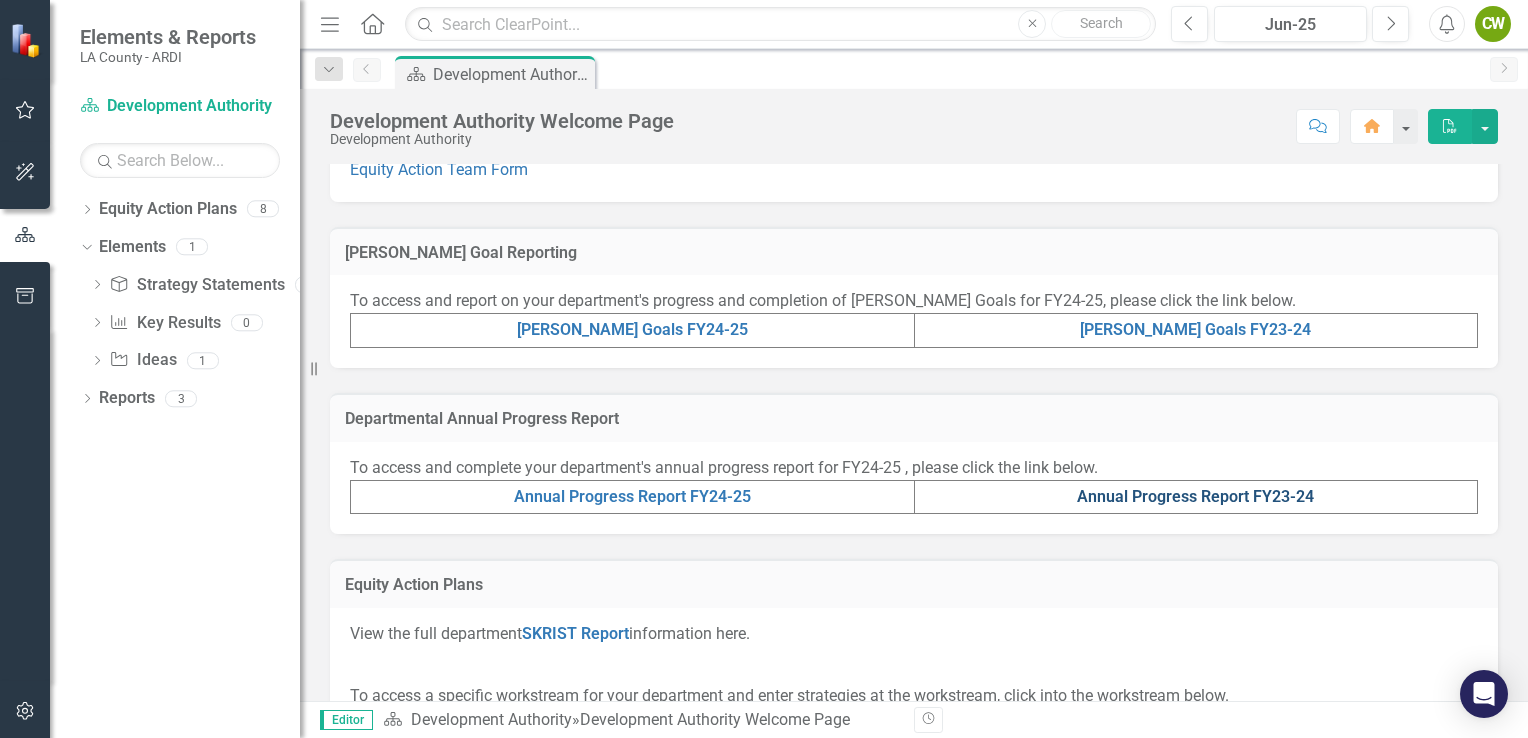 click on "Annual Progress Report FY23-24" at bounding box center (1195, 496) 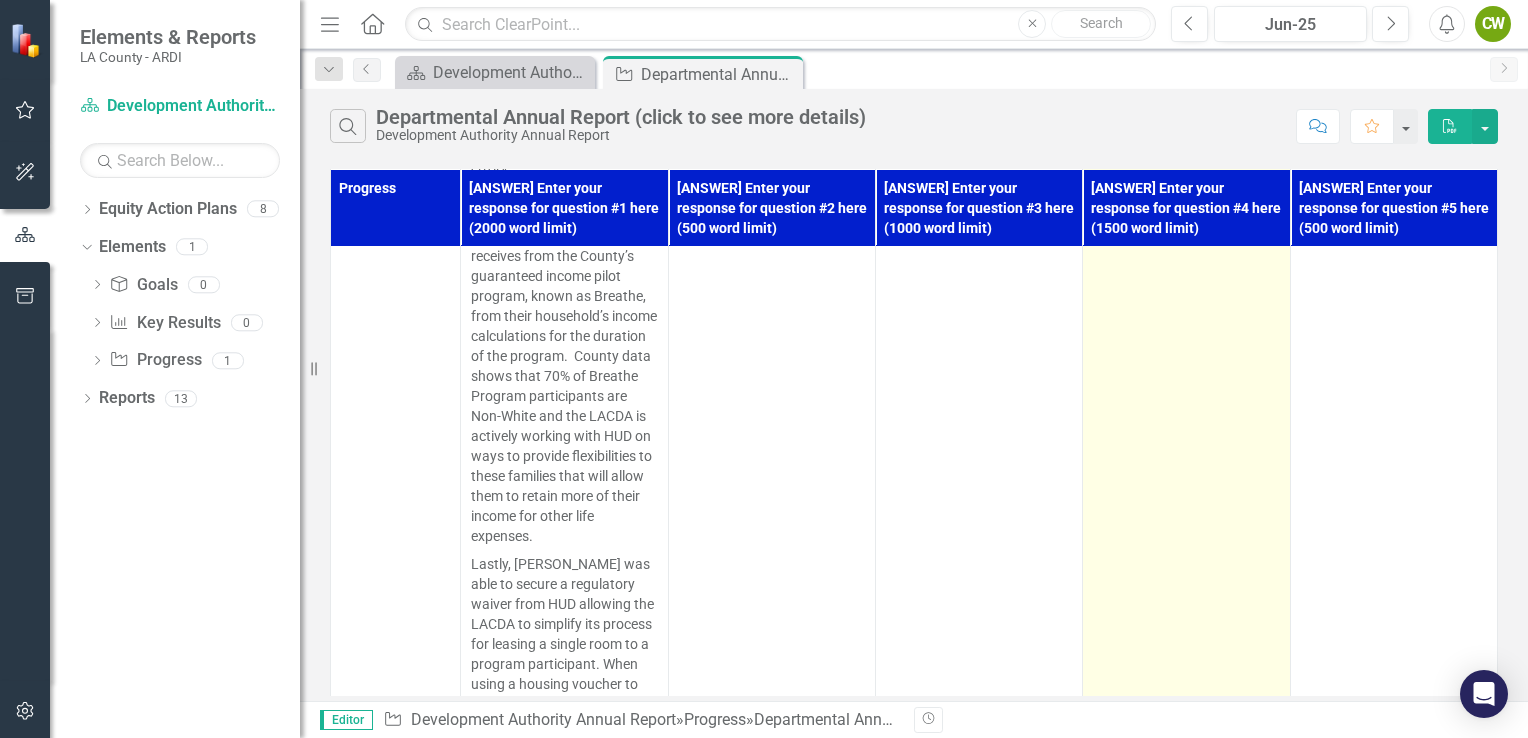 scroll, scrollTop: 7849, scrollLeft: 0, axis: vertical 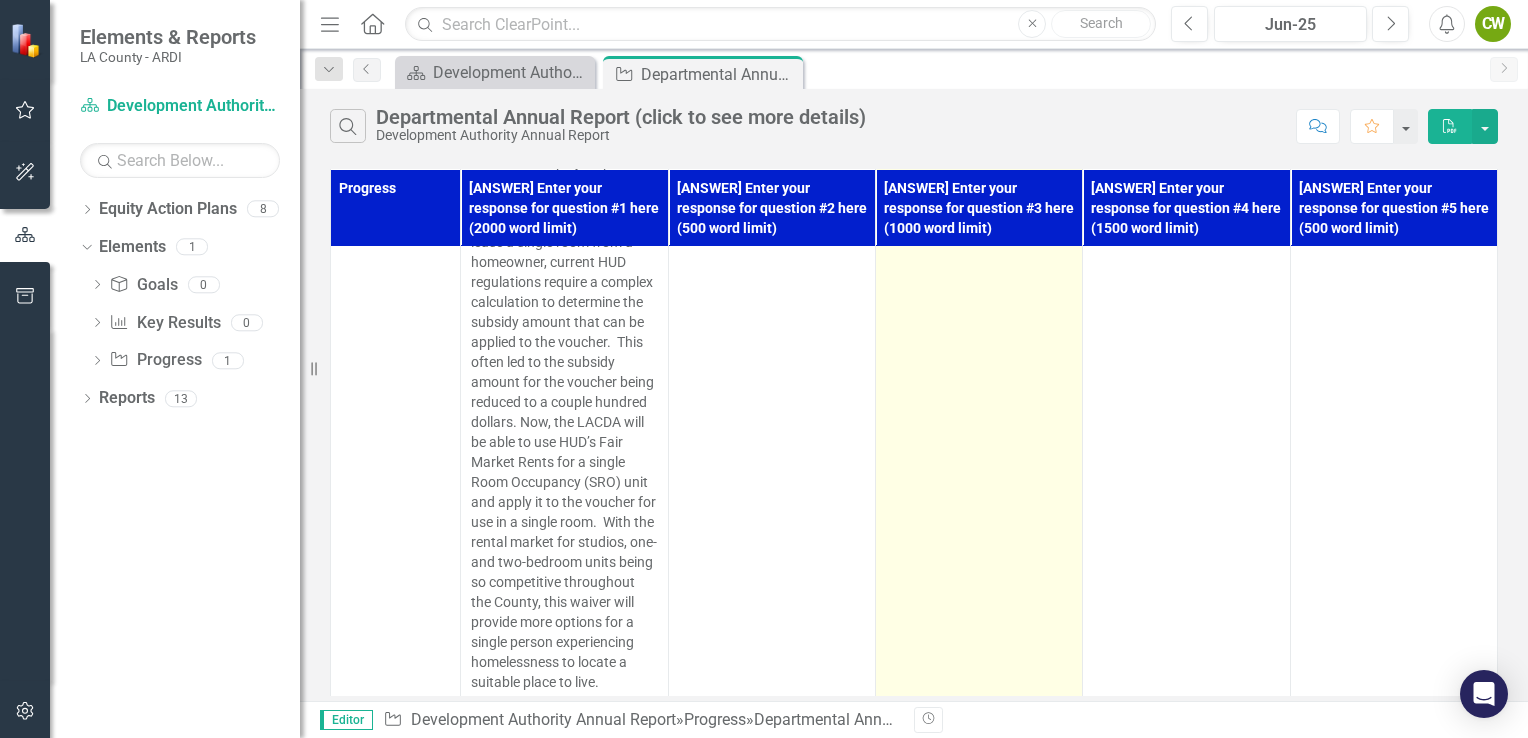 drag, startPoint x: 968, startPoint y: 449, endPoint x: 958, endPoint y: 458, distance: 13.453624 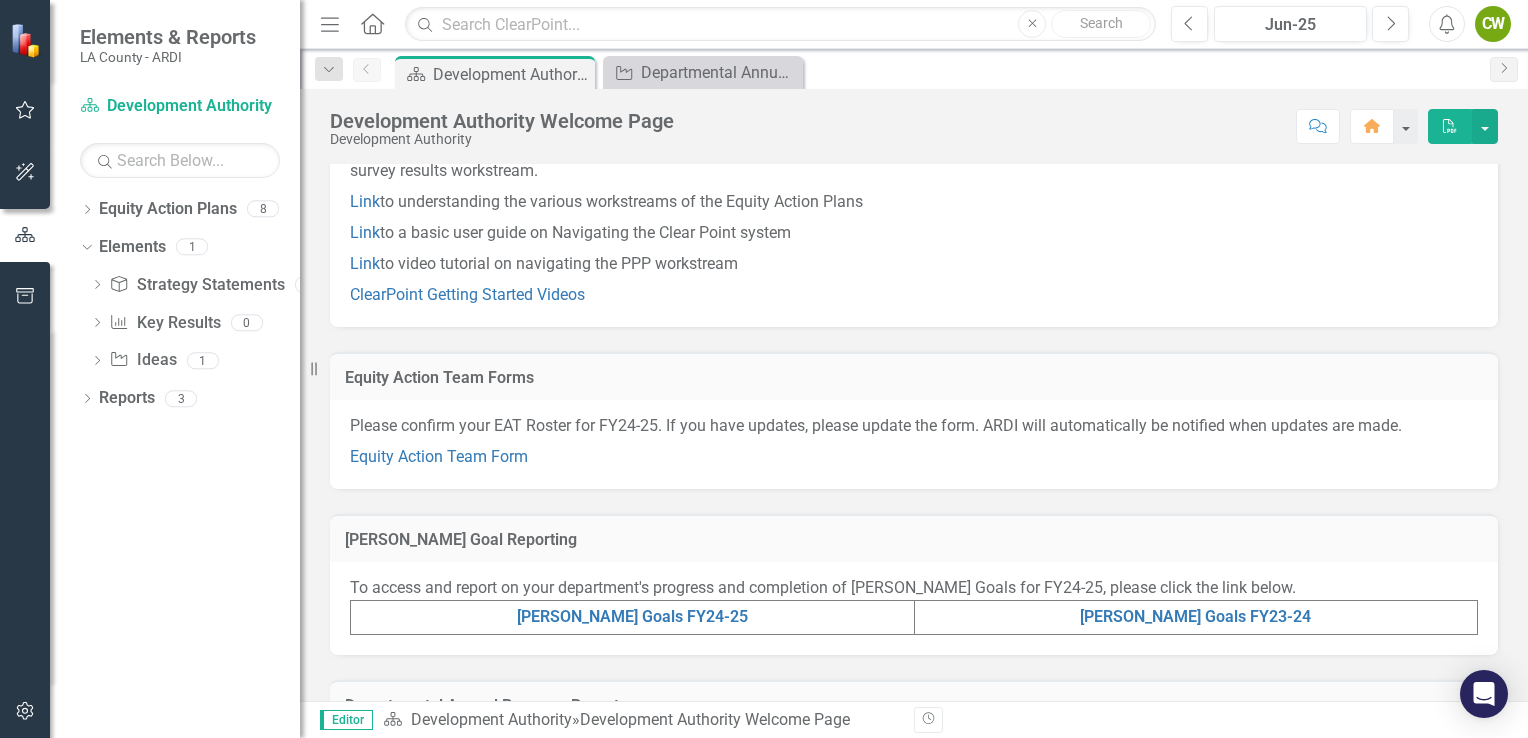scroll, scrollTop: 200, scrollLeft: 0, axis: vertical 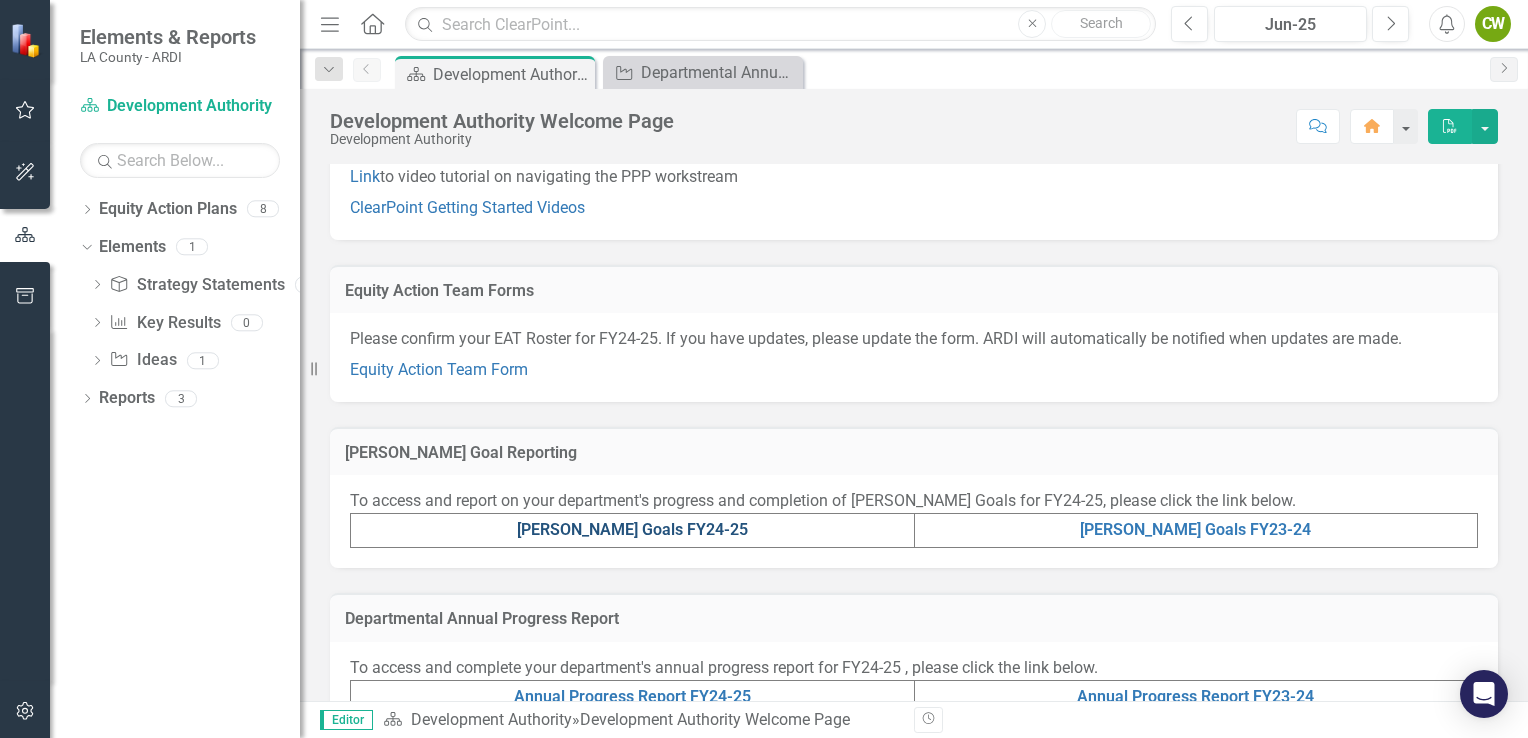 click on "MAPP Goals FY24-25" at bounding box center [632, 529] 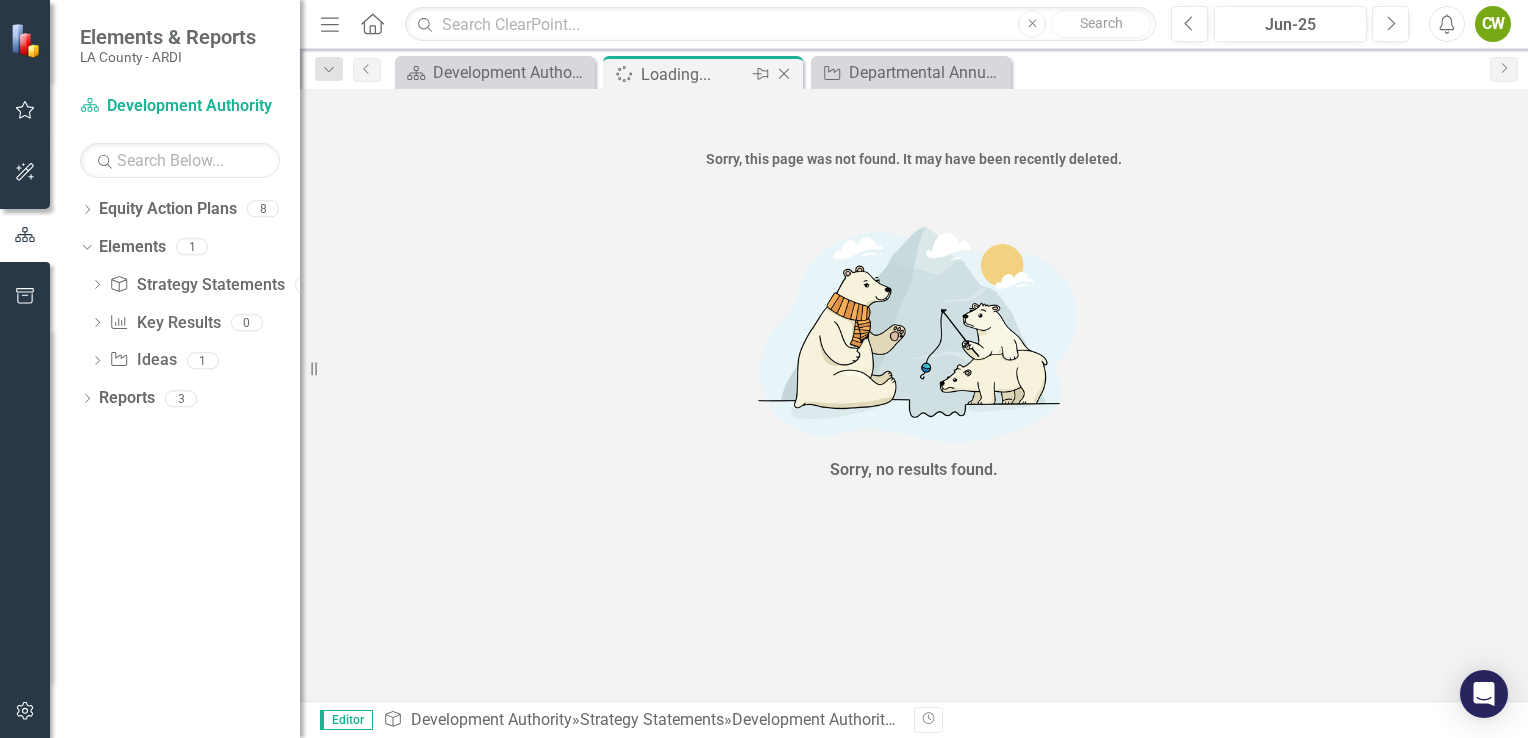 click on "Close" 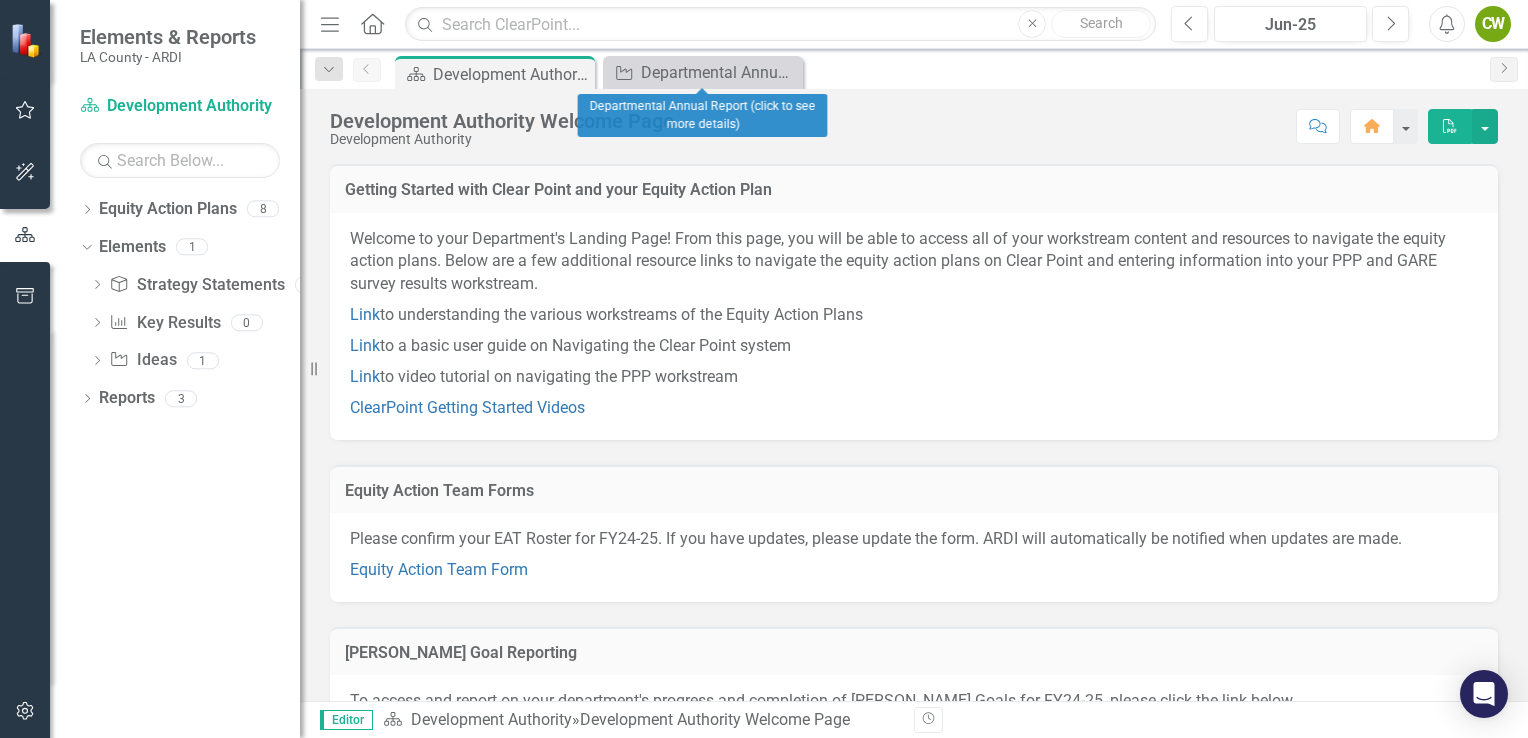 click on "Close" 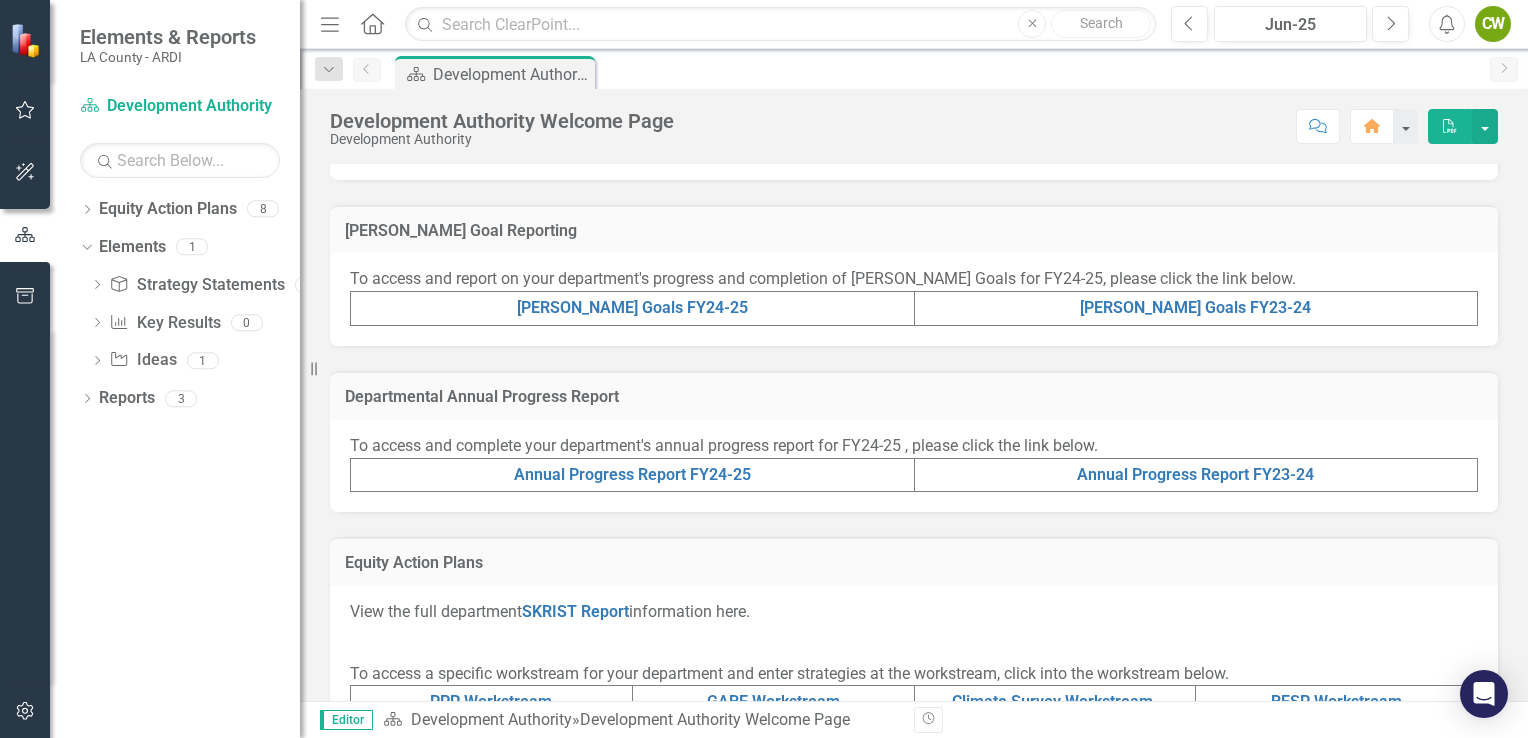 scroll, scrollTop: 500, scrollLeft: 0, axis: vertical 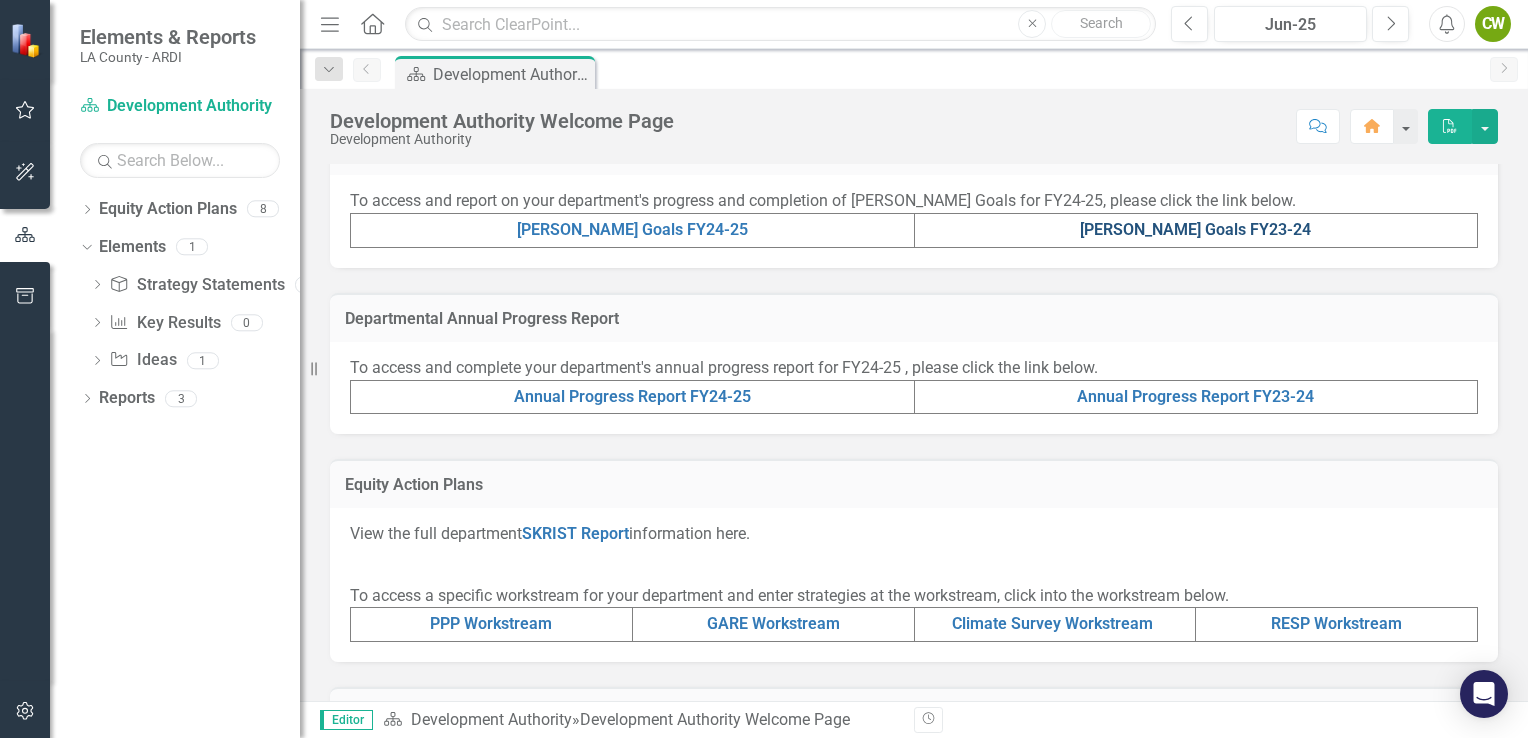 click on "MAPP Goals FY23-24" at bounding box center (1195, 229) 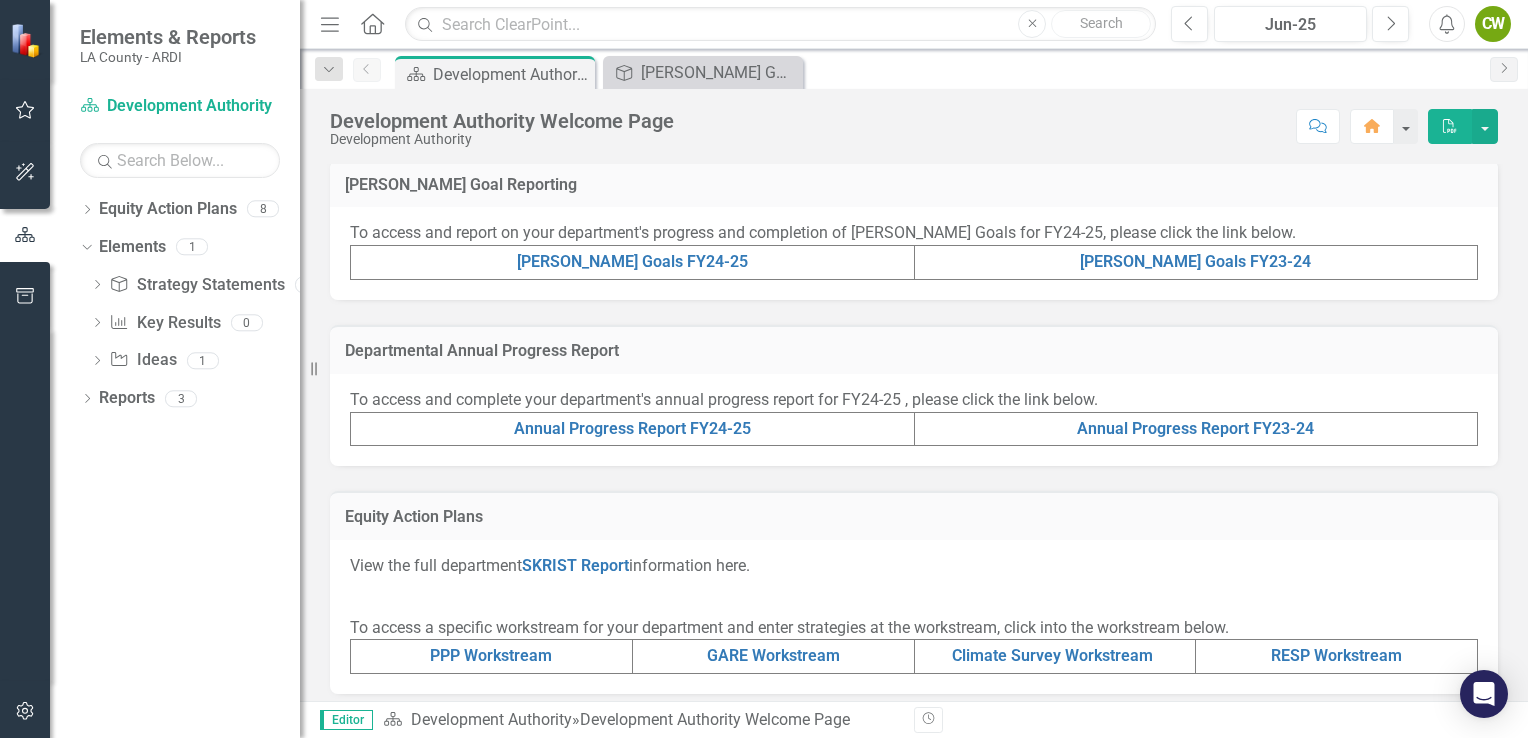 scroll, scrollTop: 177, scrollLeft: 0, axis: vertical 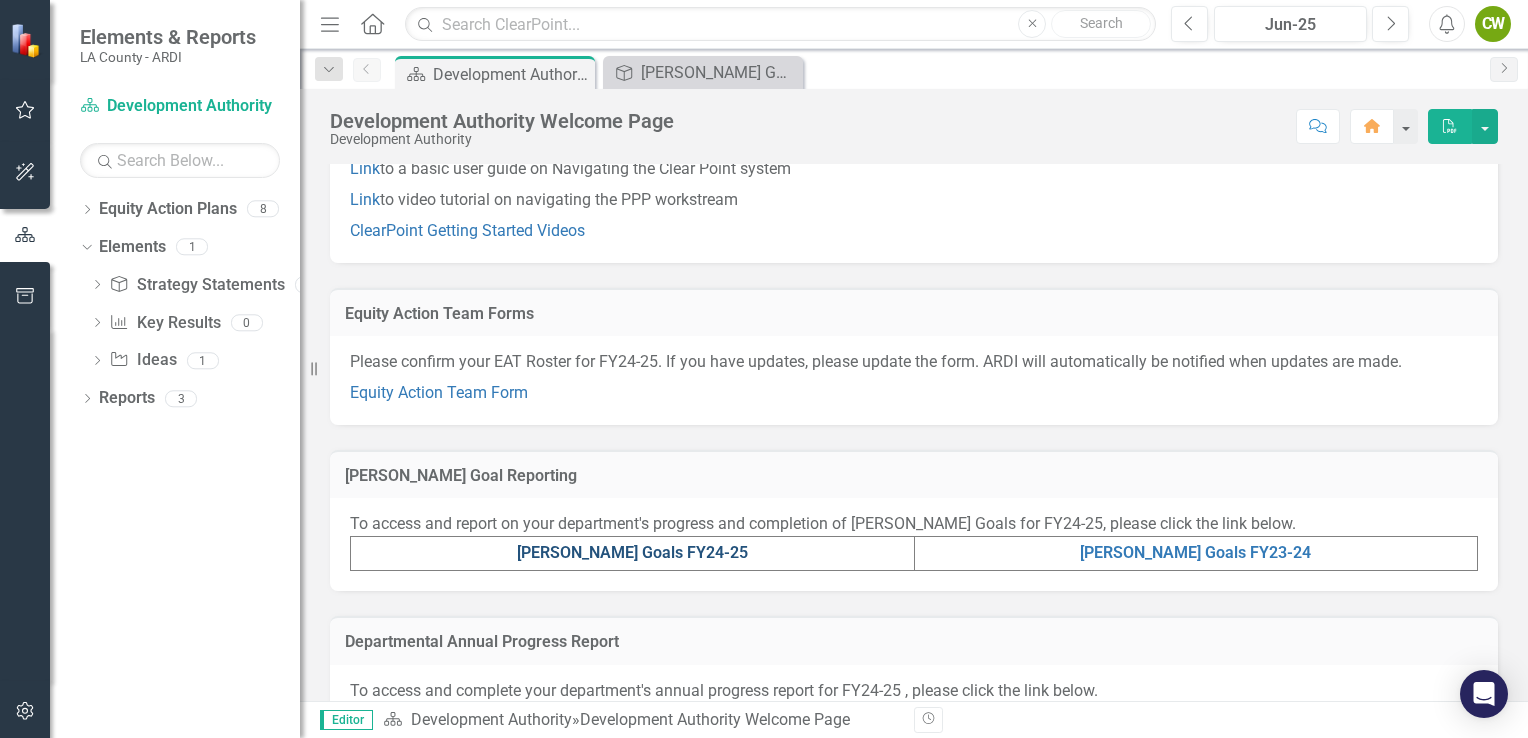 click on "MAPP Goals FY24-25" at bounding box center (632, 552) 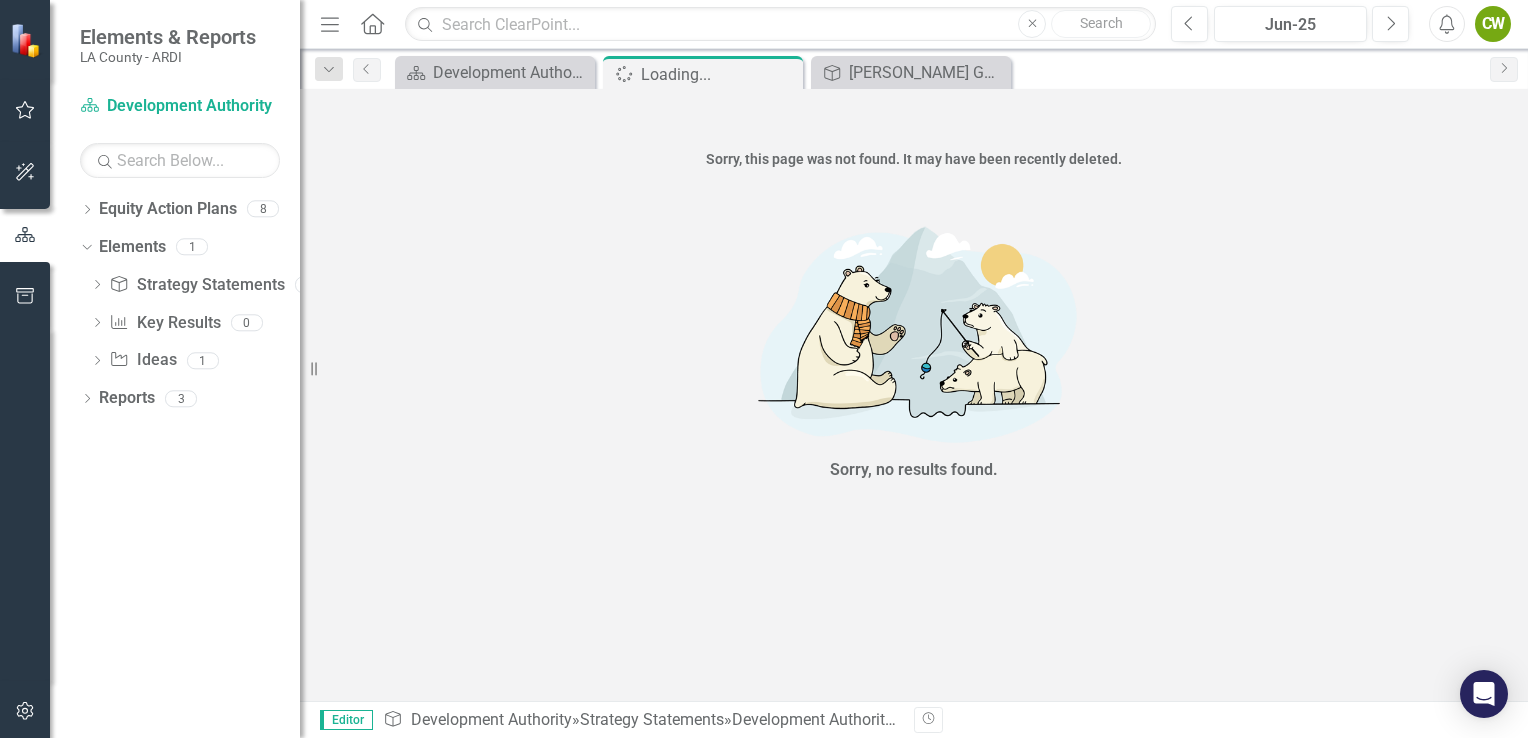 drag, startPoint x: 736, startPoint y: 487, endPoint x: 764, endPoint y: 474, distance: 30.870699 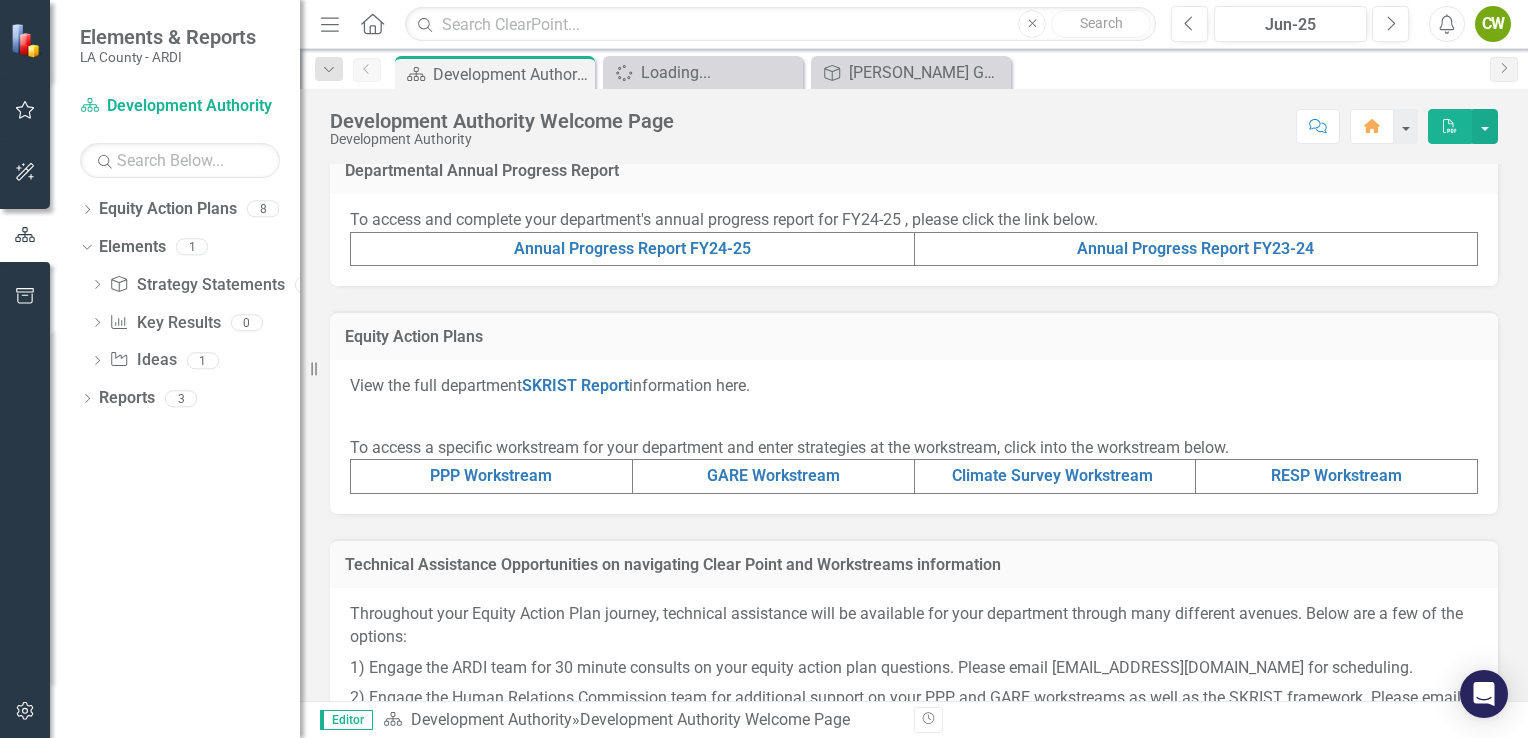 scroll, scrollTop: 600, scrollLeft: 0, axis: vertical 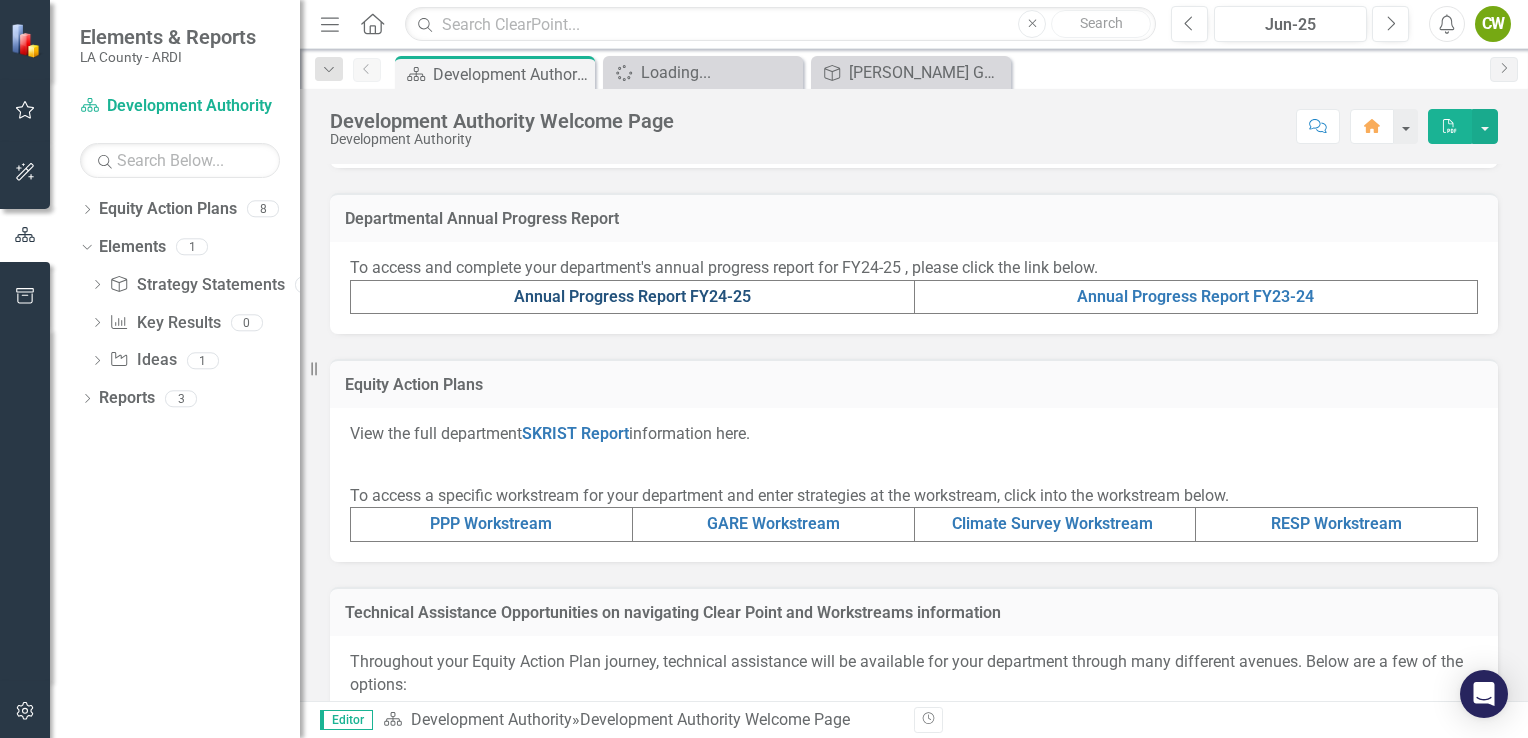 click on "Annual Progress Report FY24-25" at bounding box center [632, 296] 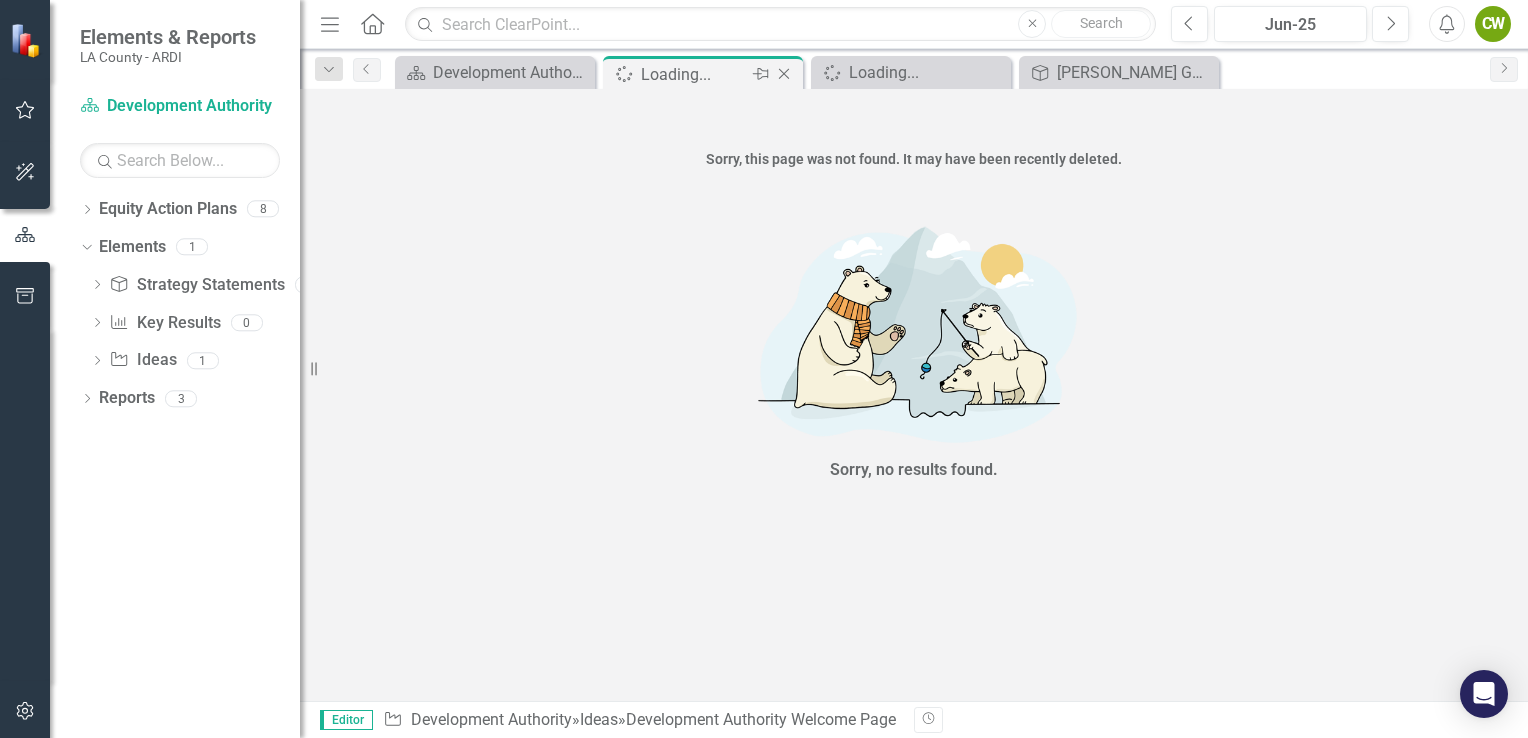 click on "Close" 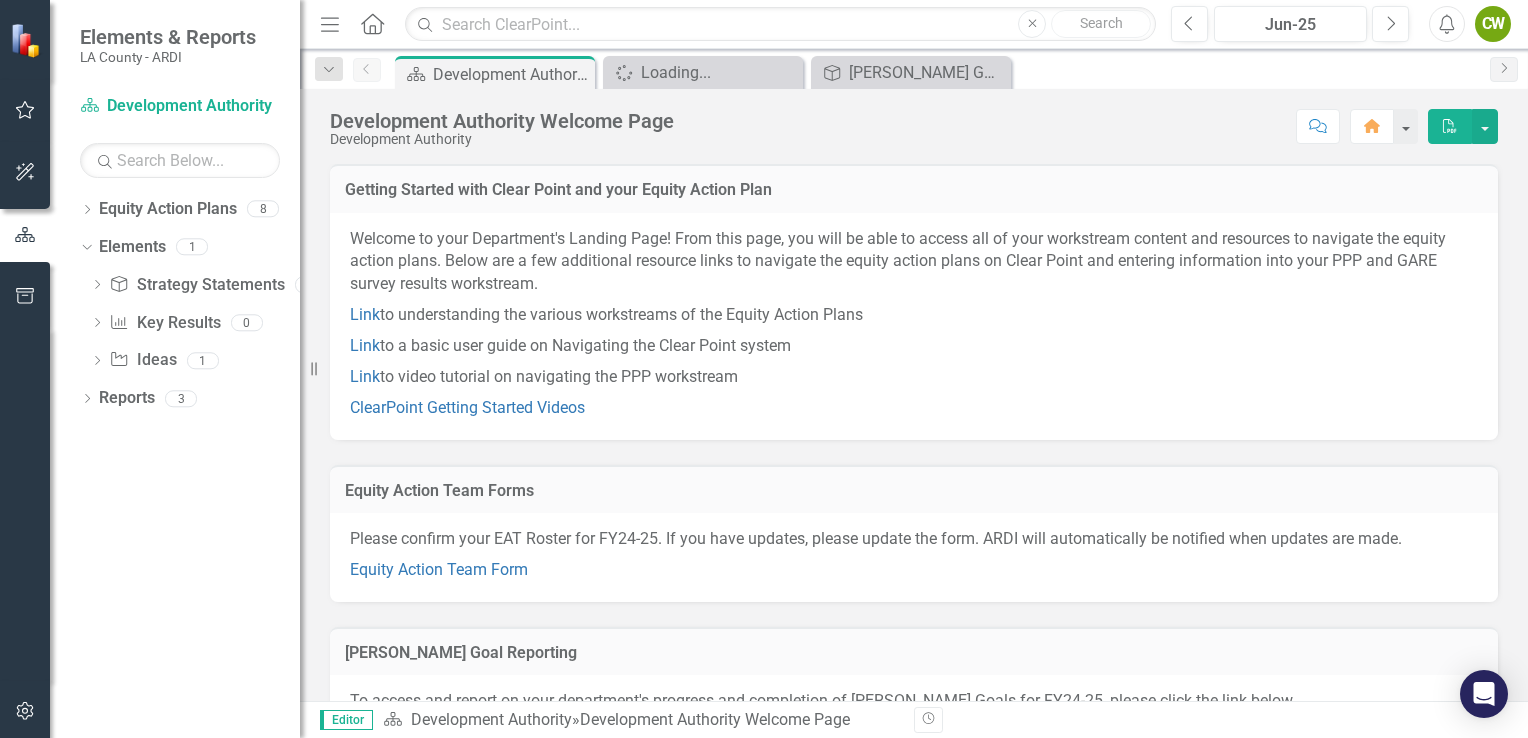 click on "Close" 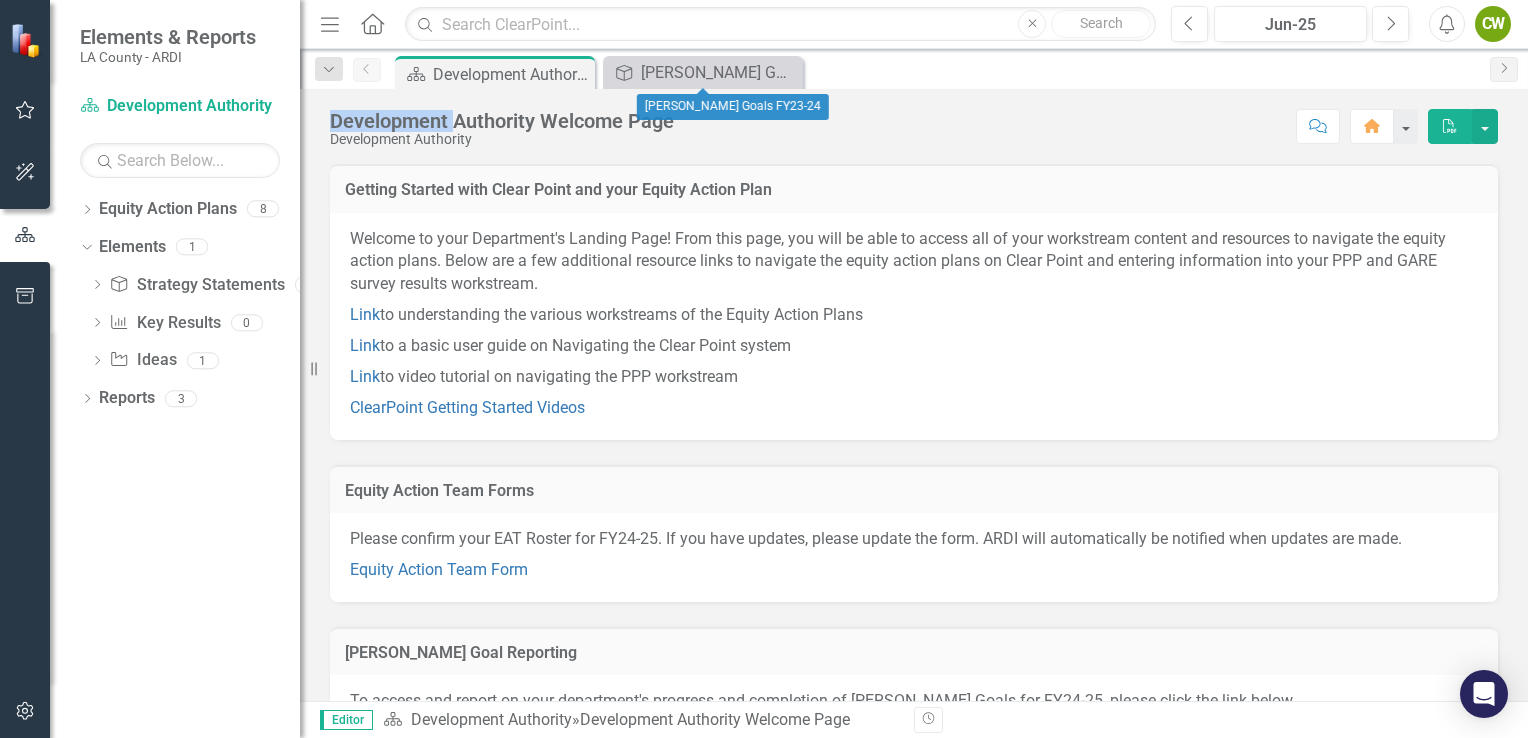 click on "Close" 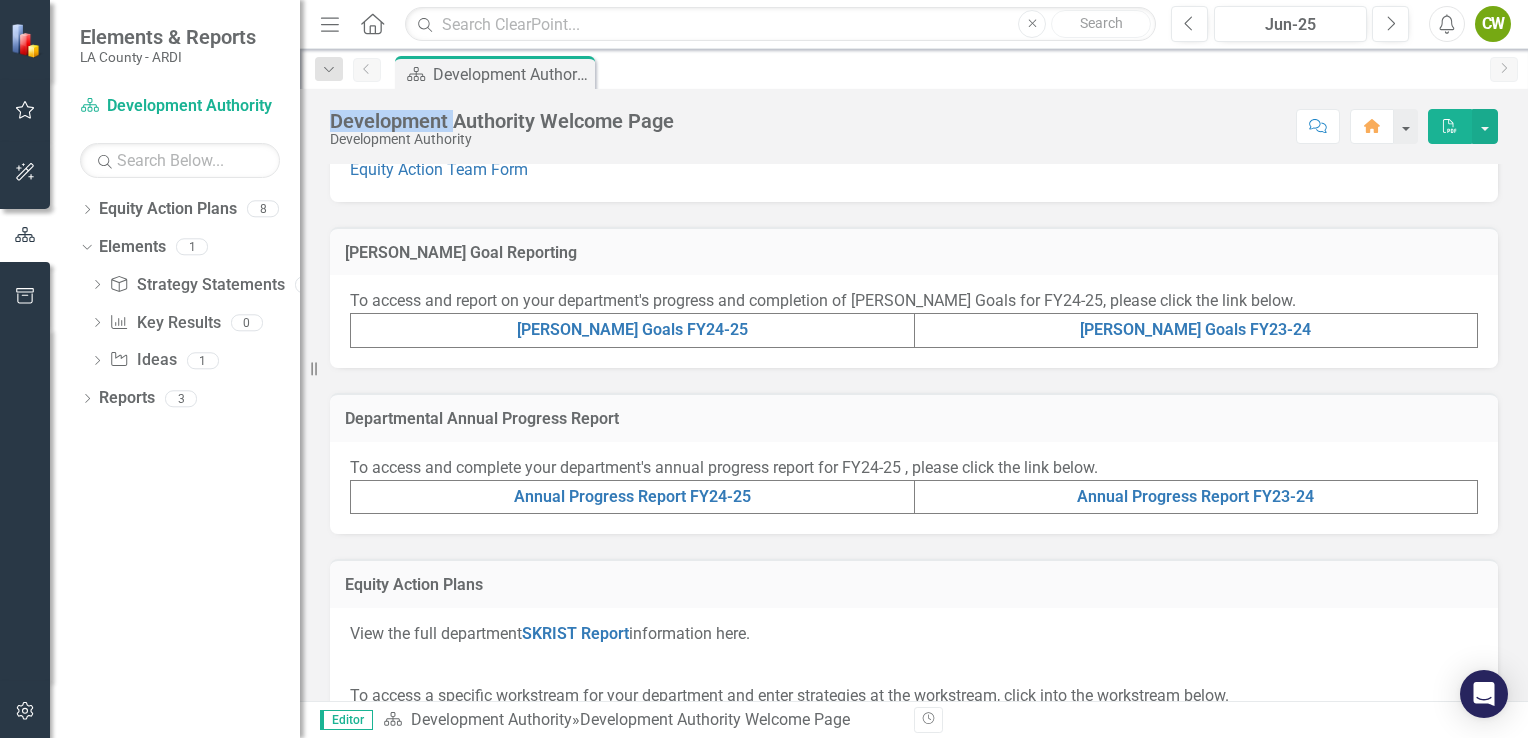 scroll, scrollTop: 300, scrollLeft: 0, axis: vertical 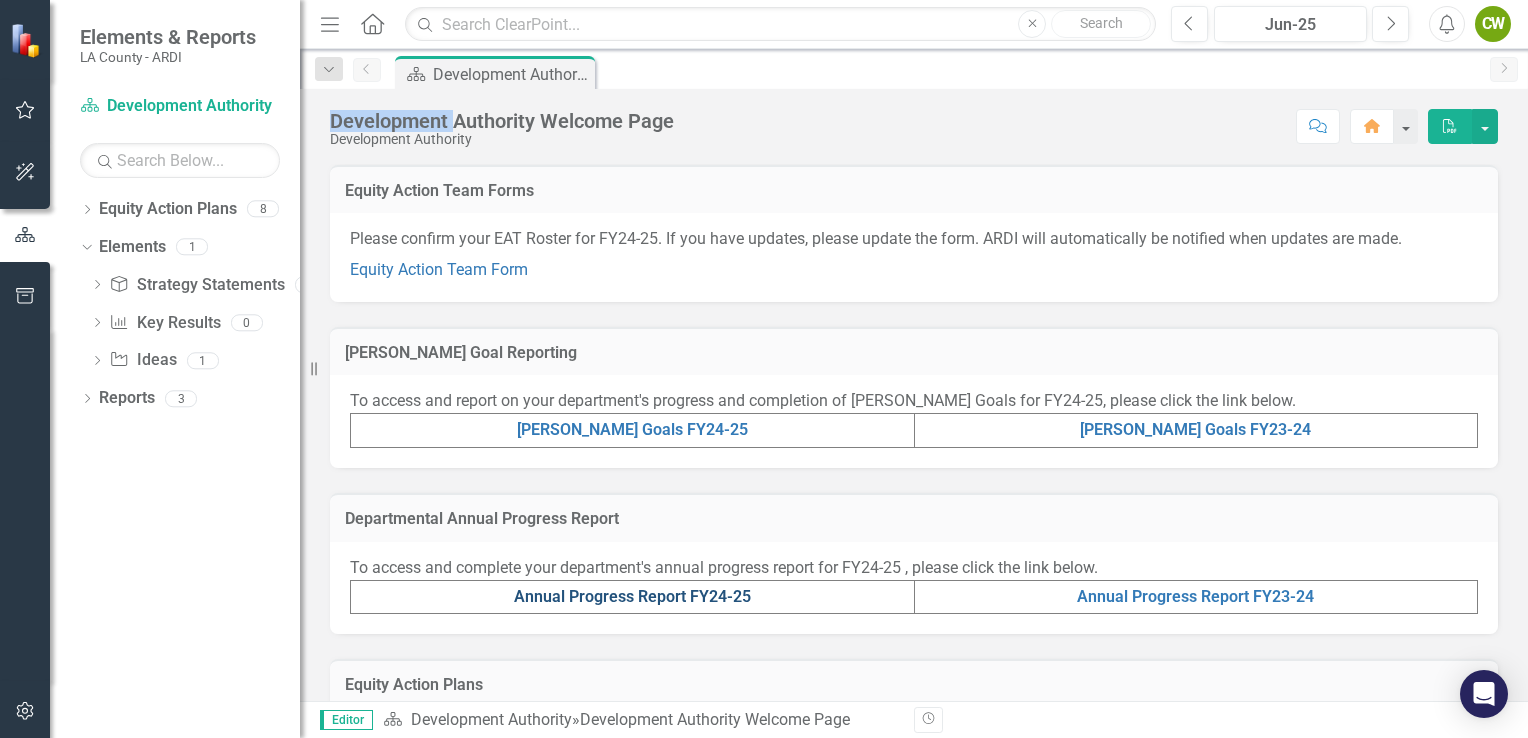 click on "Annual Progress Report FY24-25" at bounding box center (632, 596) 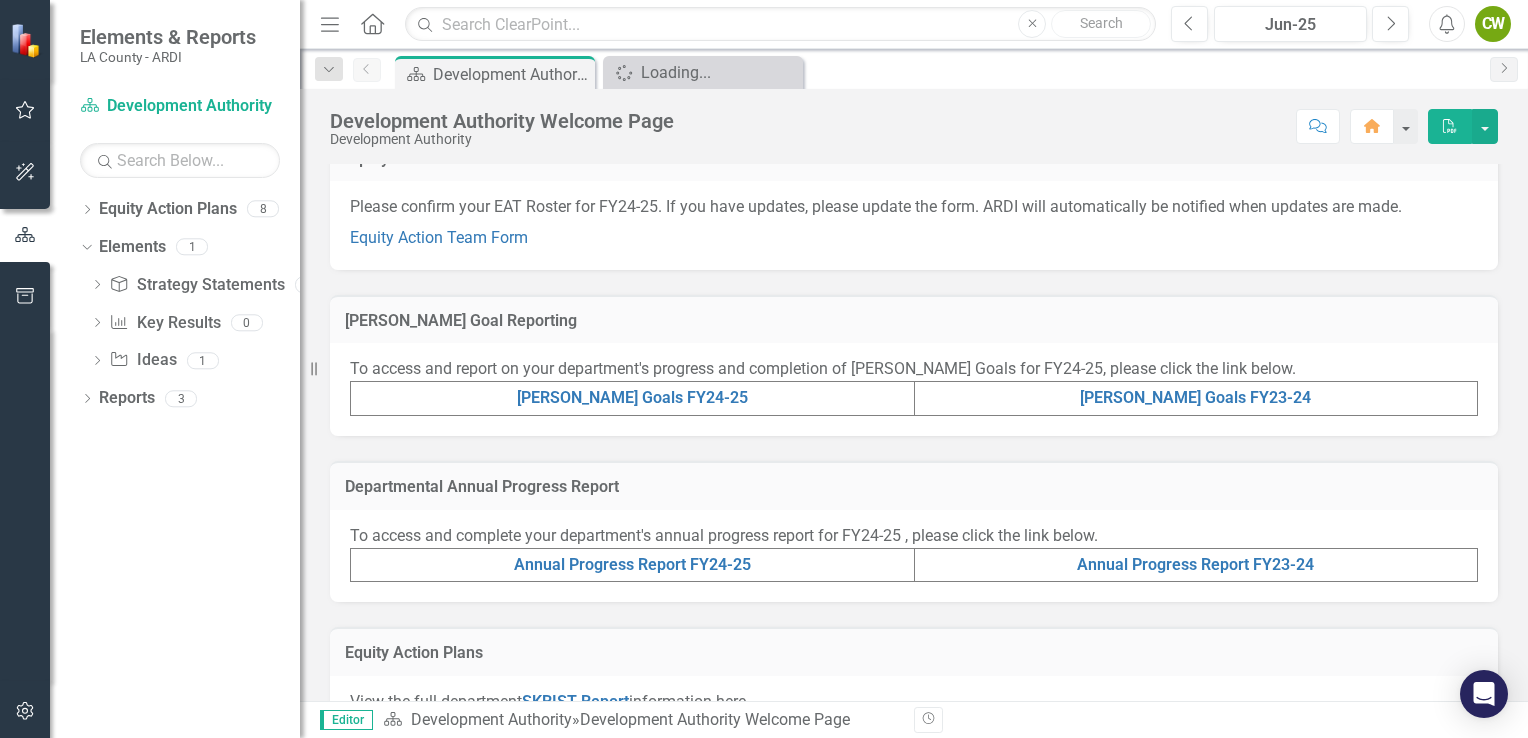 scroll, scrollTop: 300, scrollLeft: 0, axis: vertical 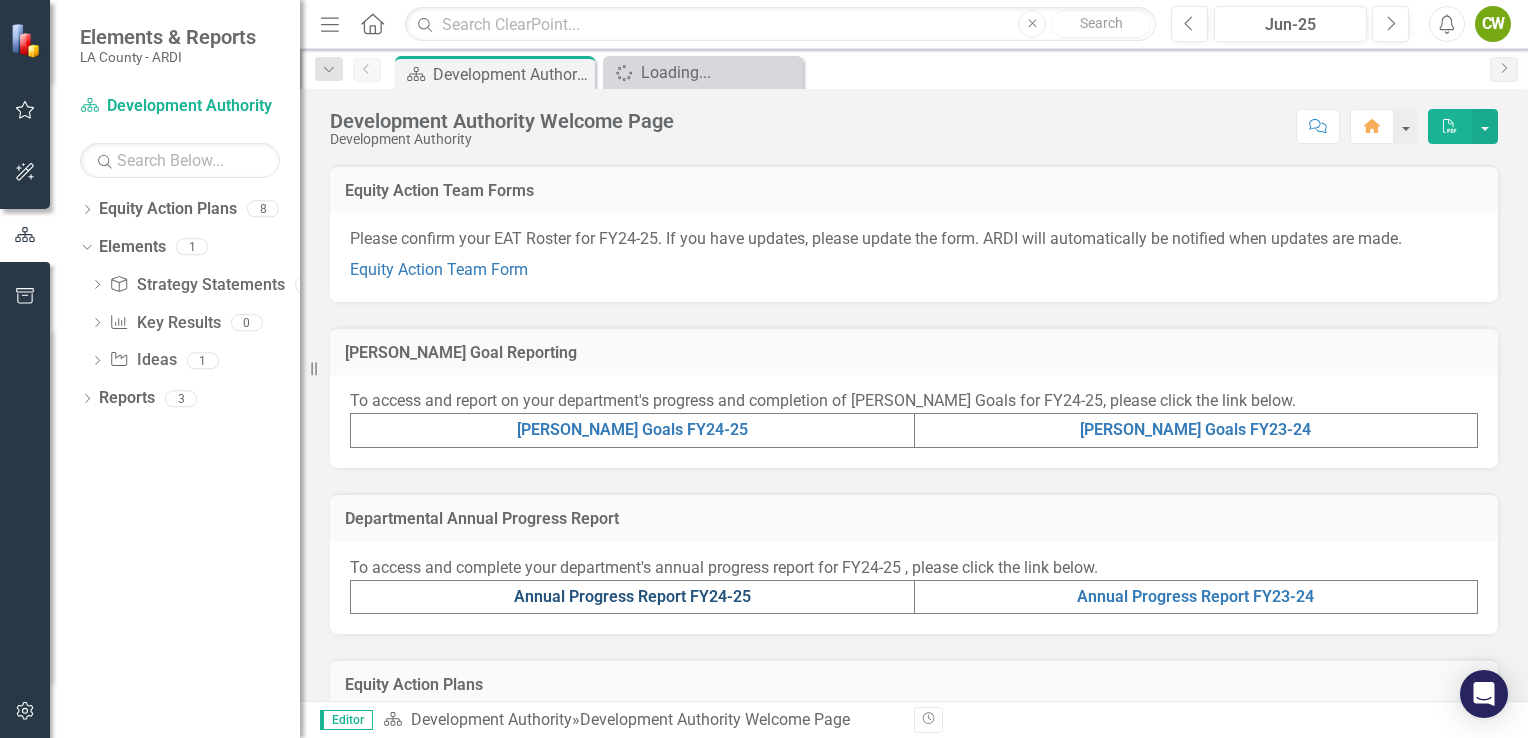 click on "Annual Progress Report FY24-25" at bounding box center (632, 596) 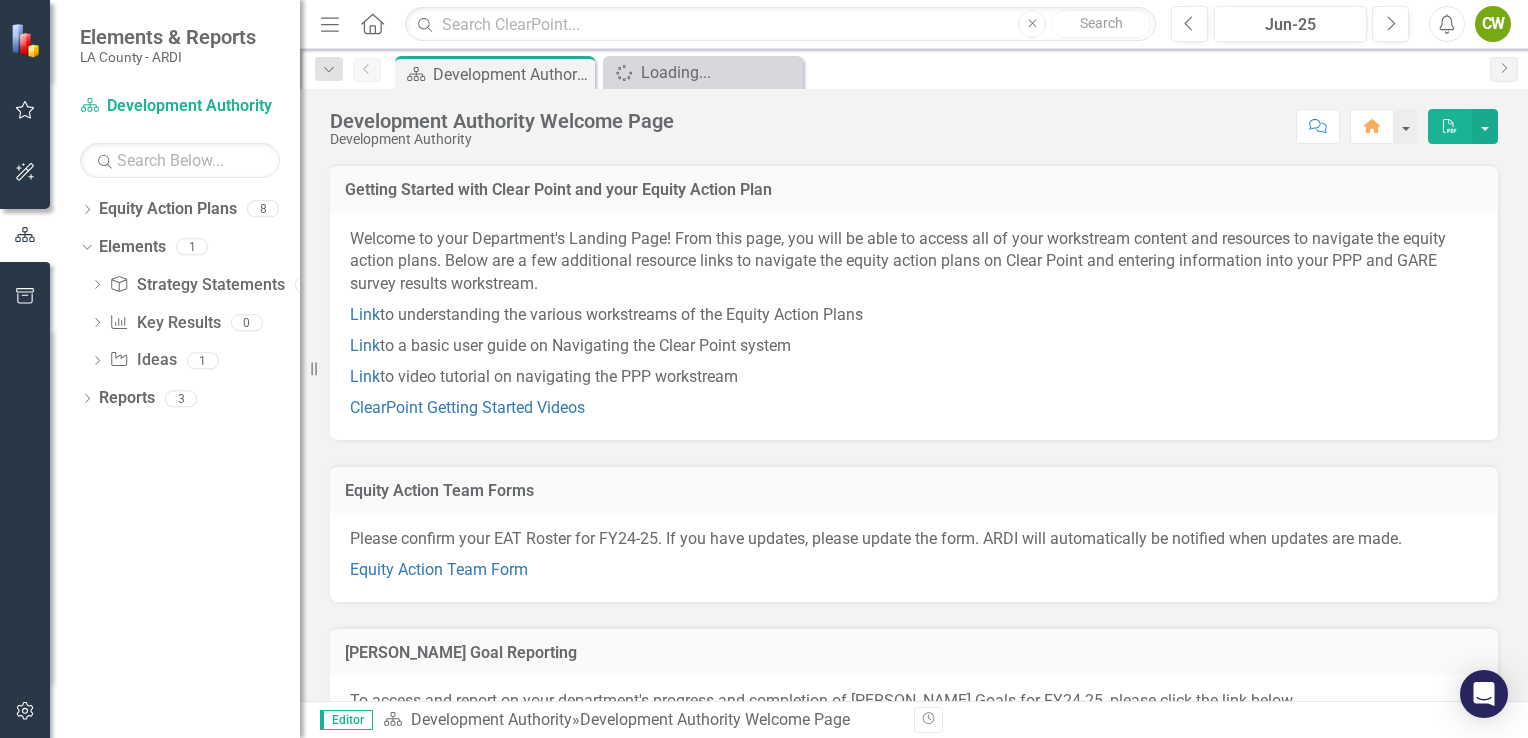 click on "Close" 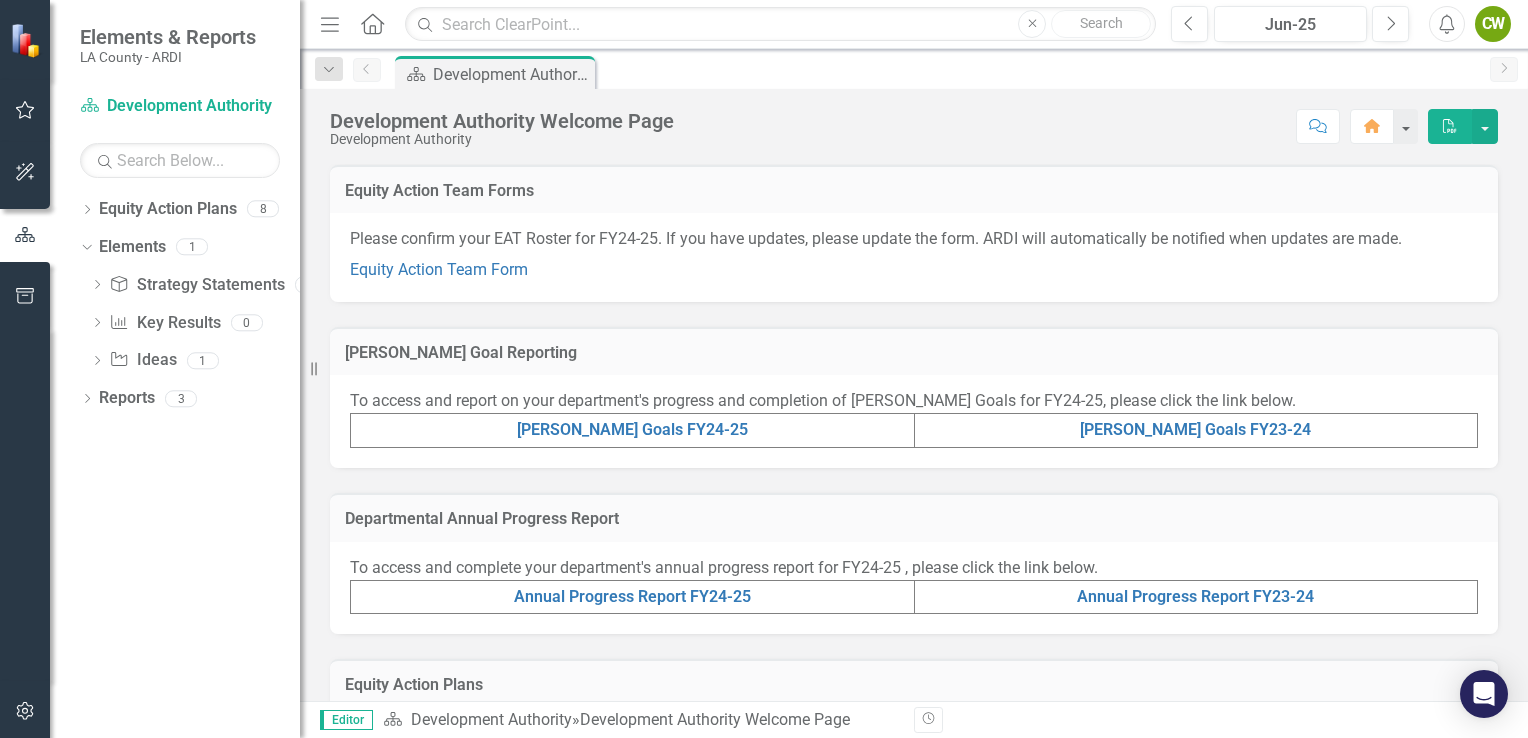 scroll, scrollTop: 400, scrollLeft: 0, axis: vertical 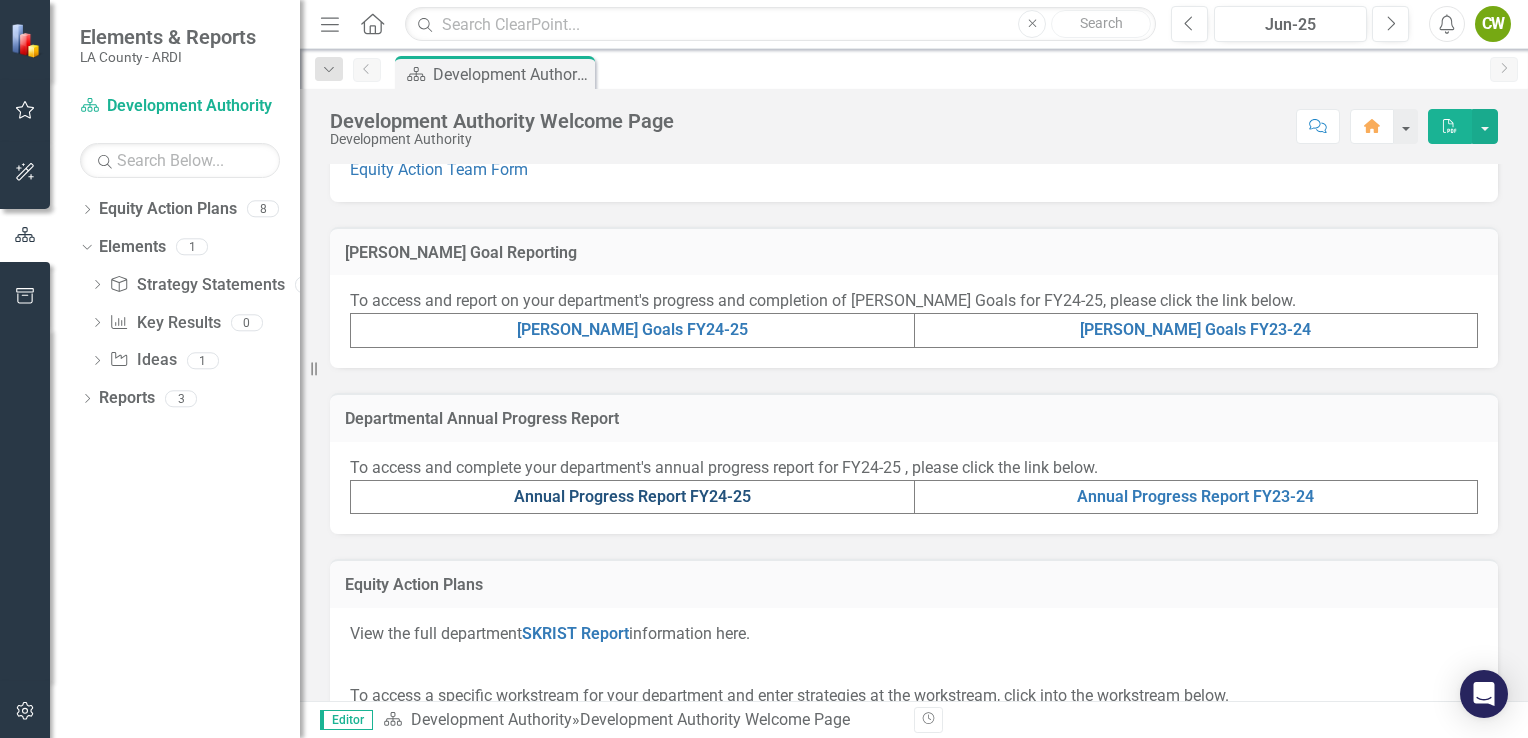 click on "Annual Progress Report FY24-25" at bounding box center (632, 496) 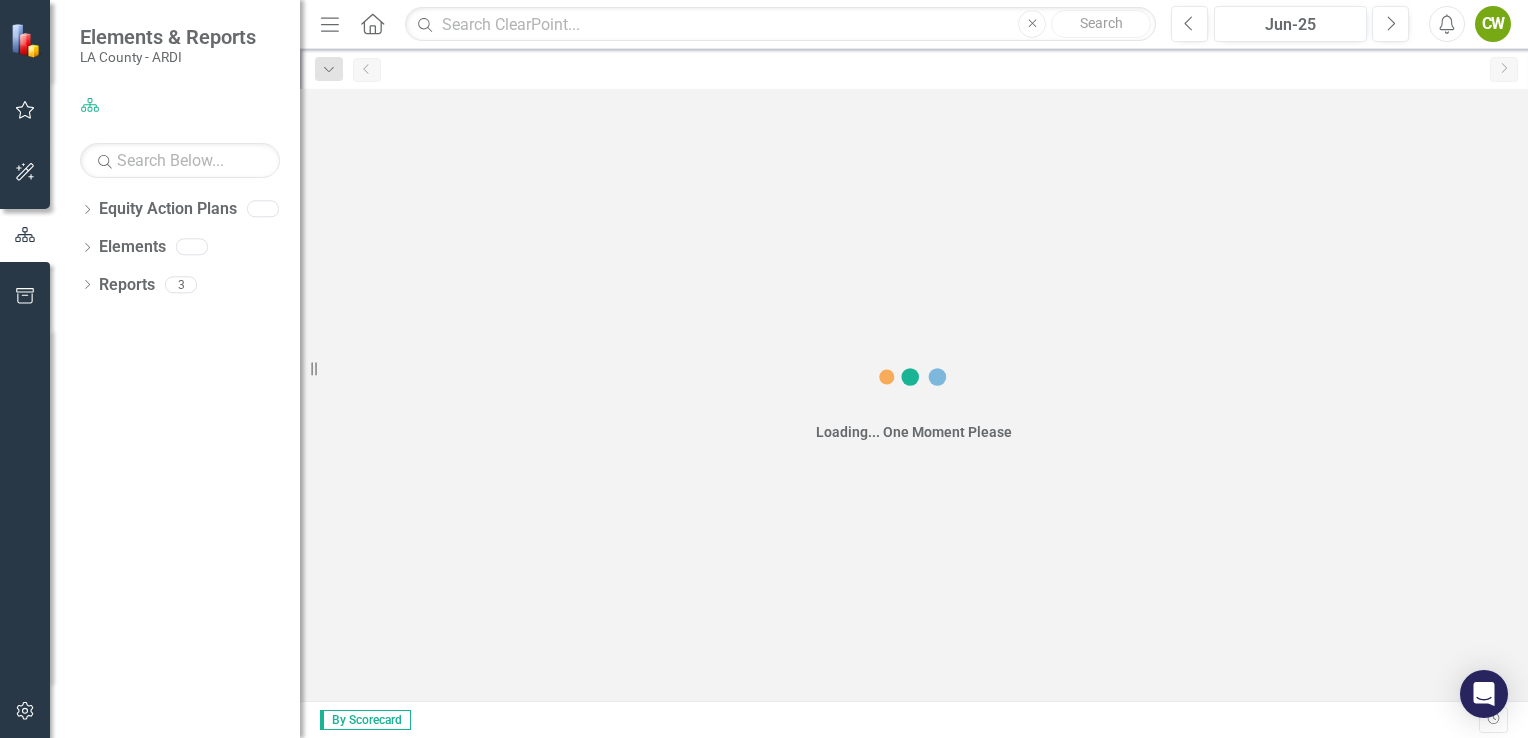 scroll, scrollTop: 0, scrollLeft: 0, axis: both 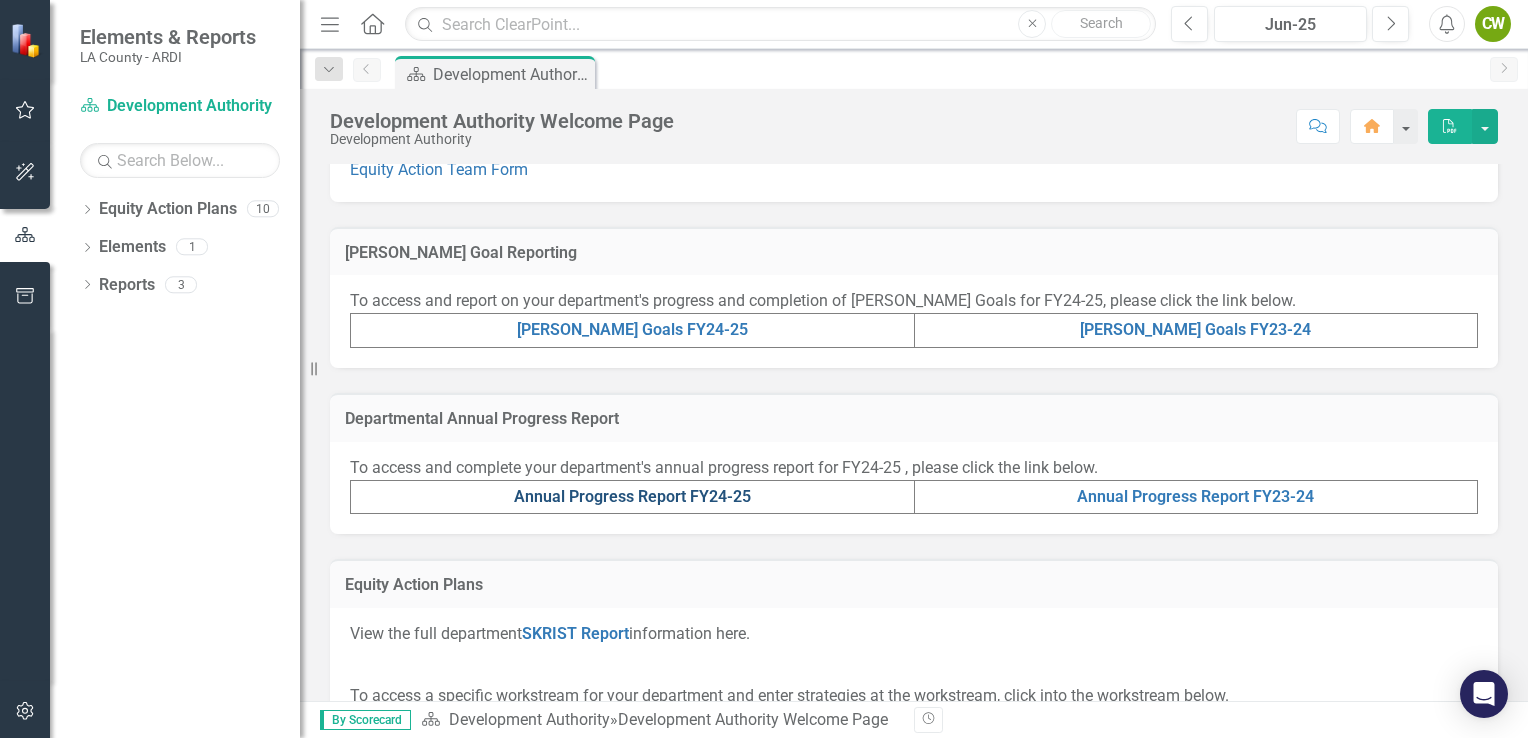 click on "Annual Progress Report FY24-25" at bounding box center (632, 496) 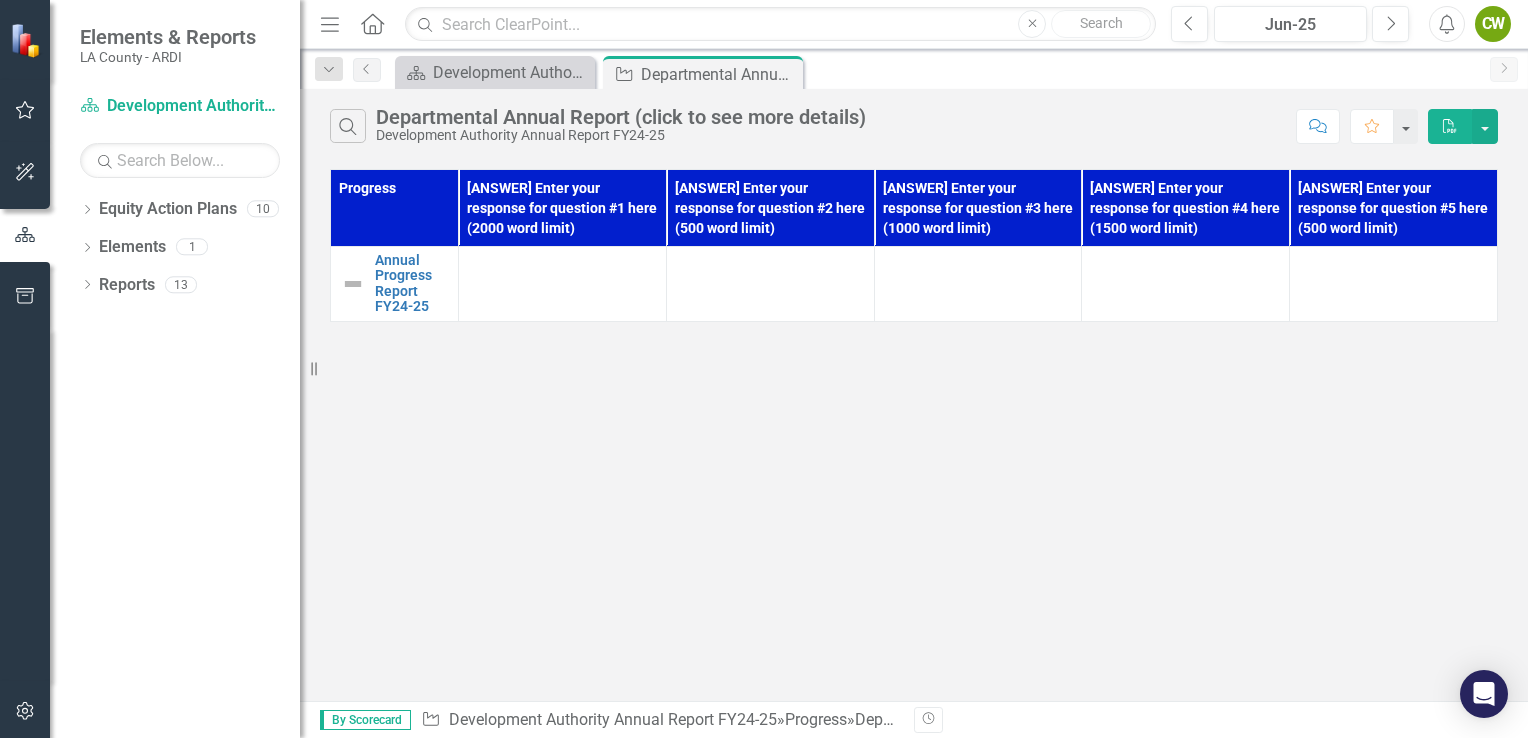click on "Search Departmental Annual Report (click to see more details) Development Authority Annual Report FY24-25  Comment Favorite PDF Progress [ANSWER] Enter your response for question #1 here (2000 word limit) [ANSWER] Enter your response for question #2 here (500 word limit) [ANSWER] Enter your response for question #3 here (1000 word limit) [ANSWER] Enter your response for question #4 here (1500 word limit) [ANSWER] Enter your response for question #5 here (500 word limit) Annual Progress Report FY24-25 Edit Edit Progress Link Open Element" at bounding box center (914, 395) 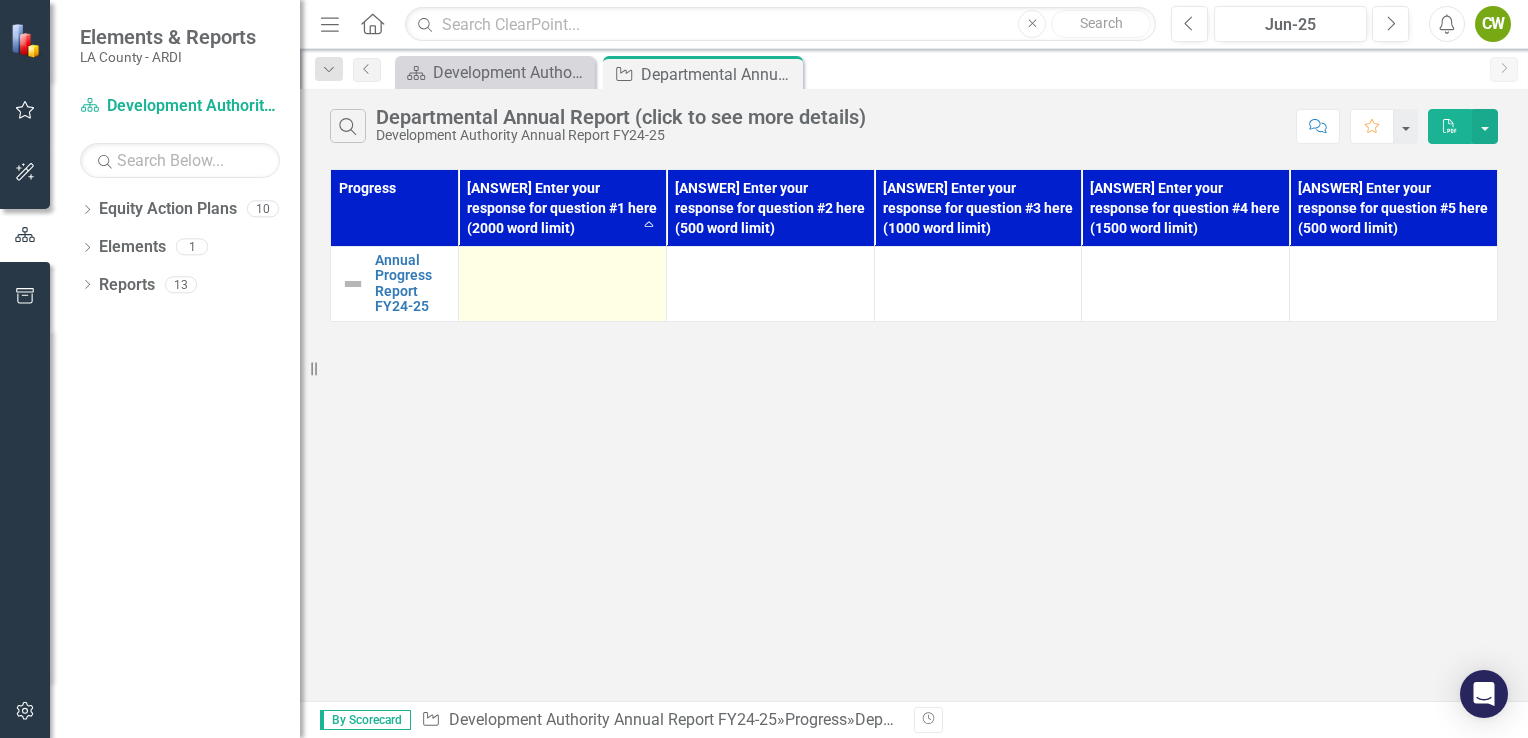 click at bounding box center [562, 284] 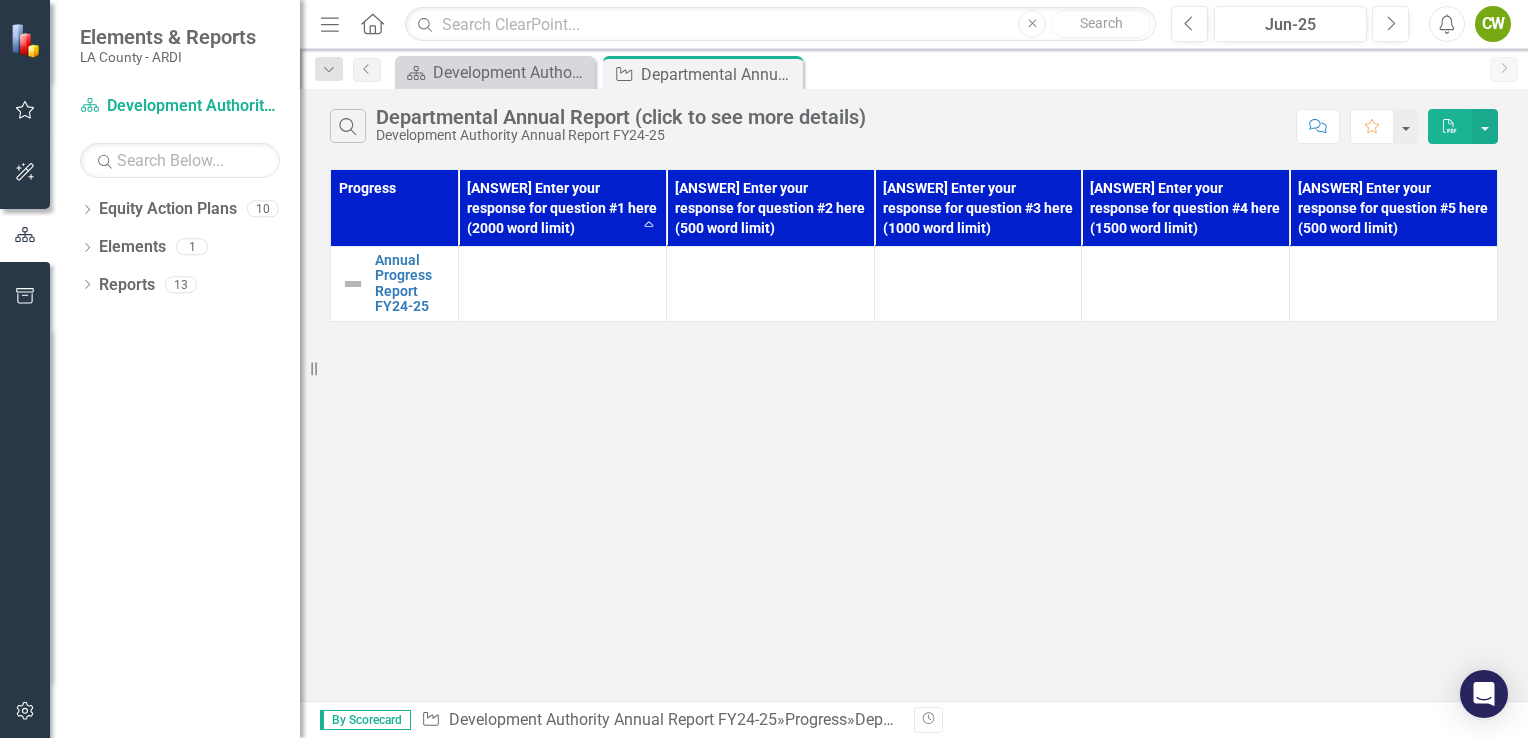 click on "[ANSWER] Enter your response for question #1 here (2000 word limit) Sort Ascending" at bounding box center [562, 208] 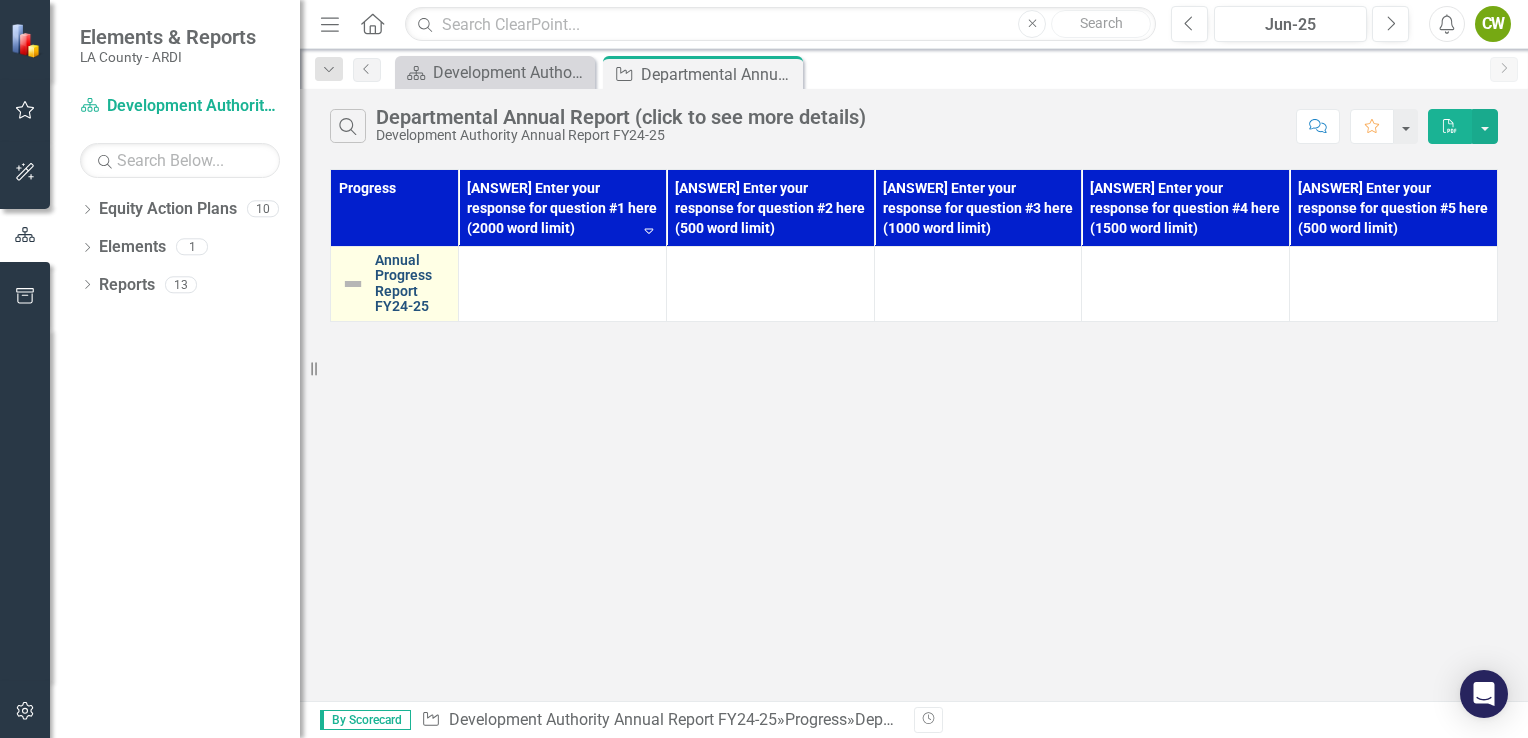 click on "Annual Progress Report FY24-25" at bounding box center (411, 284) 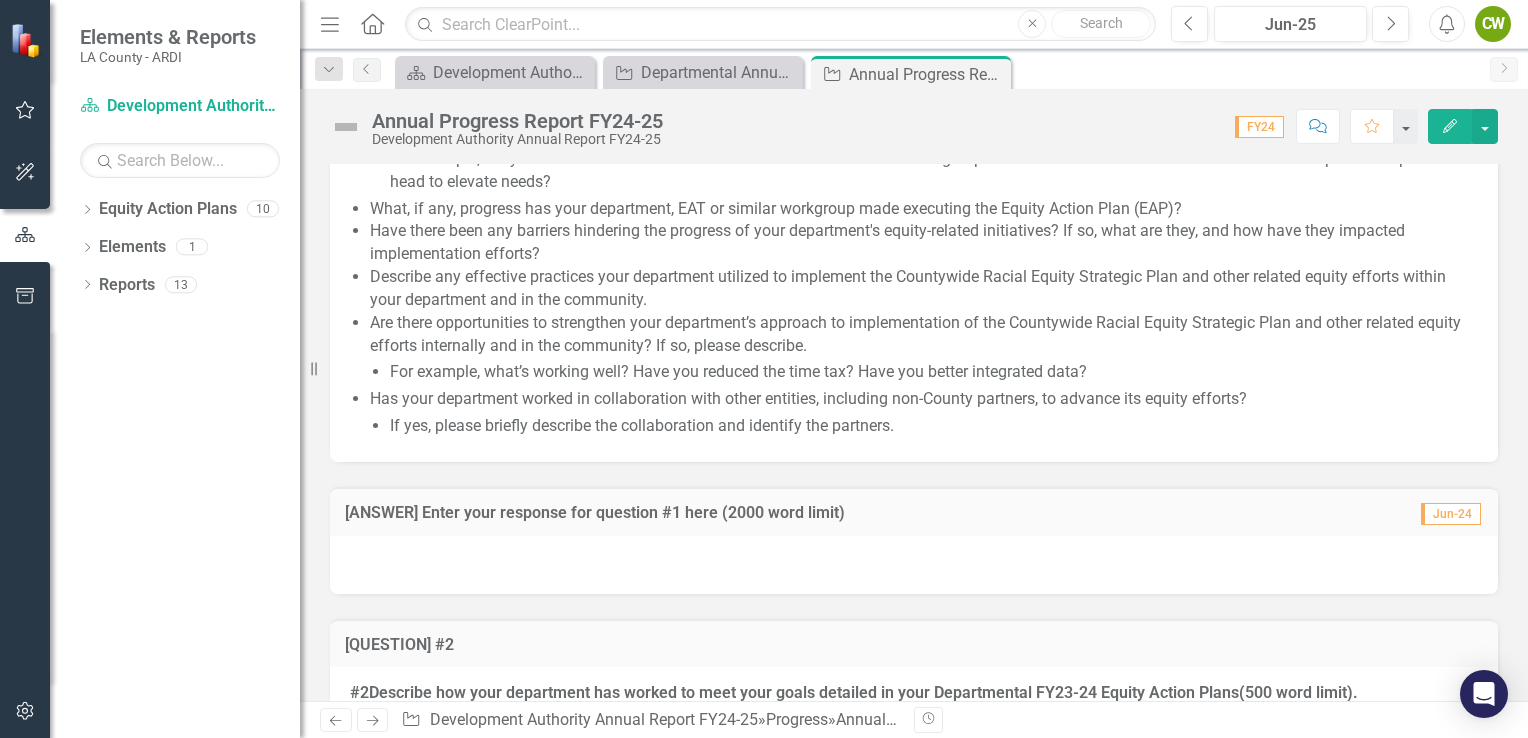 scroll, scrollTop: 2000, scrollLeft: 0, axis: vertical 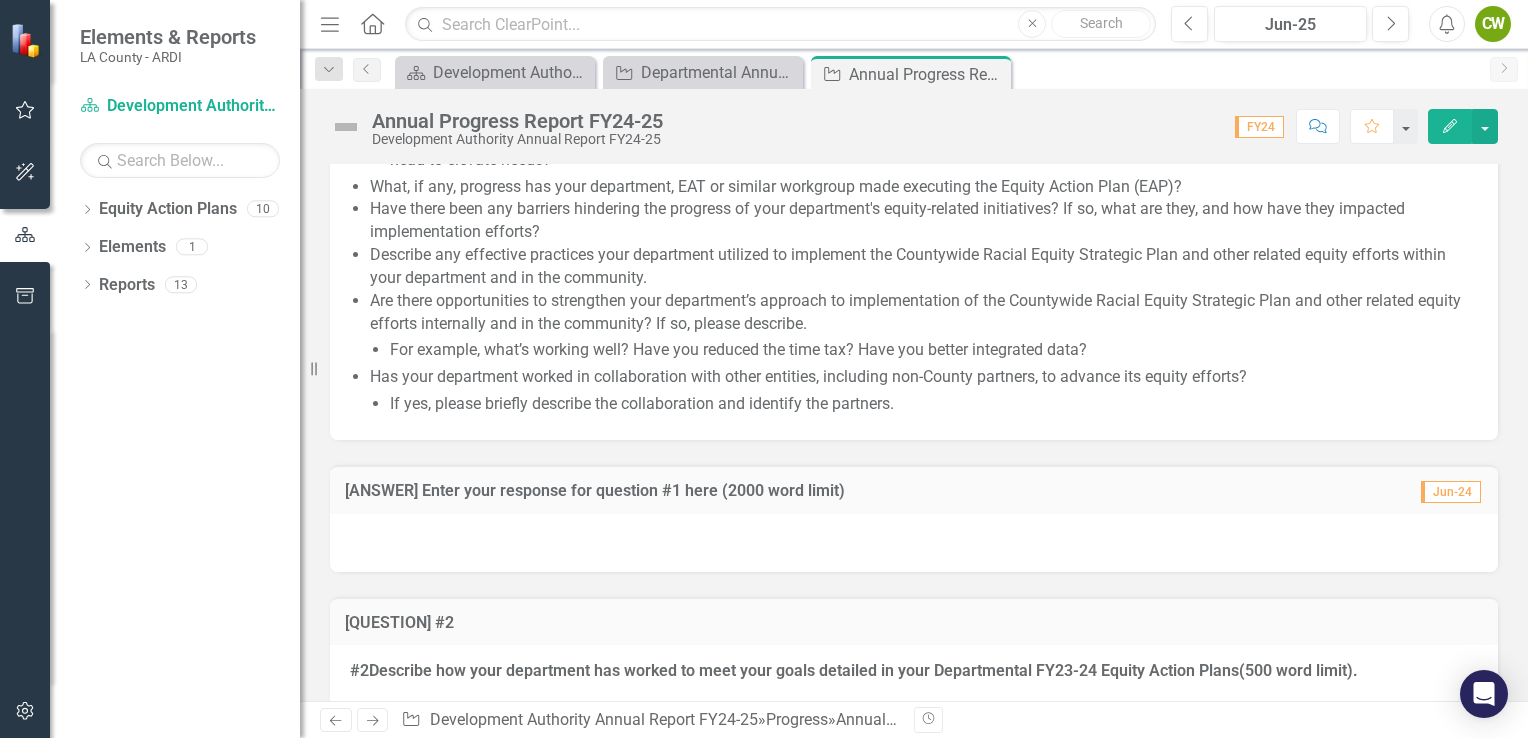 click on "If yes, please briefly describe the collaboration and identify the partners." at bounding box center [934, 404] 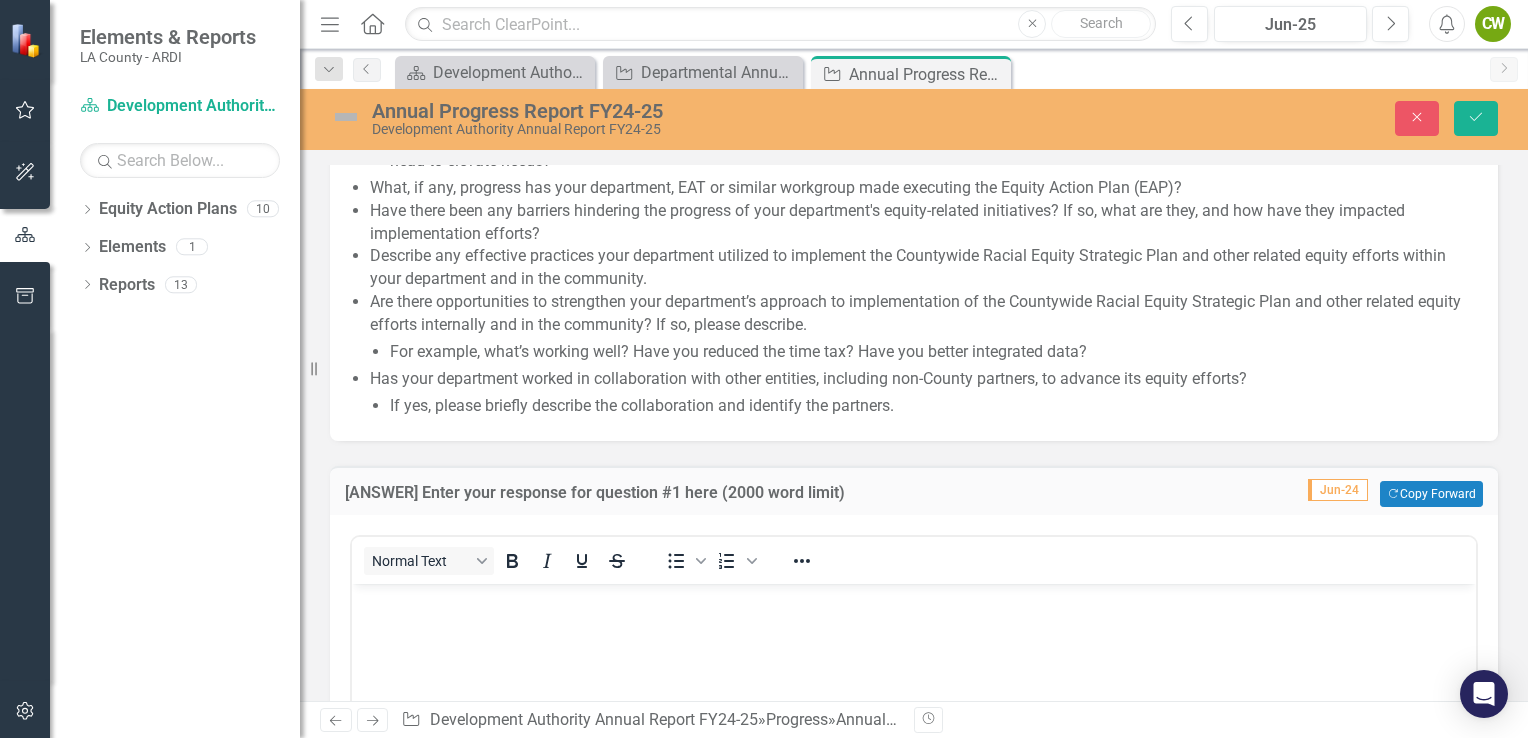 scroll, scrollTop: 2297, scrollLeft: 0, axis: vertical 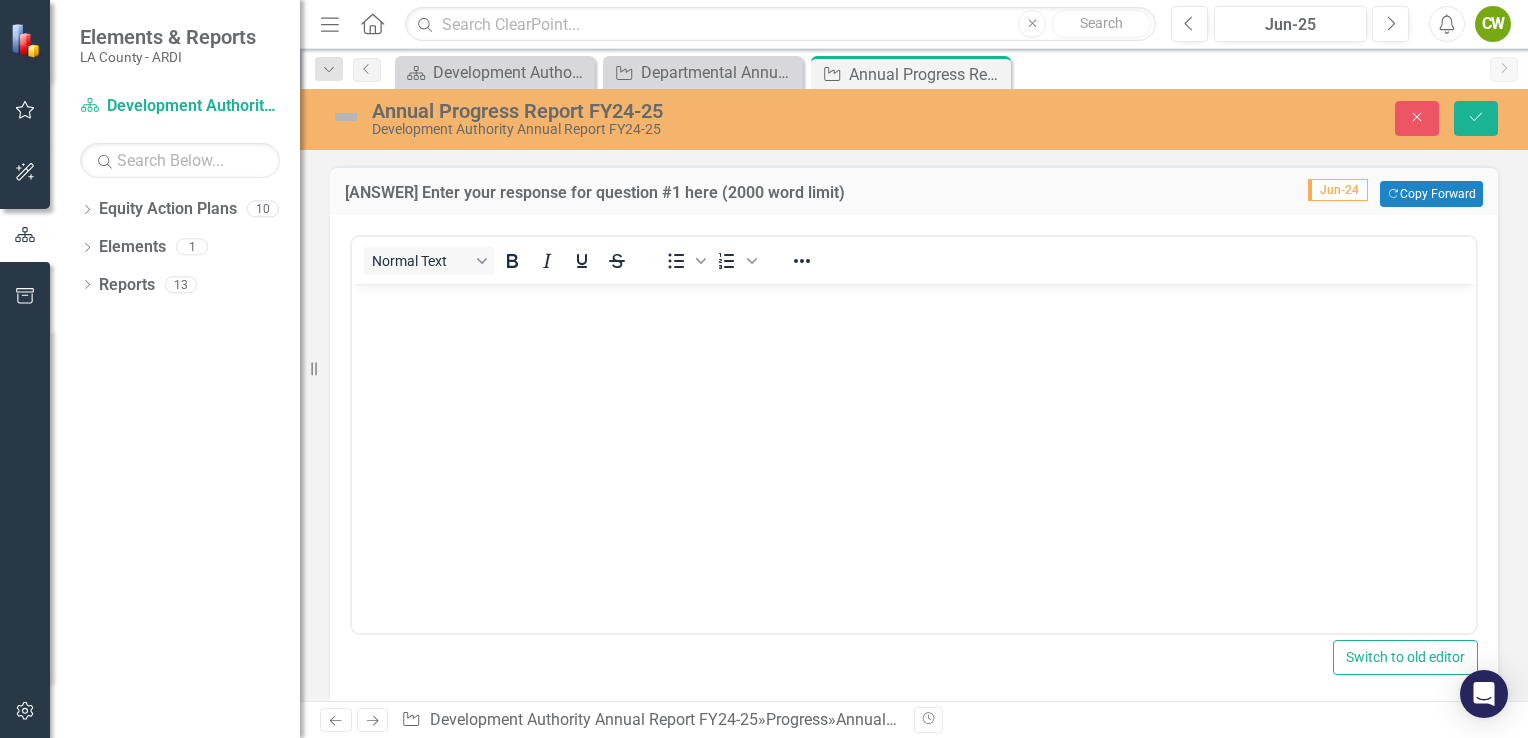 click at bounding box center (914, 434) 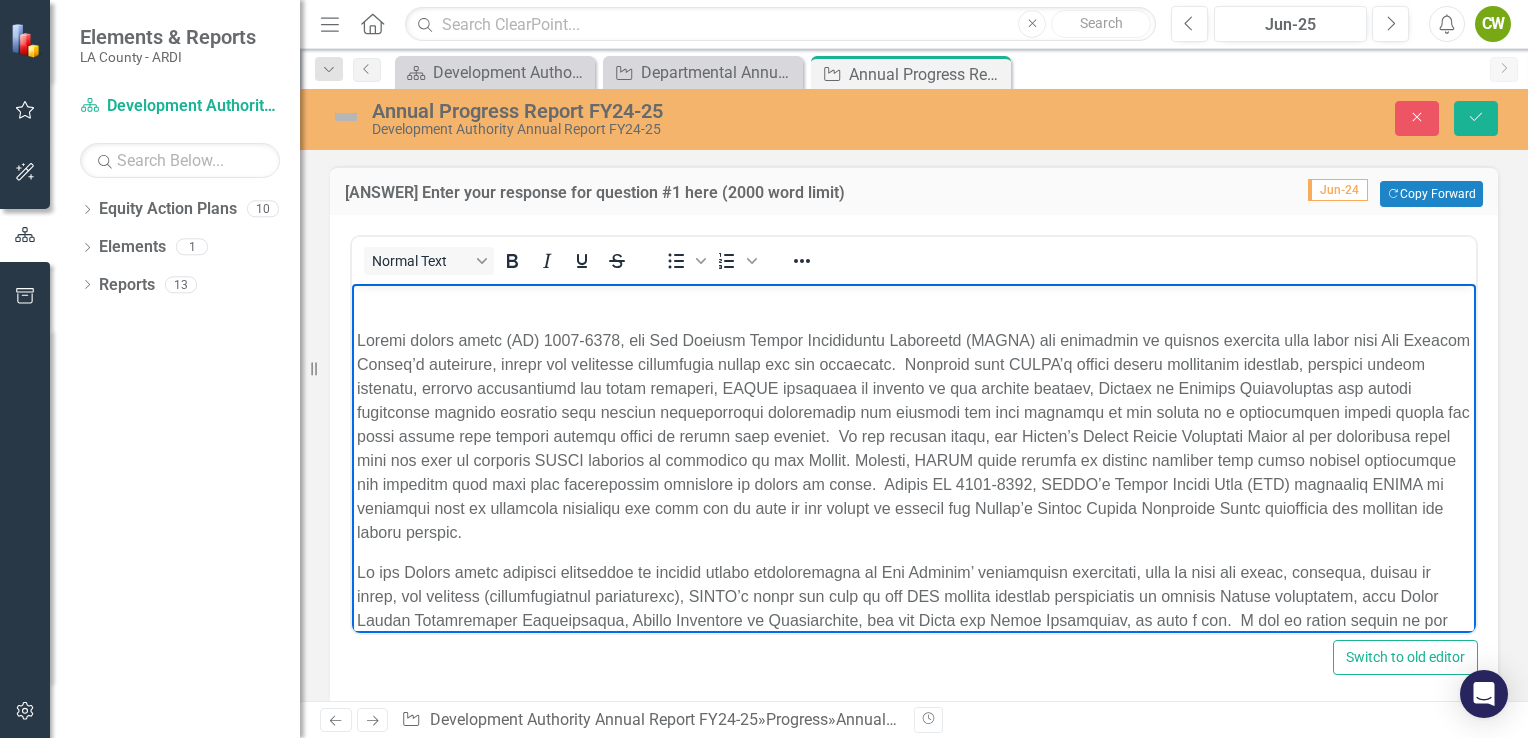 scroll, scrollTop: 0, scrollLeft: 0, axis: both 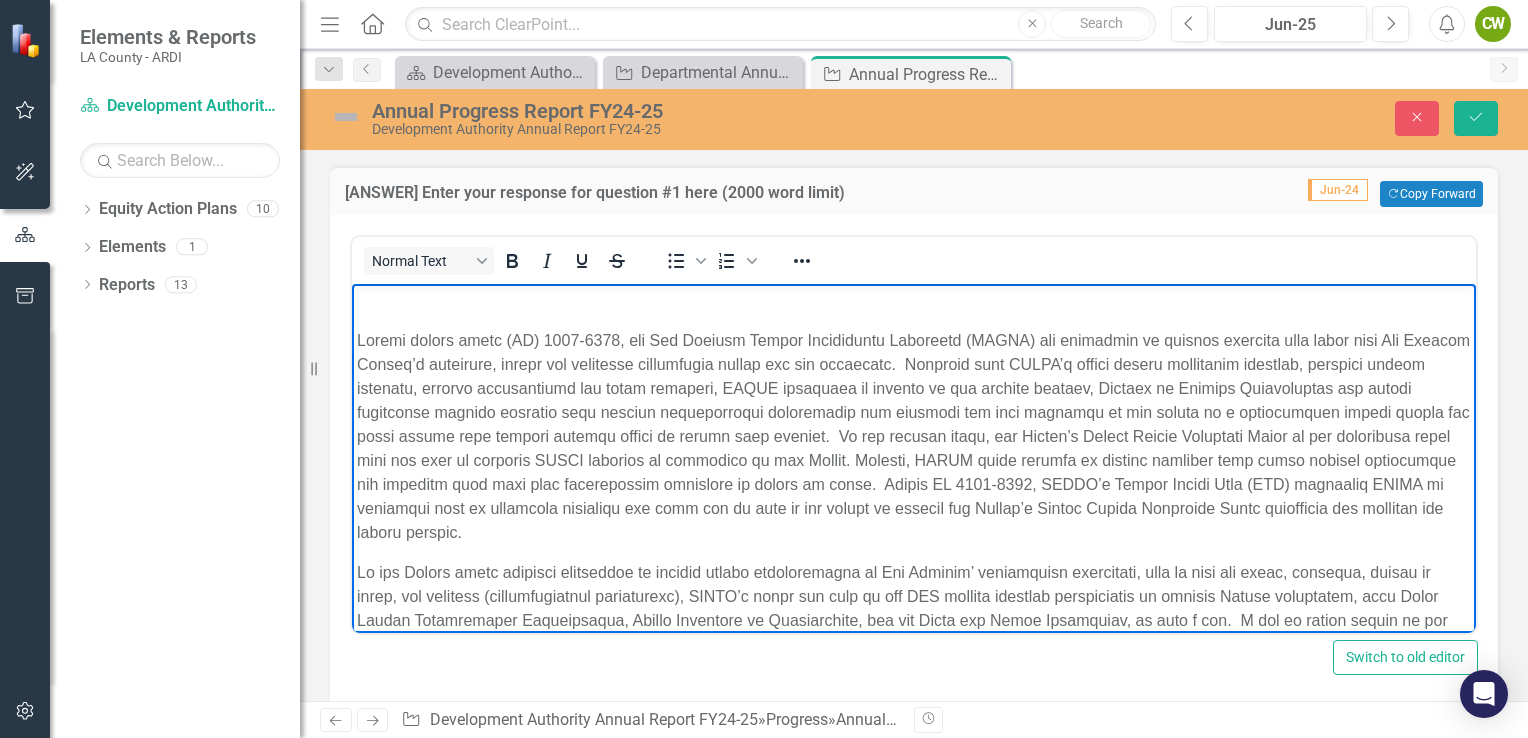 click at bounding box center (914, 301) 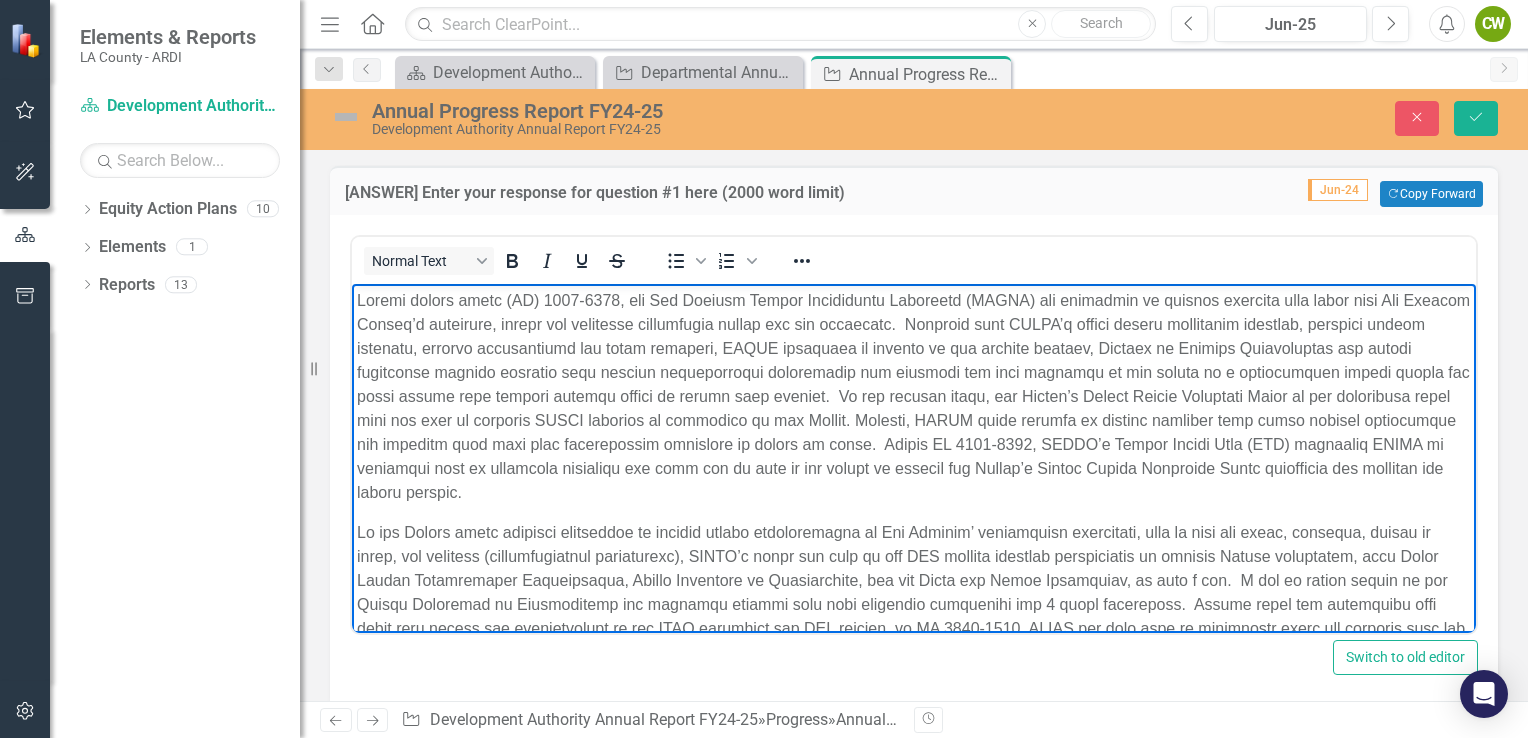type 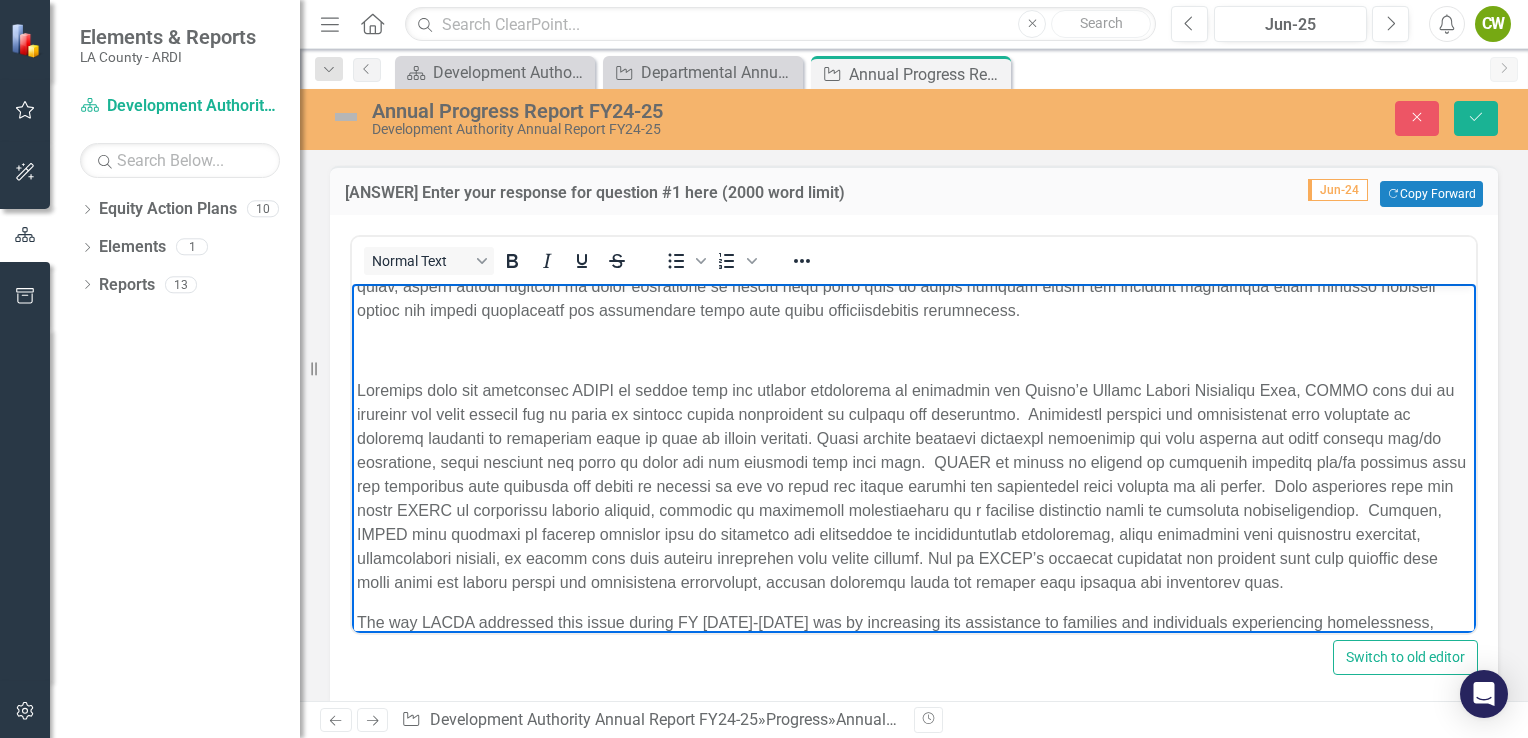 scroll, scrollTop: 500, scrollLeft: 0, axis: vertical 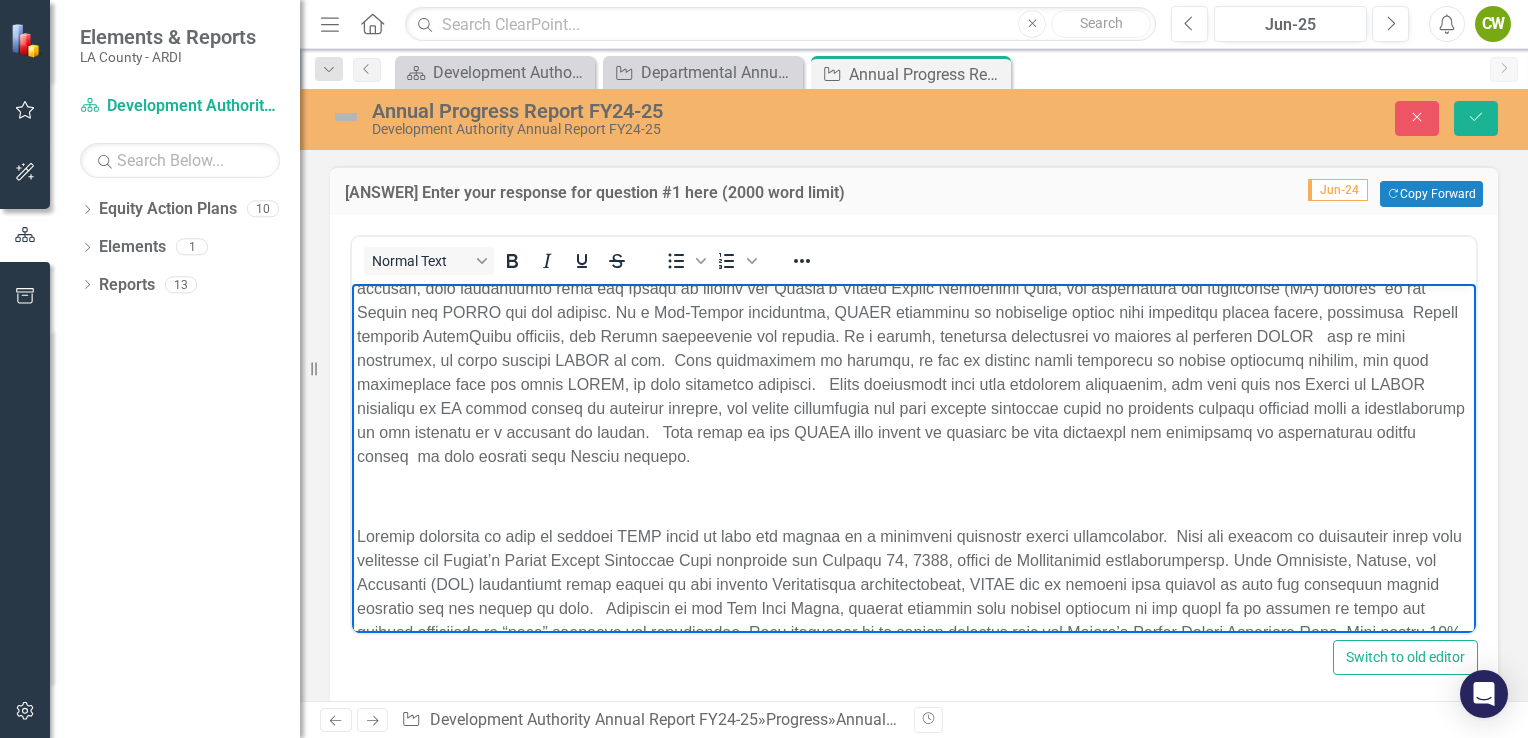 click on "The way LACDA addressed this issue during FY [DATE]-[DATE] was by increasing its assistance to families and individuals experiencing homelessness, since [PERSON_NAME] has recognized that there is significant overlap with this population and the population targeted by the County’s Racial Equity Strategic Plan. During FY [DATE]-[DATE], LACDA continued to set aside a portion of its attrition vouchers, vouchers that have become available following a participant’s removal from a rental assistance program, to the unsheltered. LACDA allocates 50% of these available vouchers to families experiencing homelessness. This year, following the [PERSON_NAME] Canyon wildfire, LACDA used a portion of its attrition vouchers to provide rental assistance to families displaced by the fire.  We were able to accomplish this by securing unprecedented waivers to allow for a hyperlocal preference without having to undergo the lengthy processes HUD has in place for these major changes." at bounding box center (914, 905) 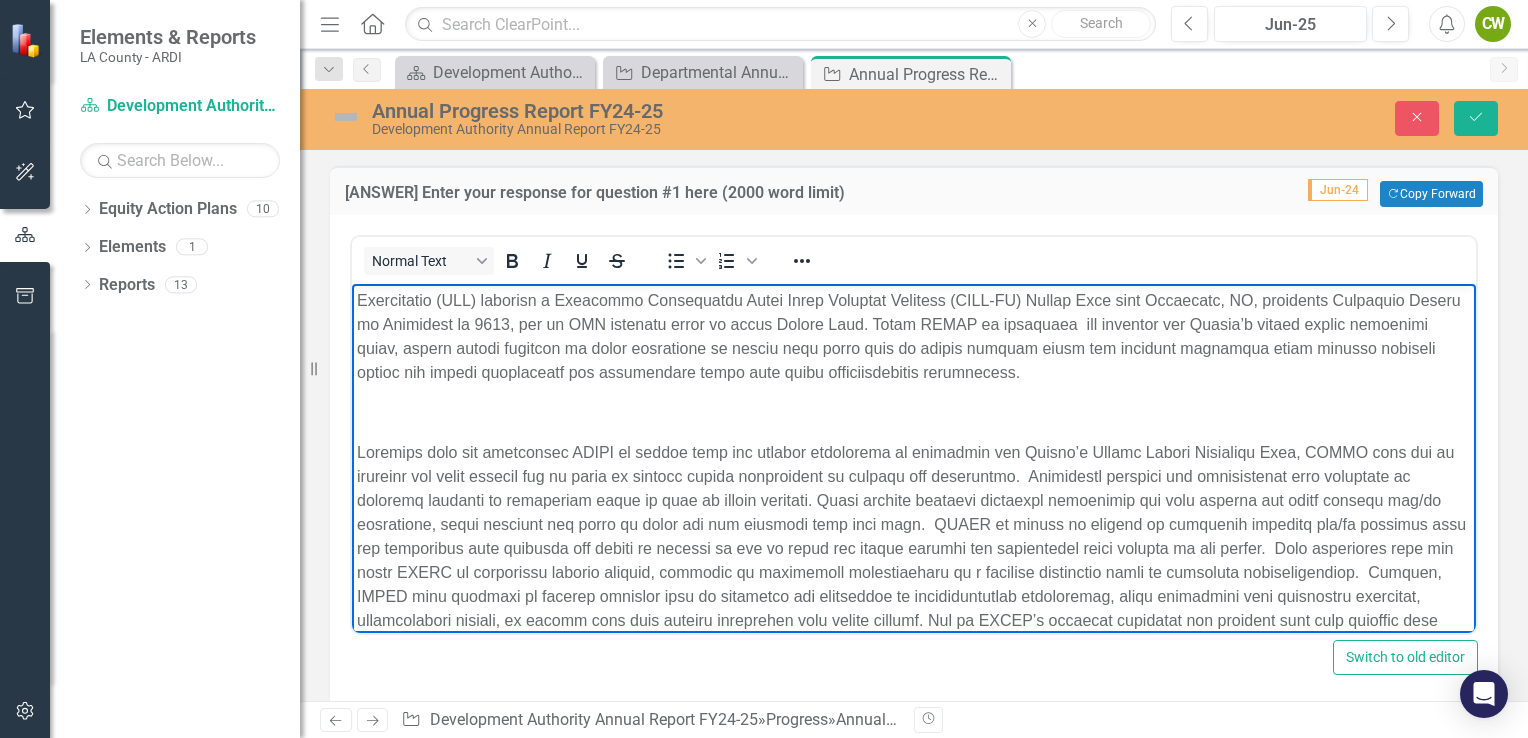 scroll, scrollTop: 900, scrollLeft: 0, axis: vertical 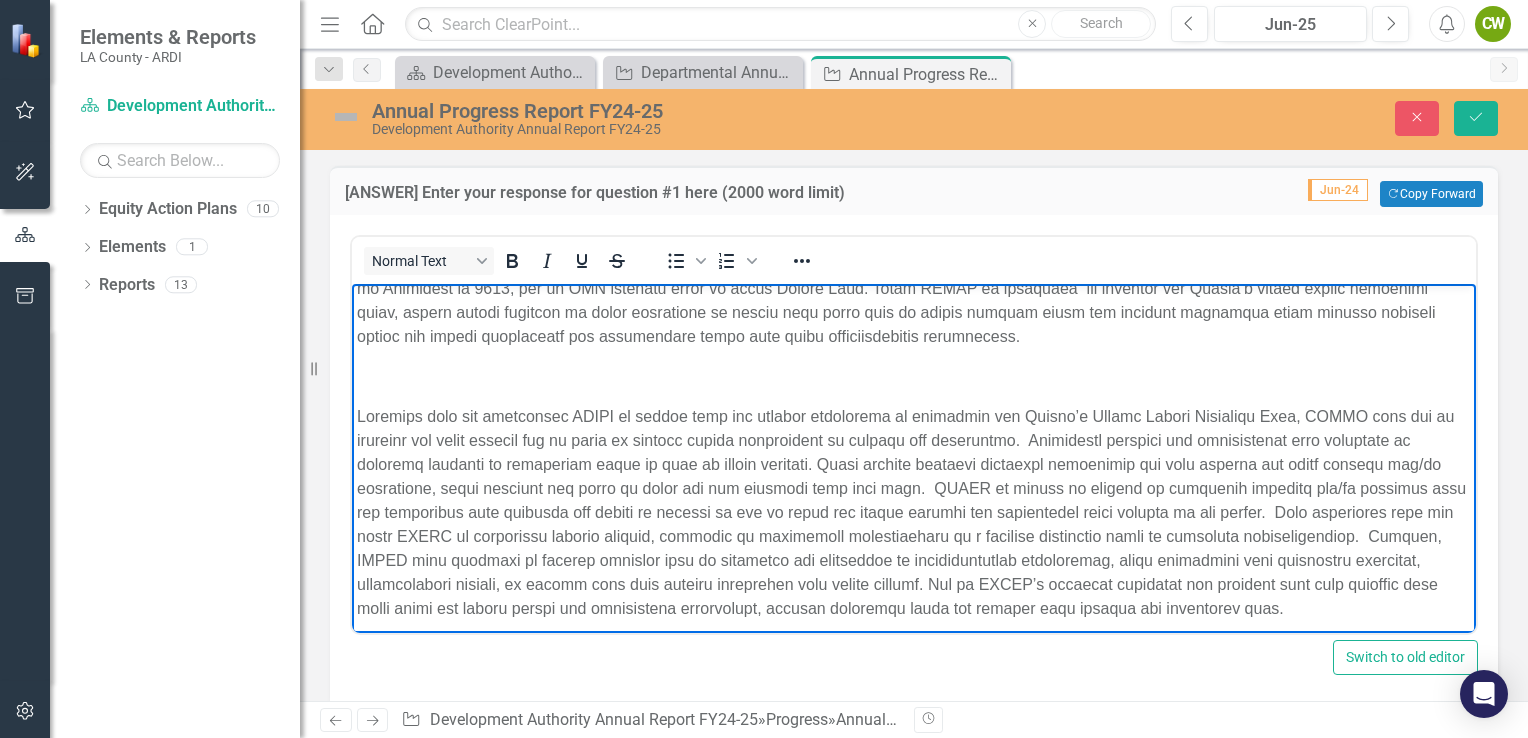 click at bounding box center (914, 377) 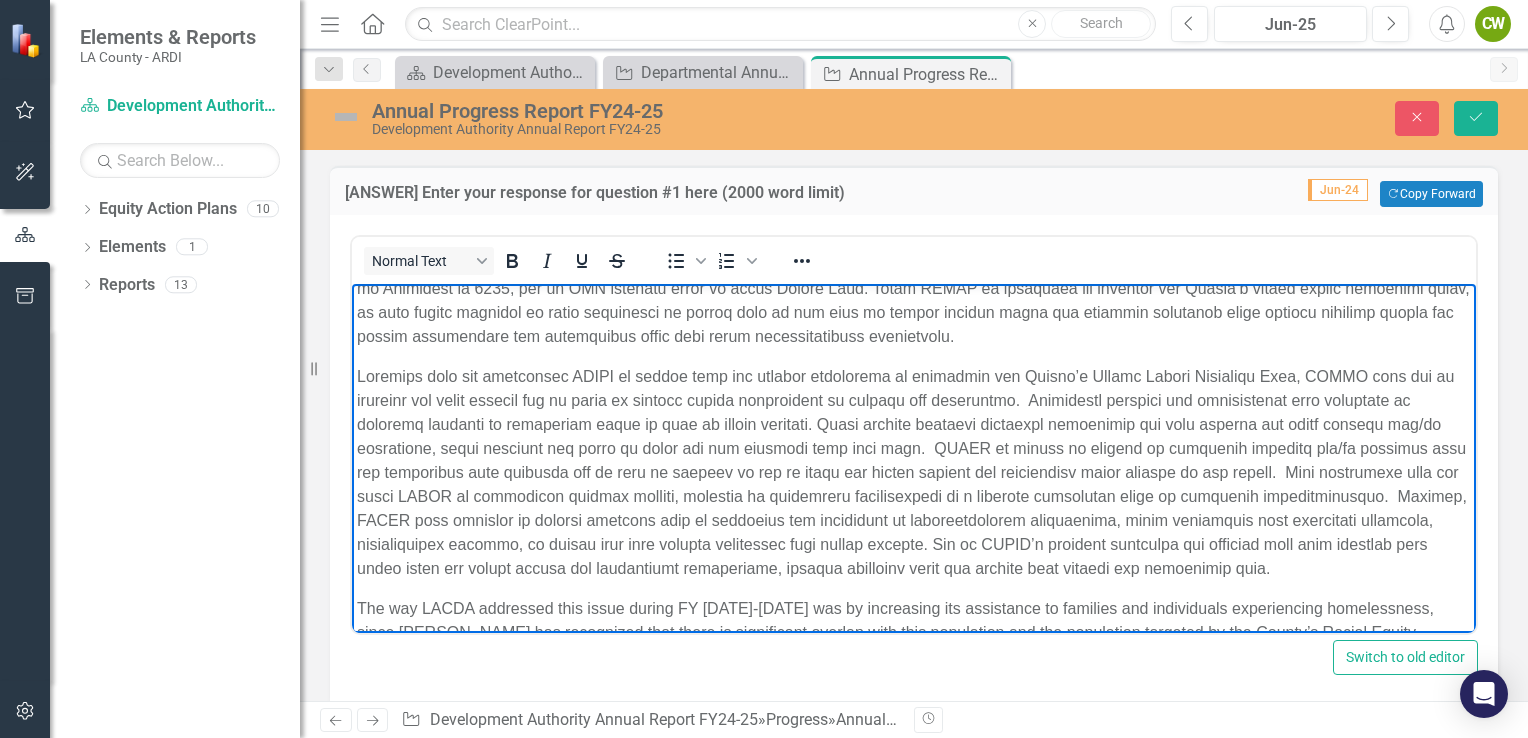 click on "The way LACDA addressed this issue during FY [DATE]-[DATE] was by increasing its assistance to families and individuals experiencing homelessness, since [PERSON_NAME] has recognized that there is significant overlap with this population and the population targeted by the County’s Racial Equity Strategic Plan. During FY [DATE]-[DATE], LACDA continued to set aside a portion of its attrition vouchers, vouchers that have become available following a participant’s removal from a rental assistance program, to the unsheltered. LACDA allocates 50% of these available vouchers to families experiencing homelessness. This year, following the [PERSON_NAME] Canyon wildfire, LACDA used a portion of its attrition vouchers to provide rental assistance to families displaced by the fire.  We were able to accomplish this by securing unprecedented waivers to allow for a hyperlocal preference without having to undergo the lengthy processes HUD has in place for these major changes." at bounding box center (914, 465) 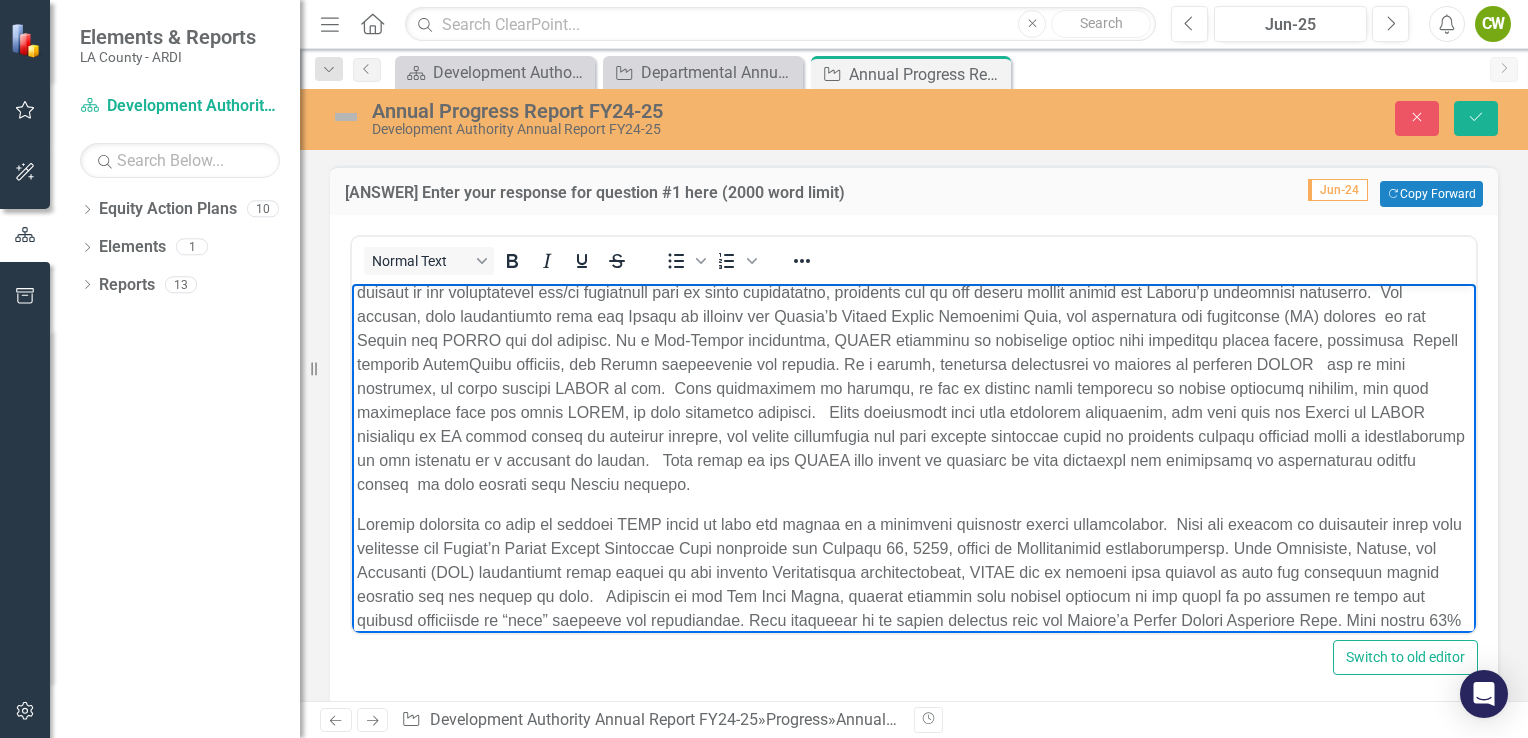 scroll, scrollTop: 500, scrollLeft: 0, axis: vertical 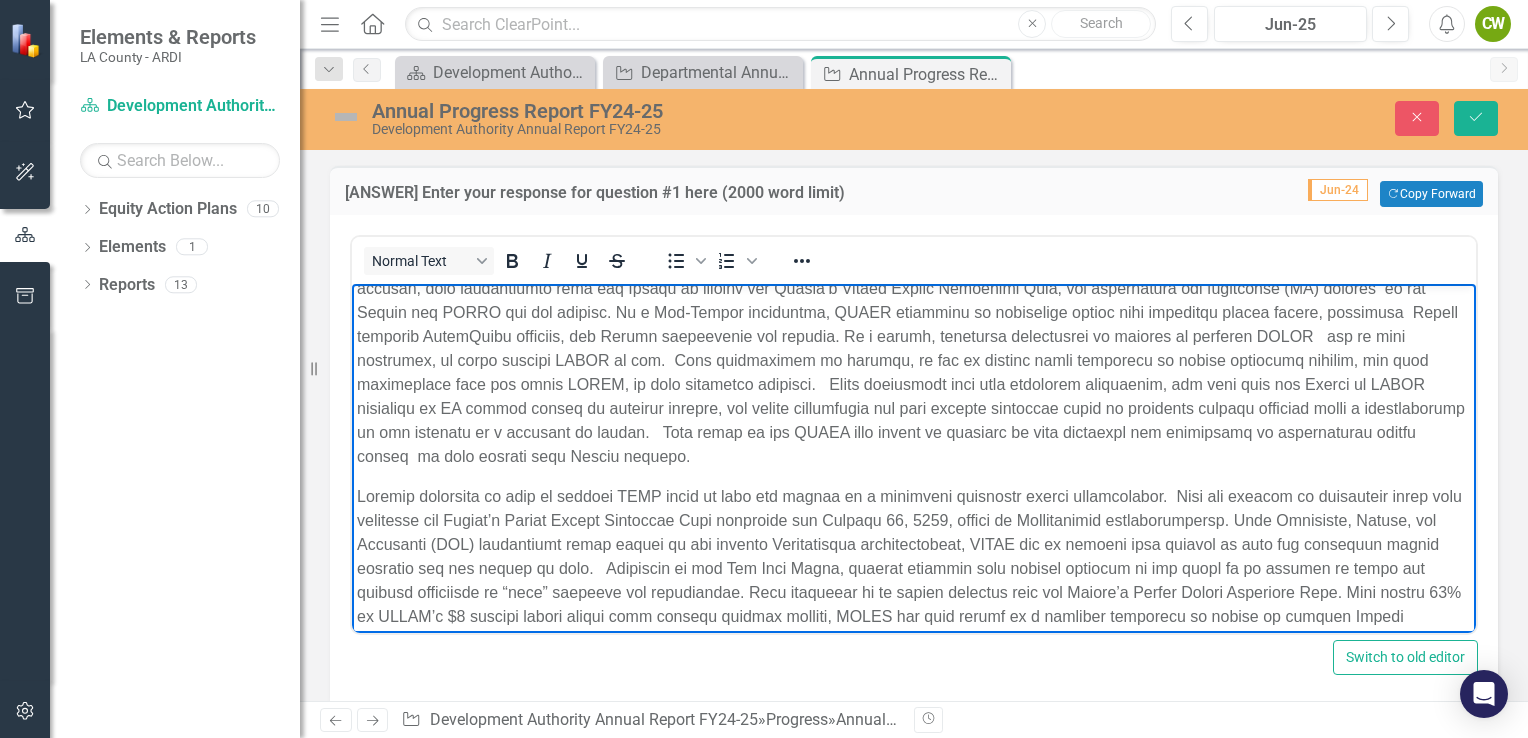drag, startPoint x: 555, startPoint y: 468, endPoint x: 591, endPoint y: 608, distance: 144.55449 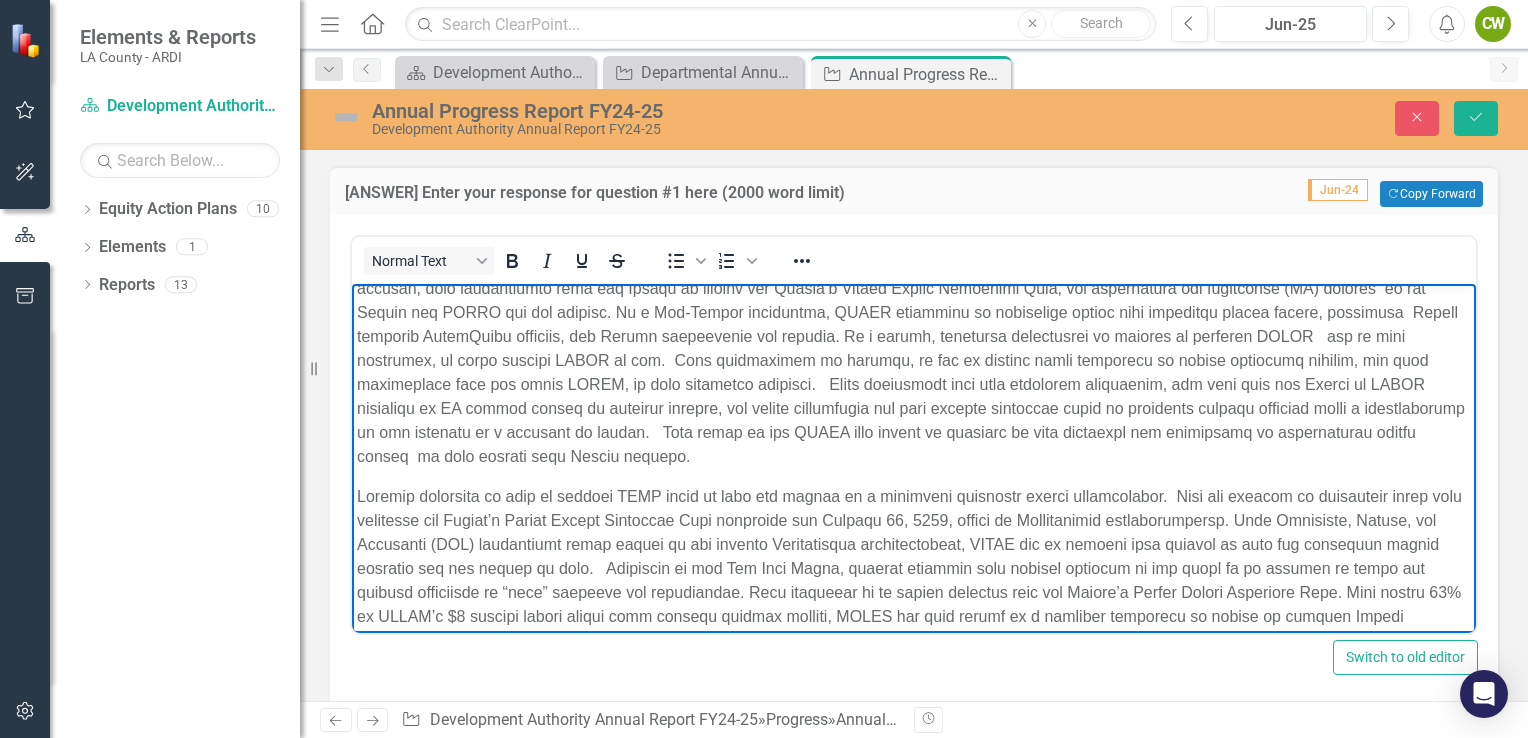 click at bounding box center [914, 349] 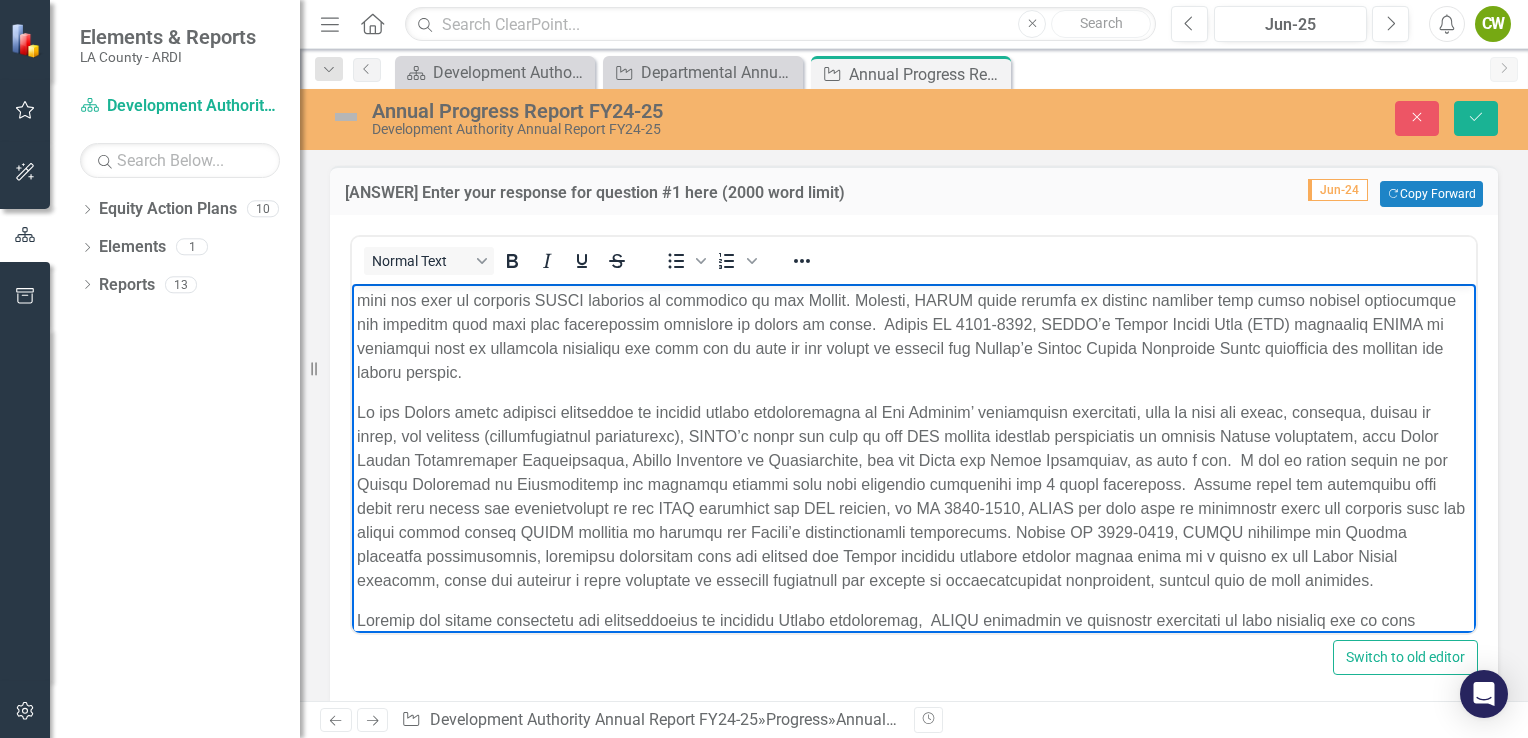 scroll, scrollTop: 0, scrollLeft: 0, axis: both 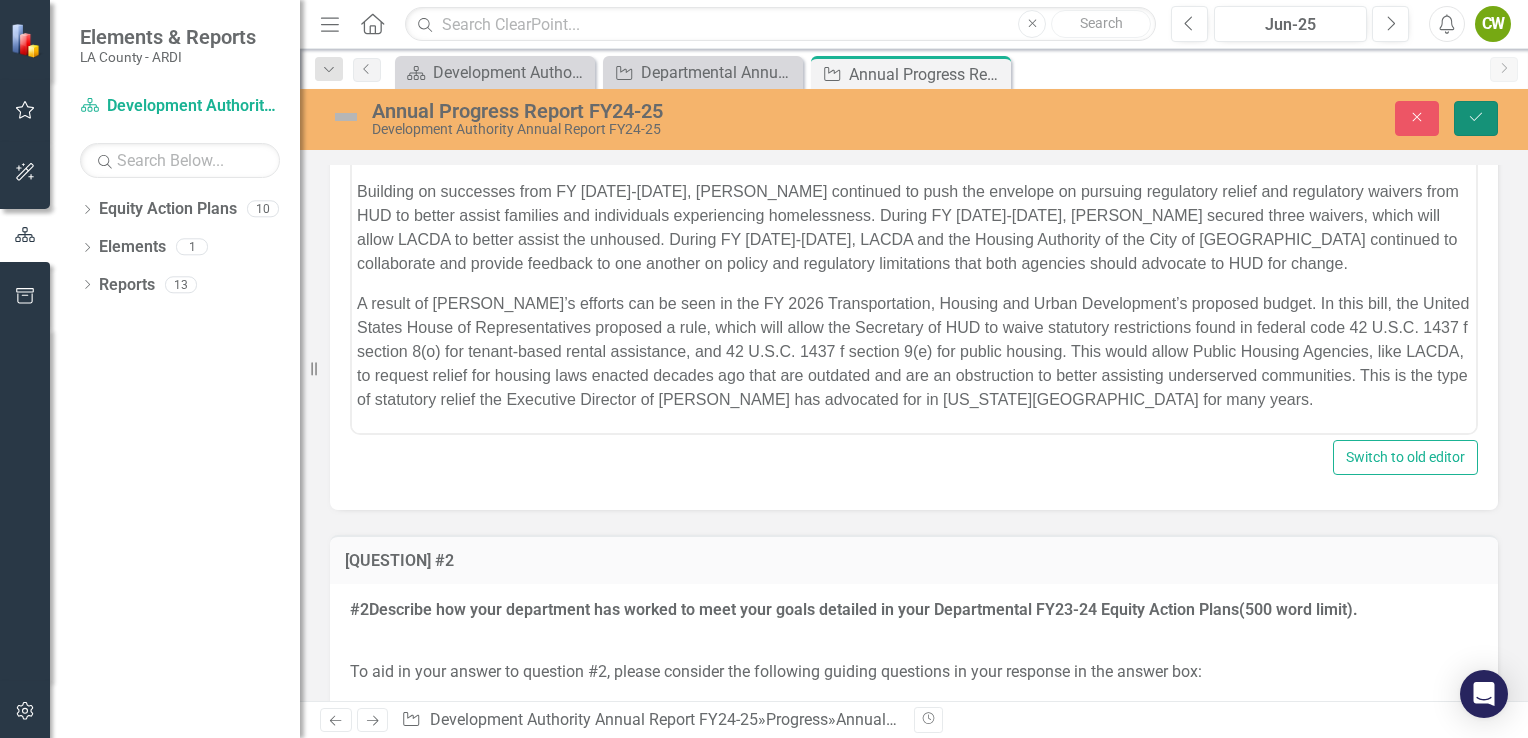 click on "Save" 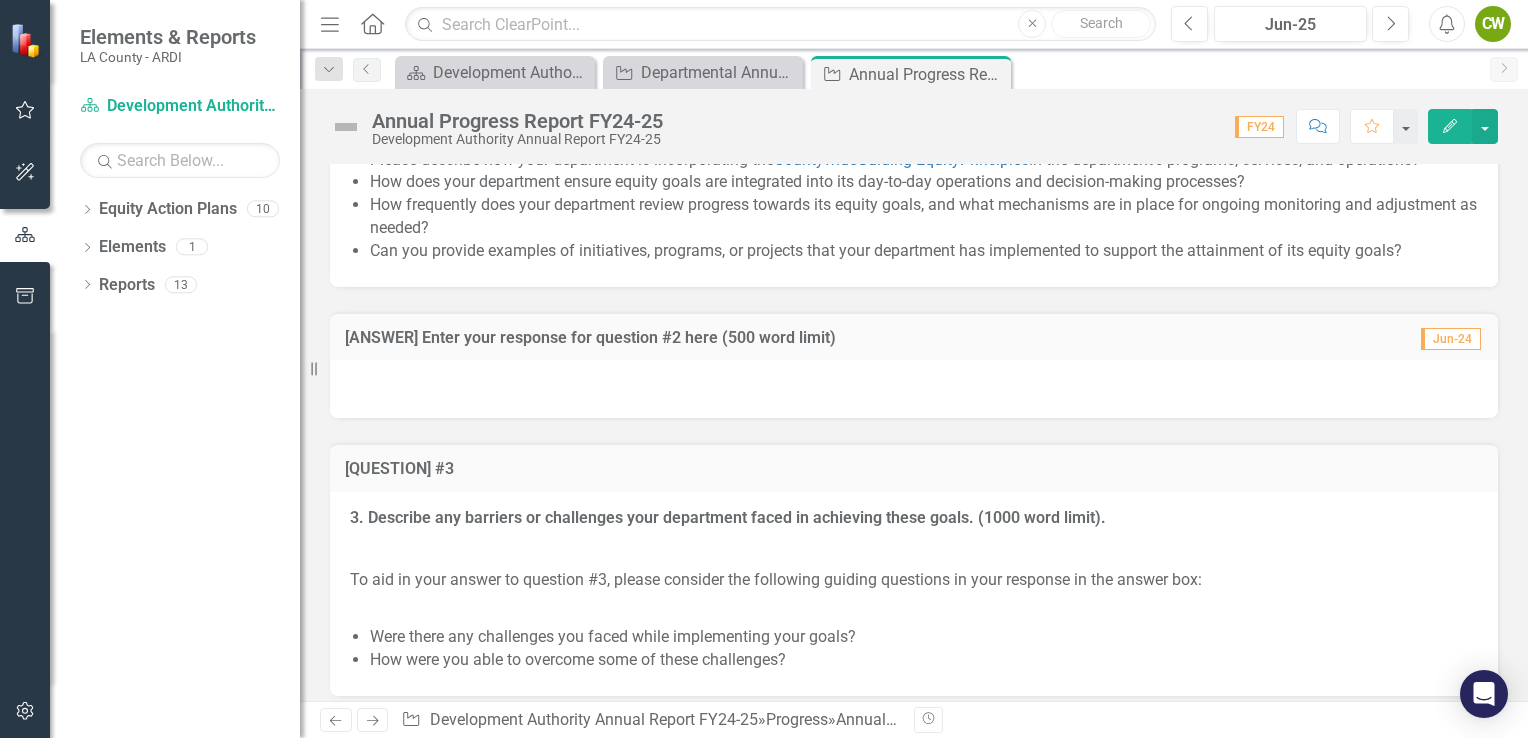 scroll, scrollTop: 4600, scrollLeft: 0, axis: vertical 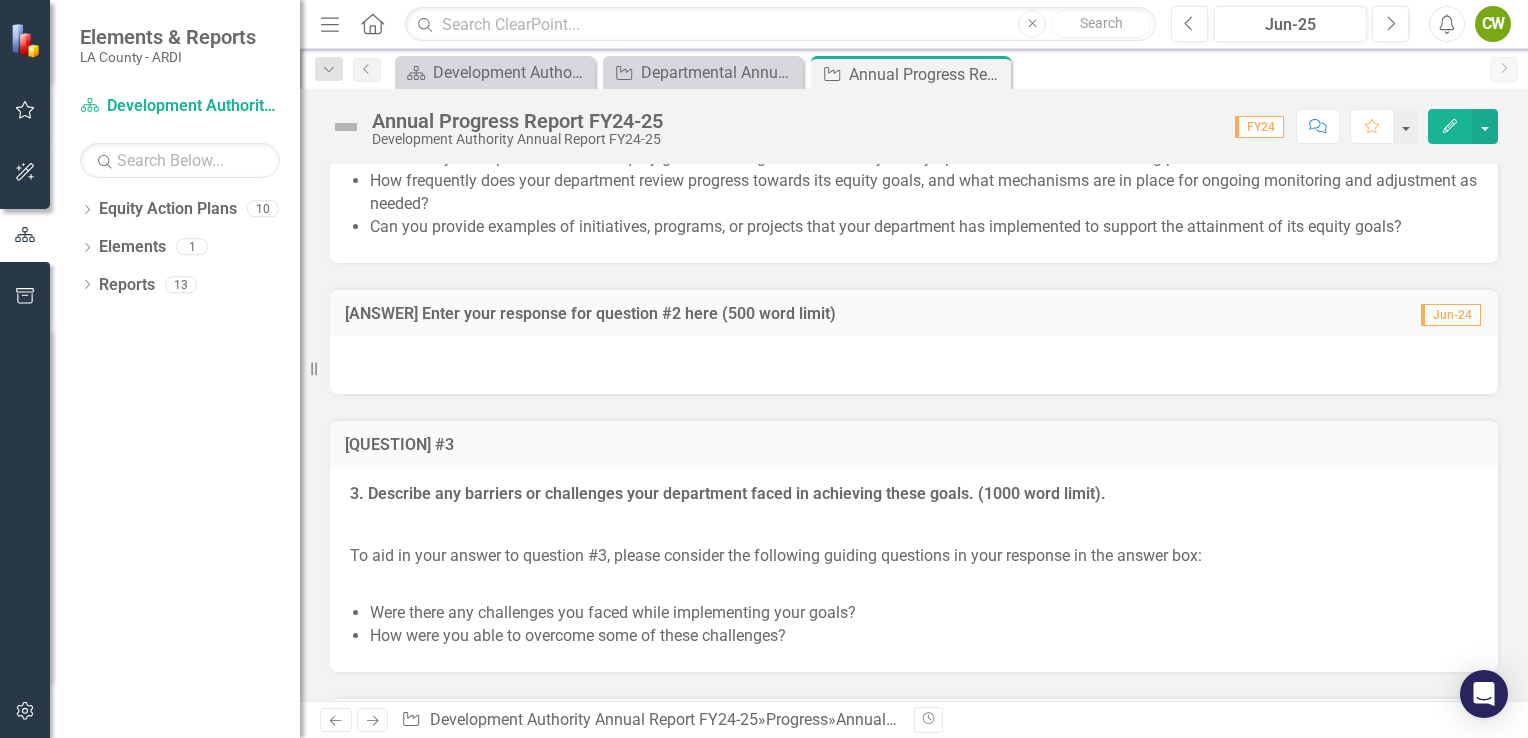 click at bounding box center (914, 365) 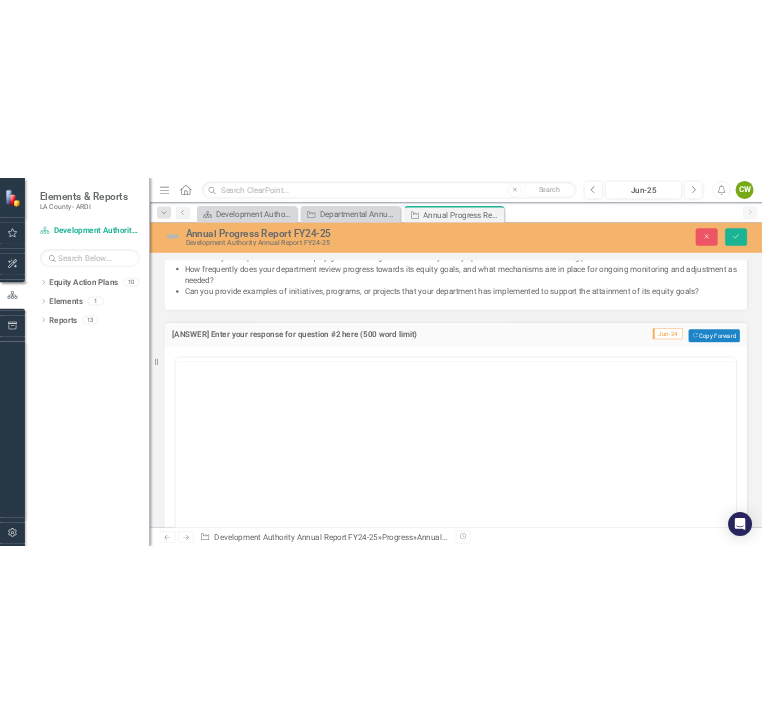scroll, scrollTop: 0, scrollLeft: 0, axis: both 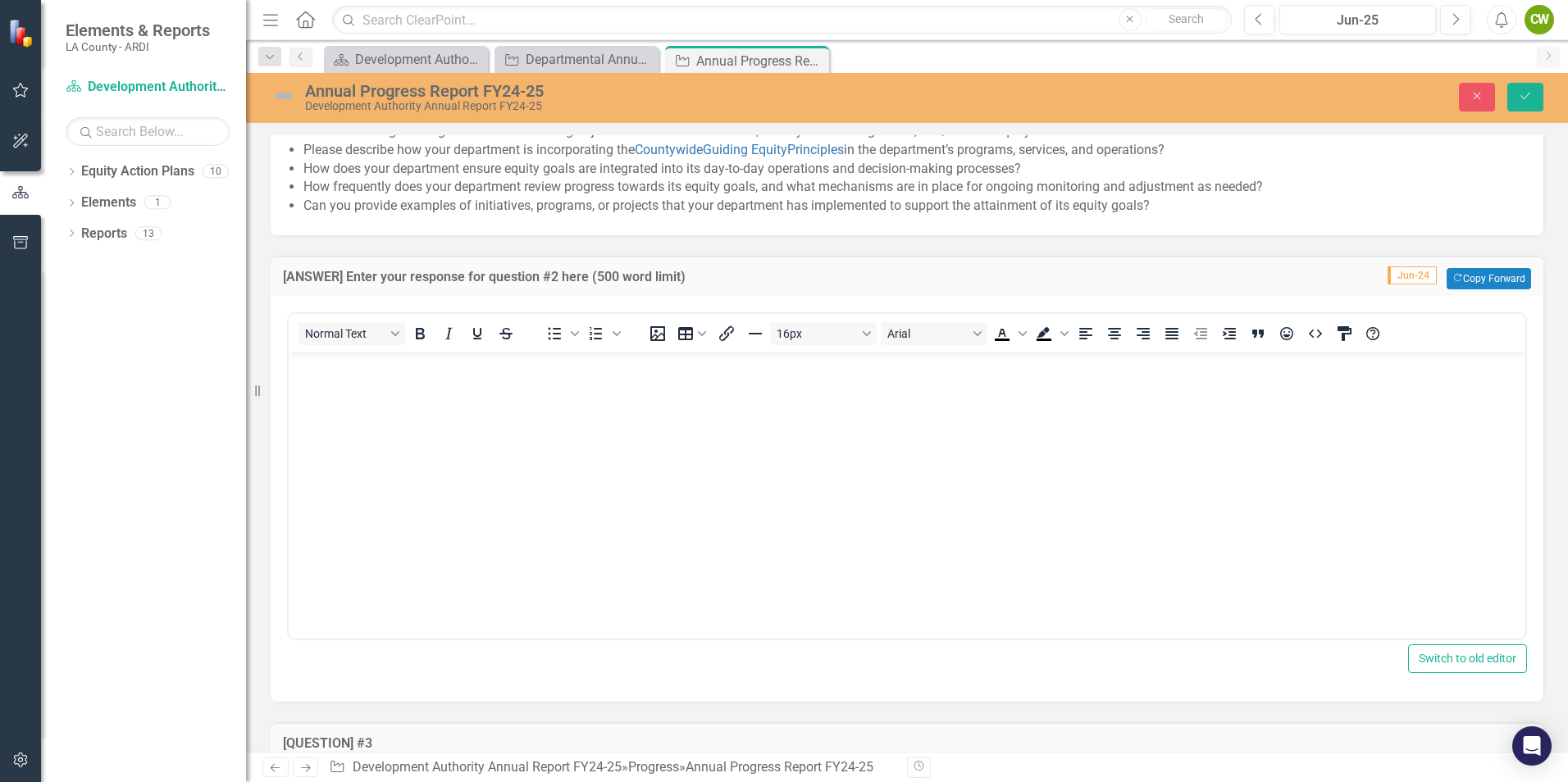 click at bounding box center [907, 475] 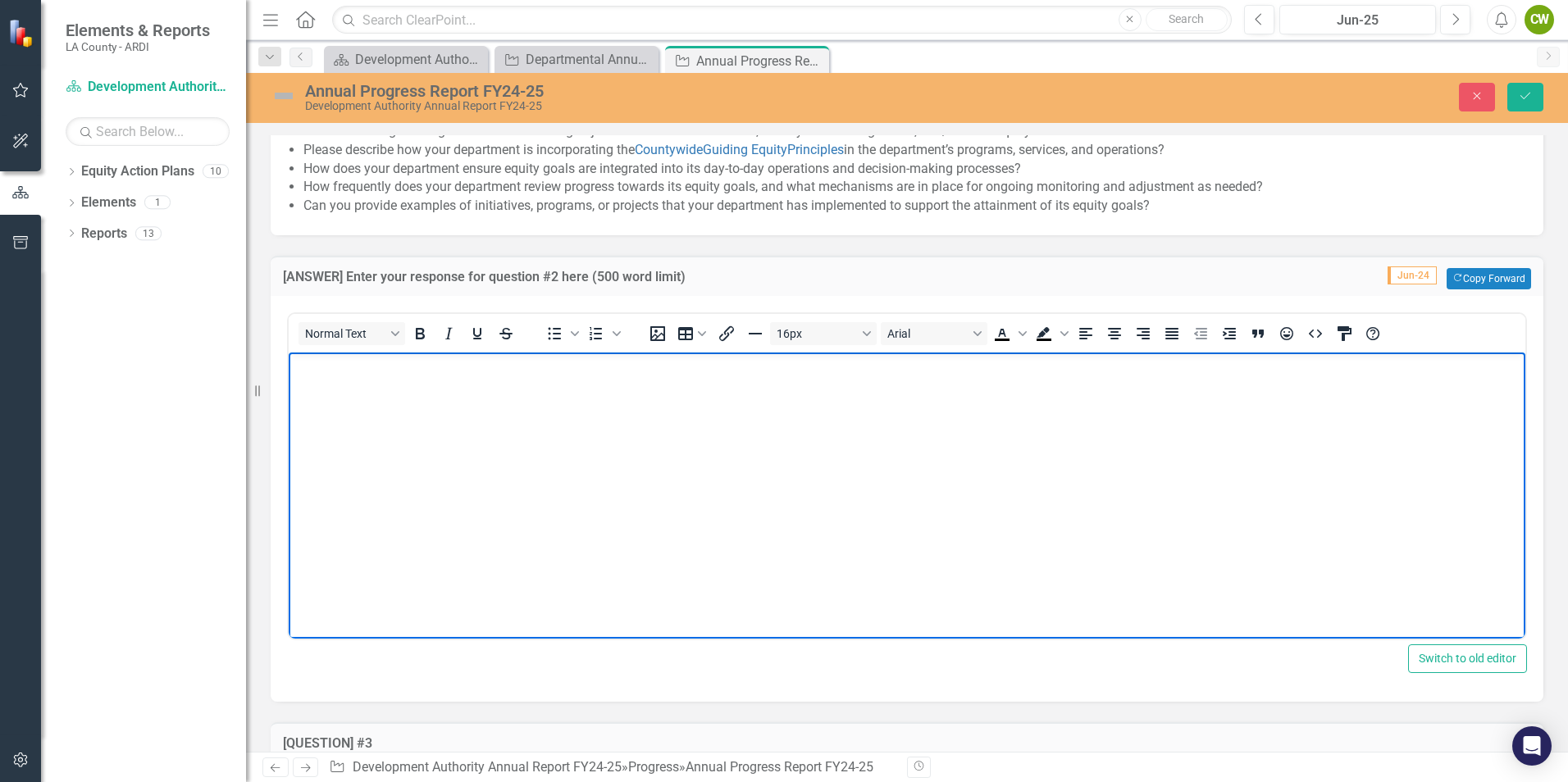 click at bounding box center (907, 475) 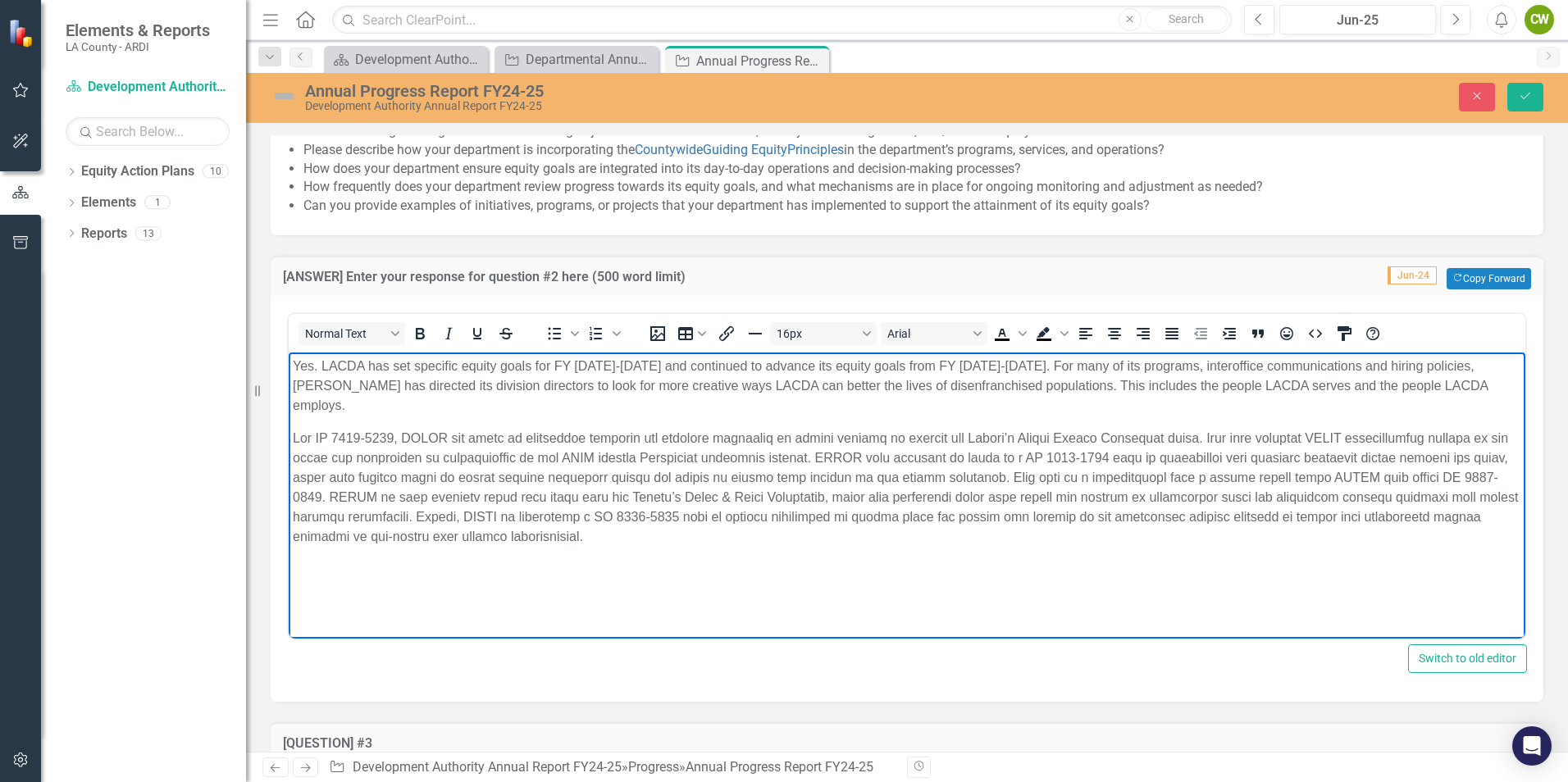 scroll, scrollTop: 3008, scrollLeft: 0, axis: vertical 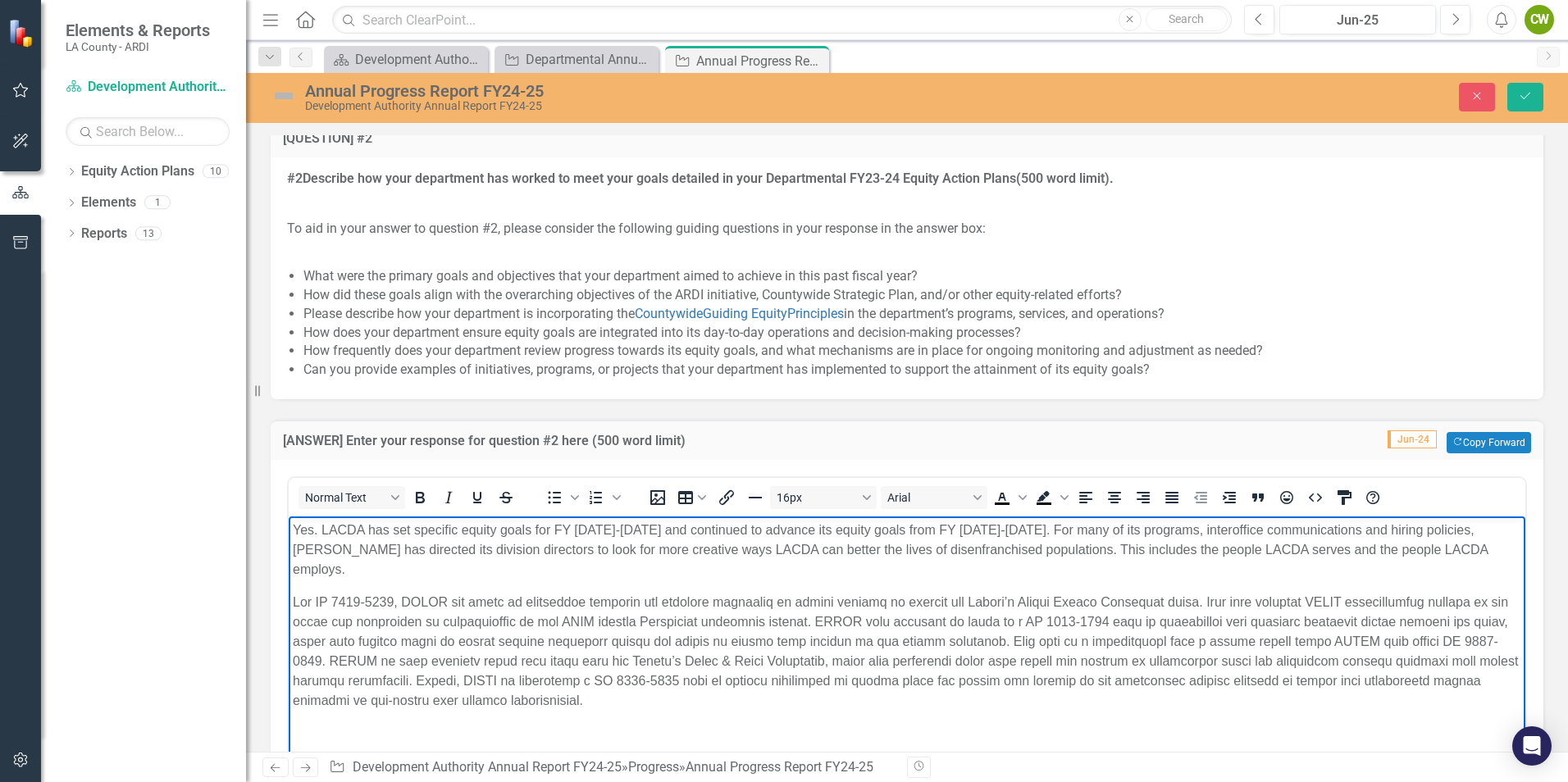 click at bounding box center (907, 652) 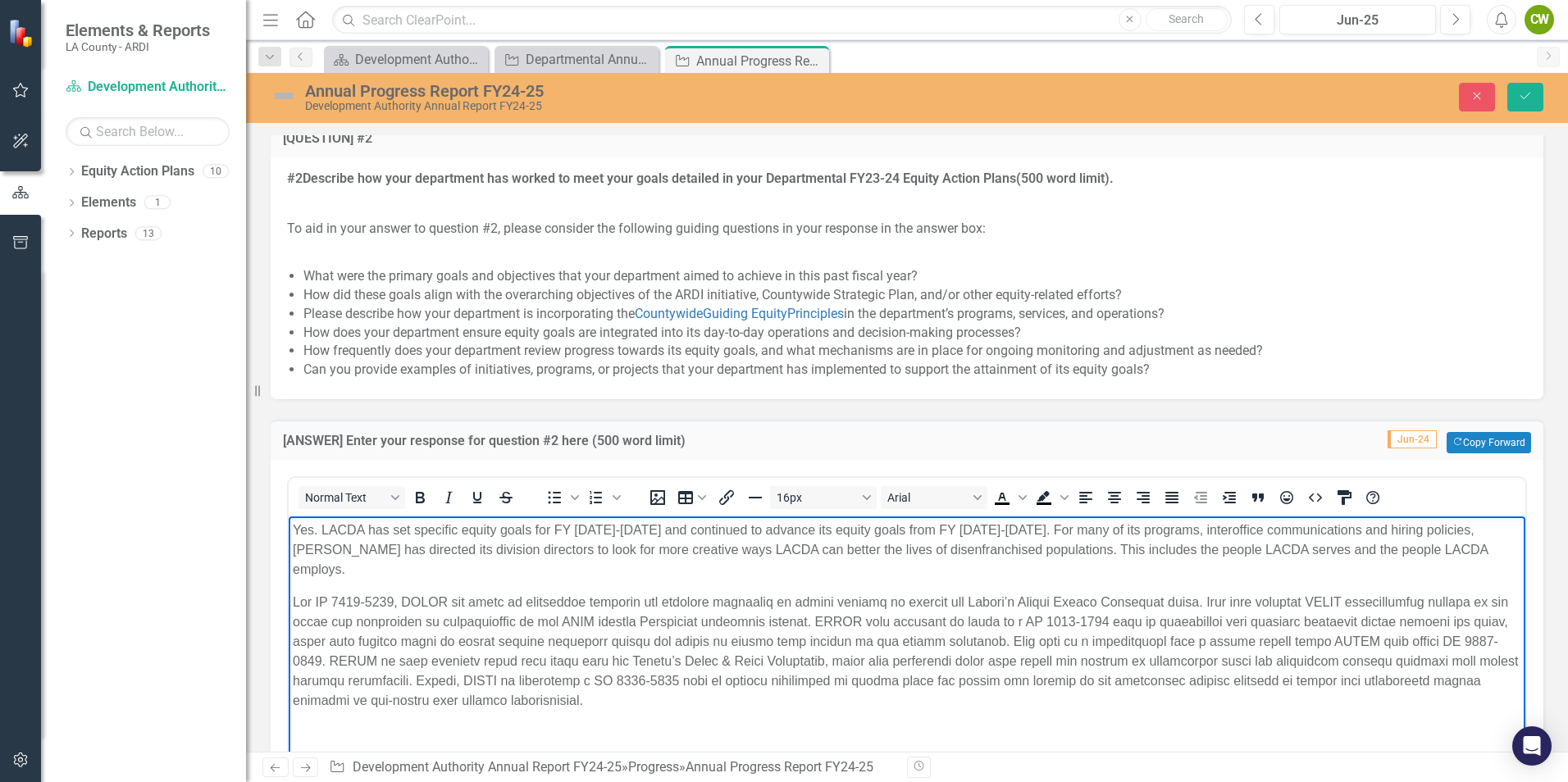click on "Yes. LACDA has set specific equity goals for FY [DATE]-[DATE] and continued to advance its equity goals from FY [DATE]-[DATE]. For many of its programs, interoffice communications and hiring policies, [PERSON_NAME] has directed its division directors to look for more creative ways LACDA can better the lives of disenfranchised populations. This includes the people LACDA serves and the people LACDA employs." at bounding box center [907, 639] 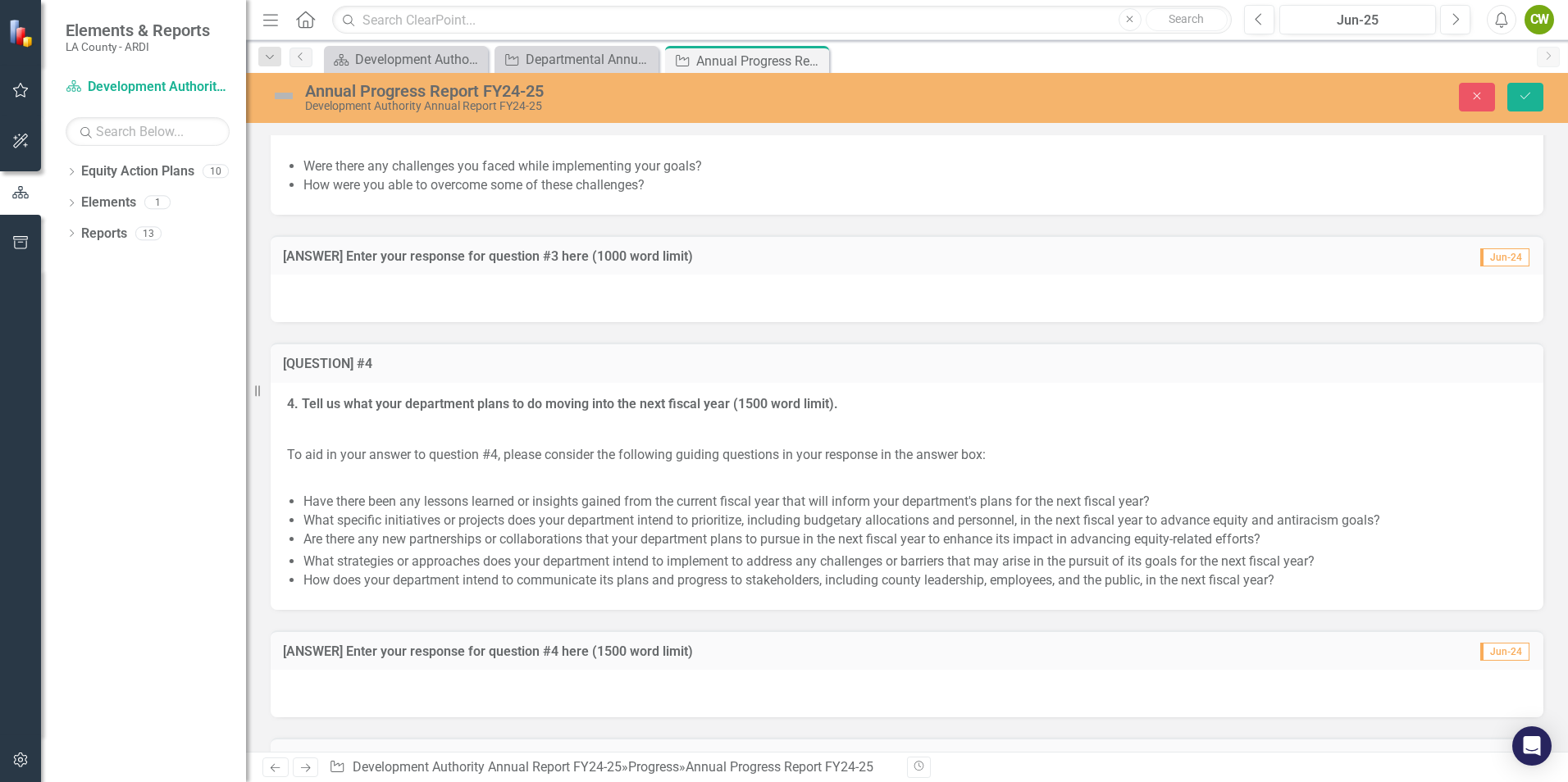scroll, scrollTop: 3909, scrollLeft: 0, axis: vertical 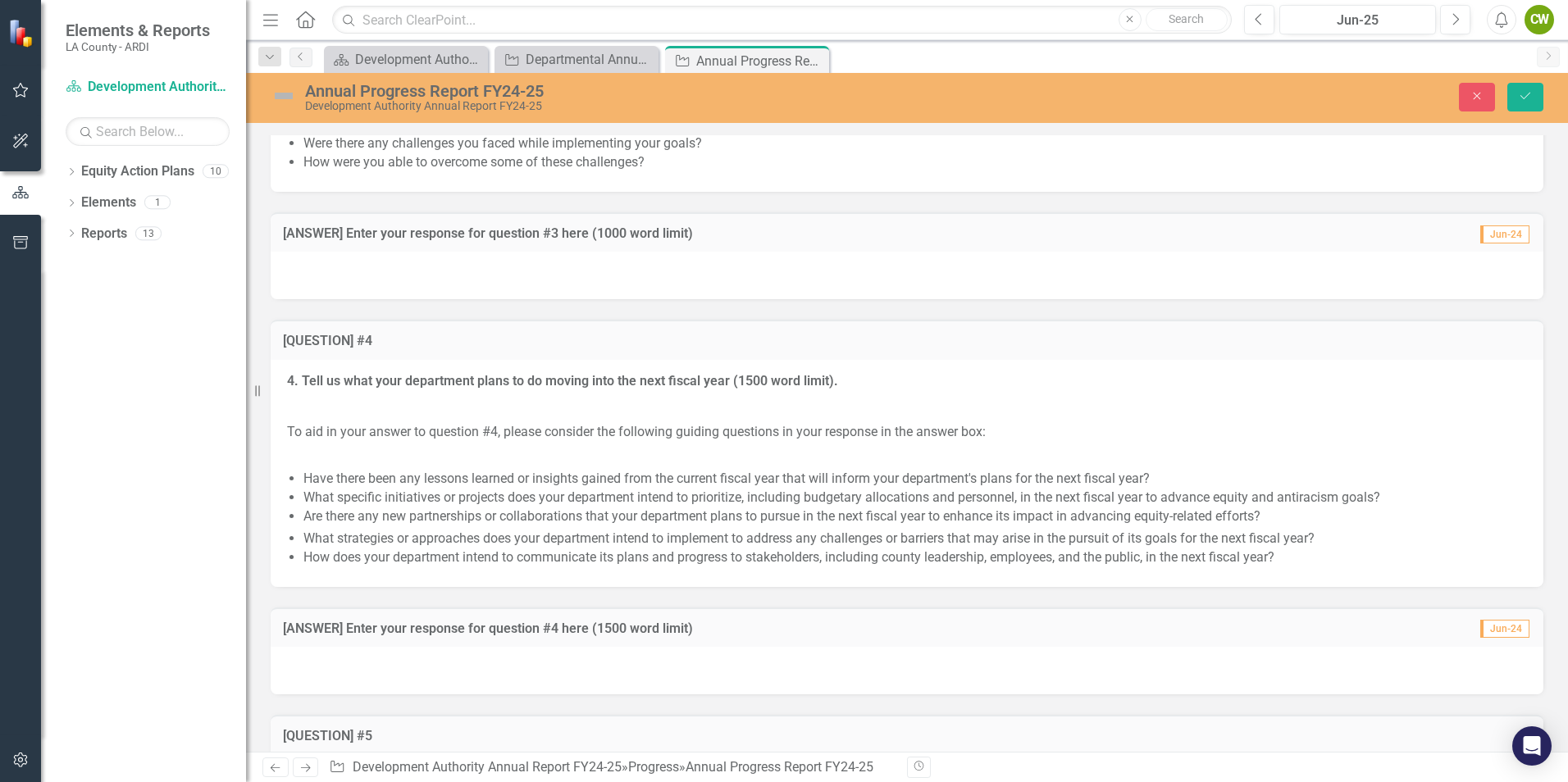 click at bounding box center [907, 275] 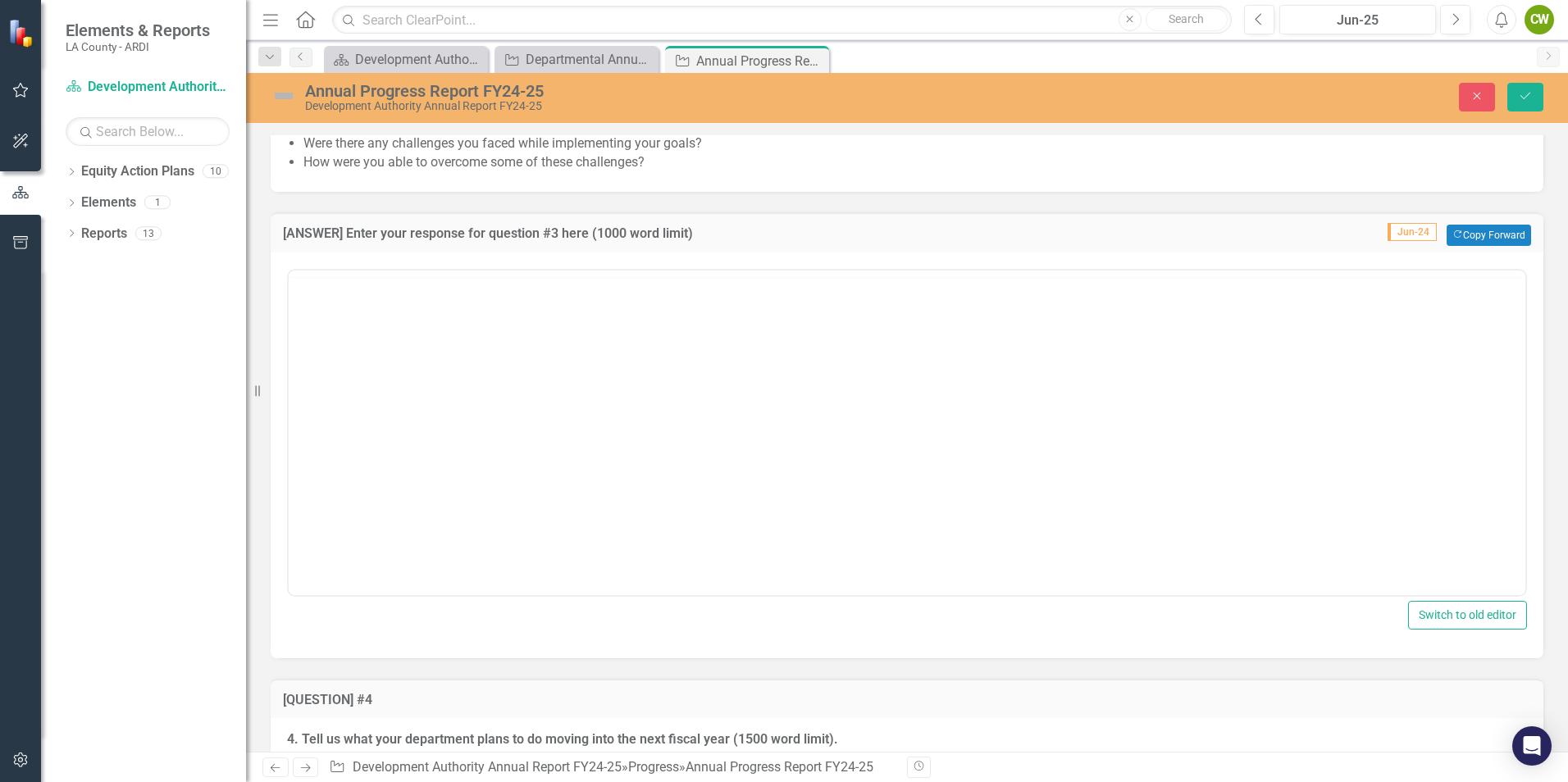 scroll, scrollTop: 0, scrollLeft: 0, axis: both 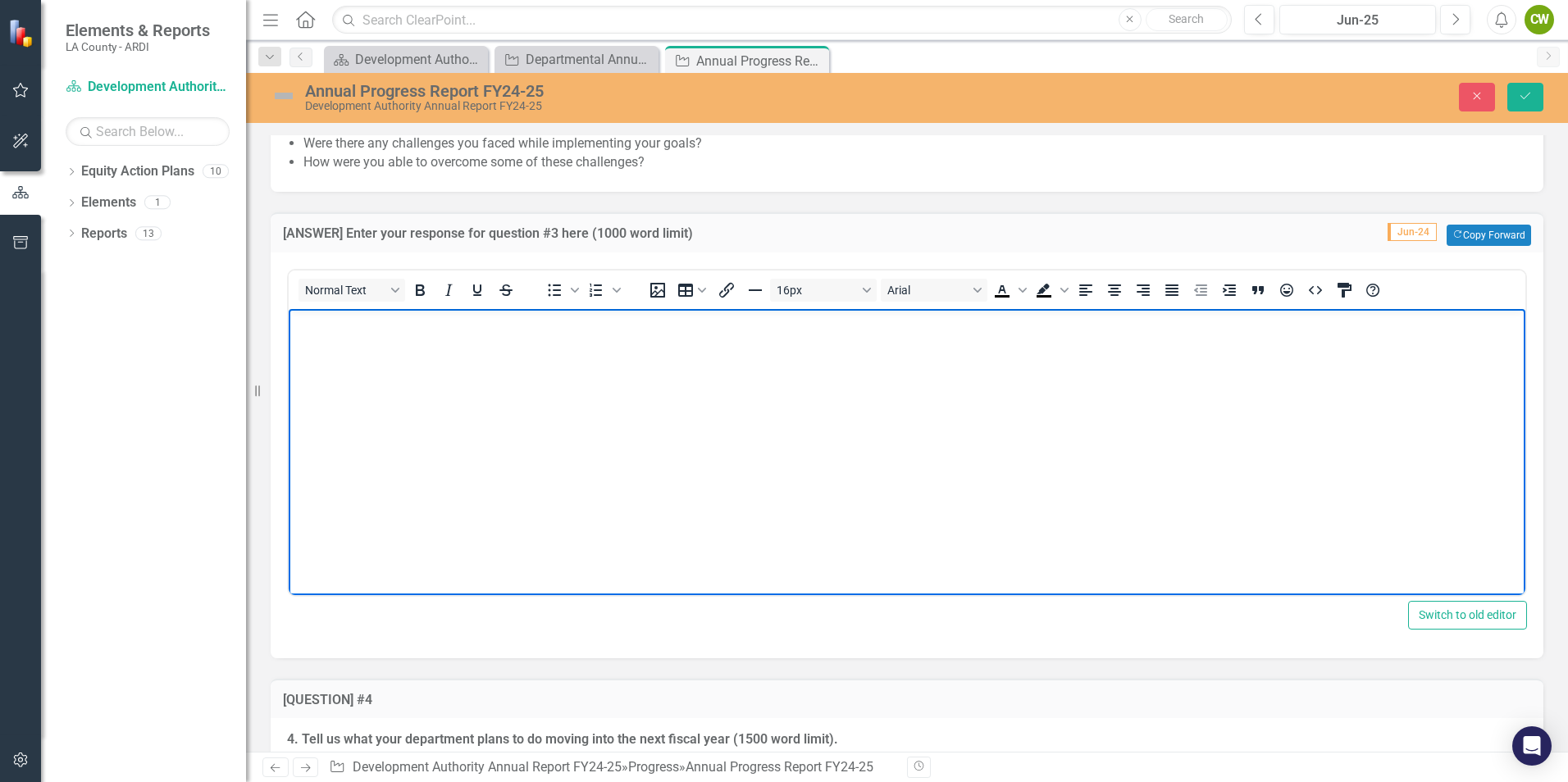 click at bounding box center (907, 431) 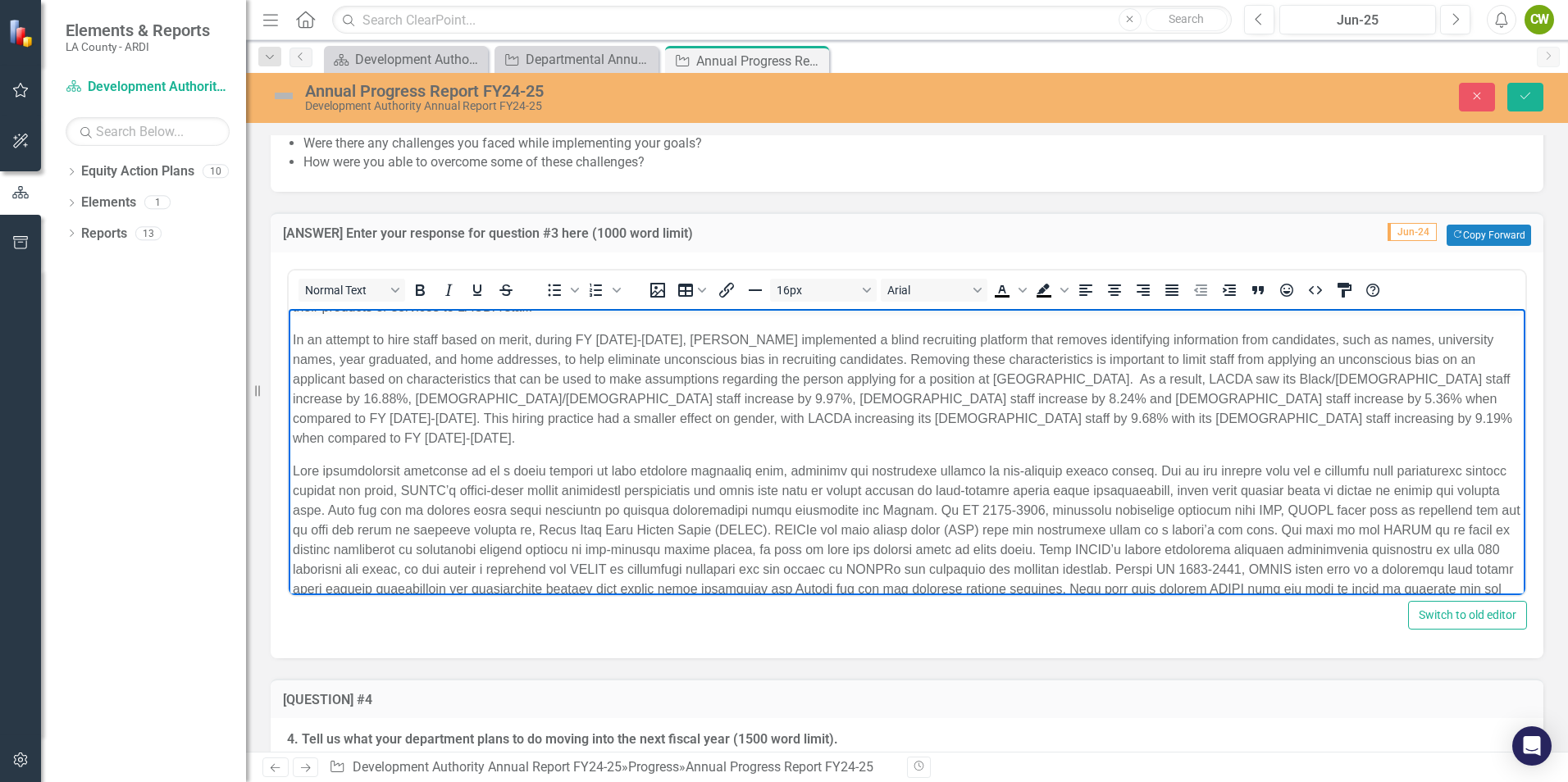 scroll, scrollTop: 0, scrollLeft: 0, axis: both 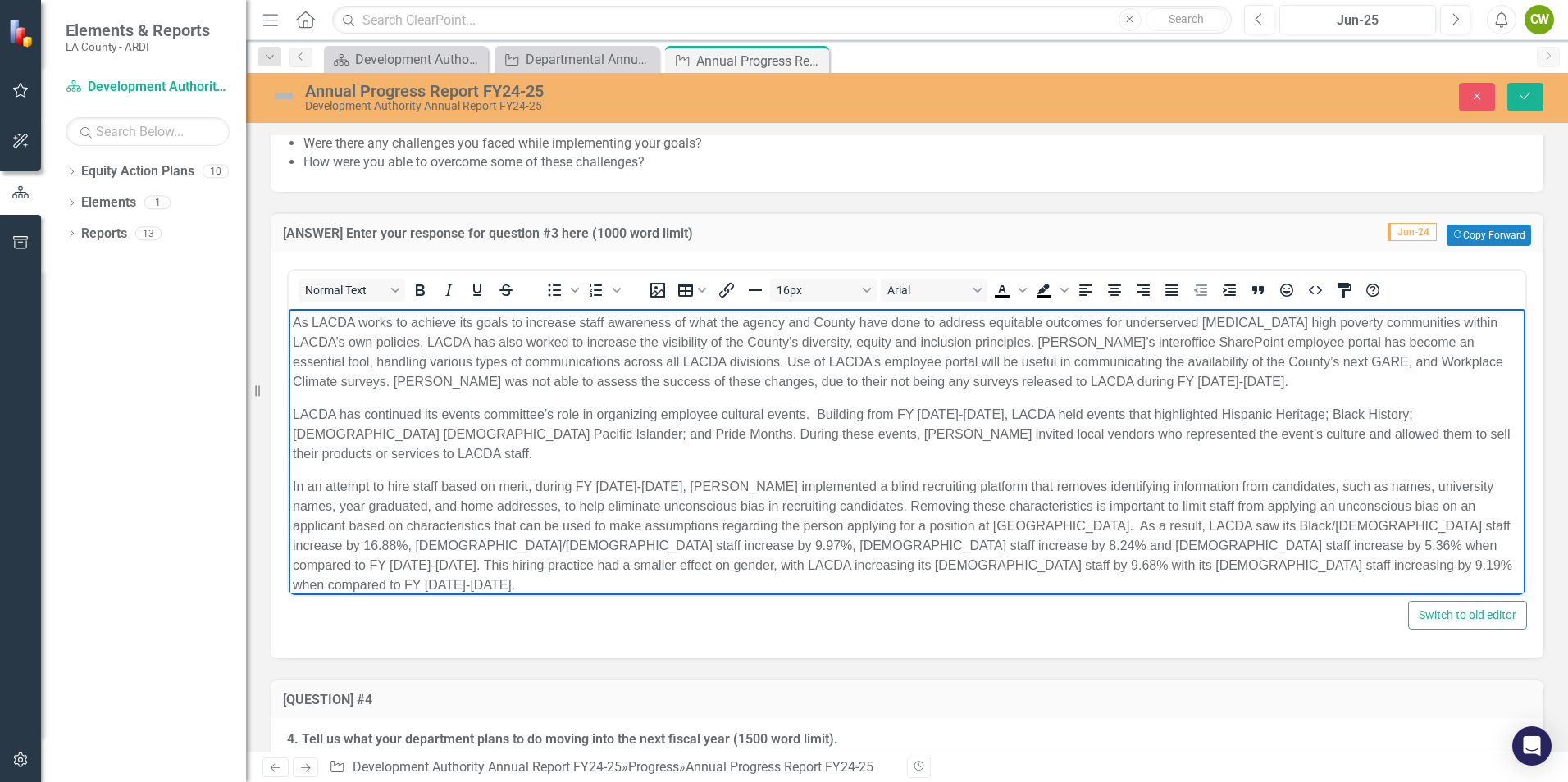 click on "As LACDA works to achieve its goals to increase staff awareness of what the agency and County have done to address equitable outcomes for underserved [MEDICAL_DATA] high poverty communities within LACDA’s own policies, LACDA has also worked to increase the visibility of the County’s diversity, equity and inclusion principles. [PERSON_NAME]’s interoffice SharePoint employee portal has become an essential tool, handling various types of communications across all LACDA divisions. Use of LACDA’s employee portal will be useful in communicating the availability of the County’s next GARE, and Workplace Climate surveys. [PERSON_NAME] was not able to assess the success of these changes, due to their not being any surveys released to LACDA during FY [DATE]-[DATE]." at bounding box center (907, 601) 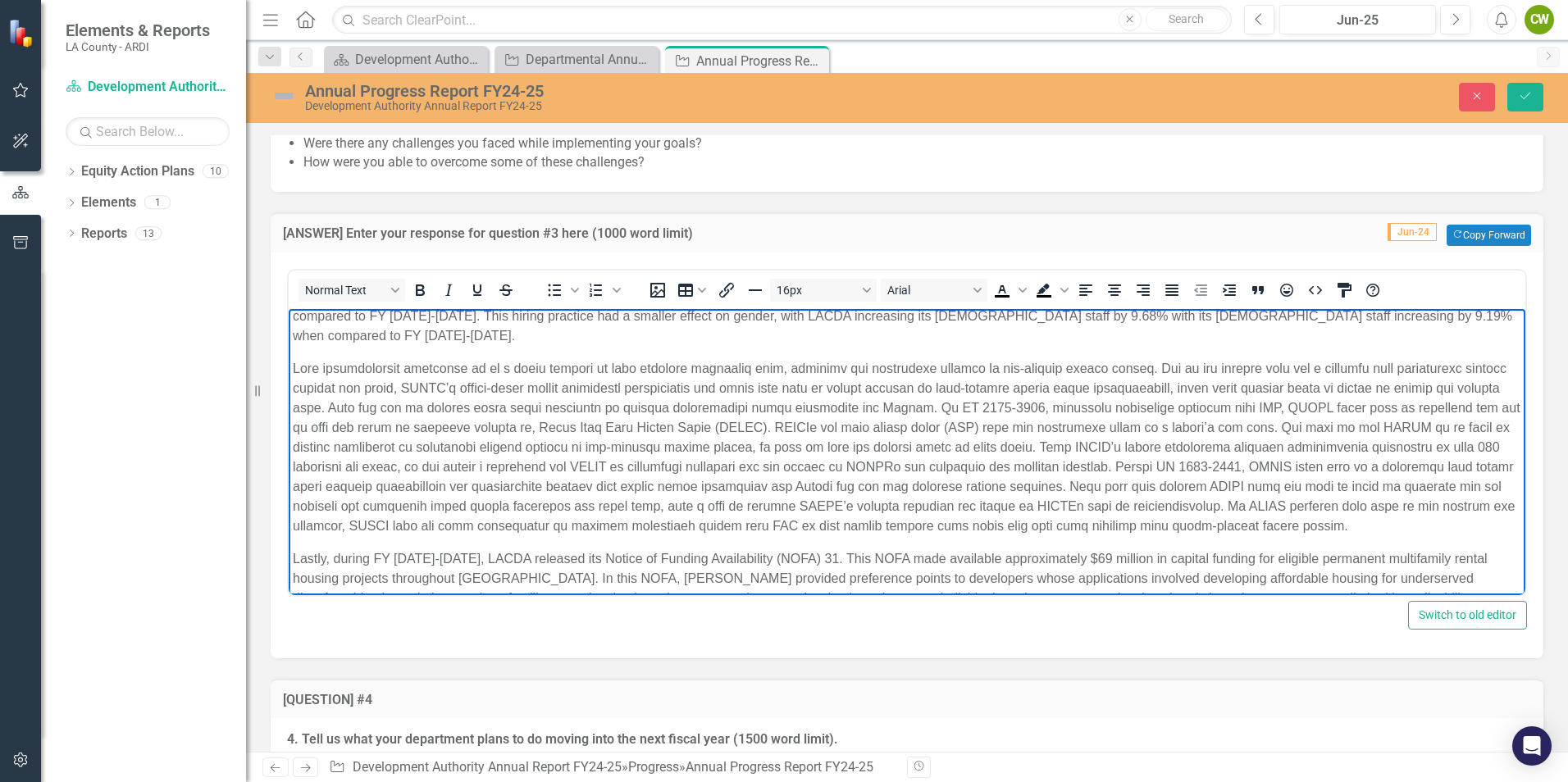 scroll, scrollTop: 260, scrollLeft: 0, axis: vertical 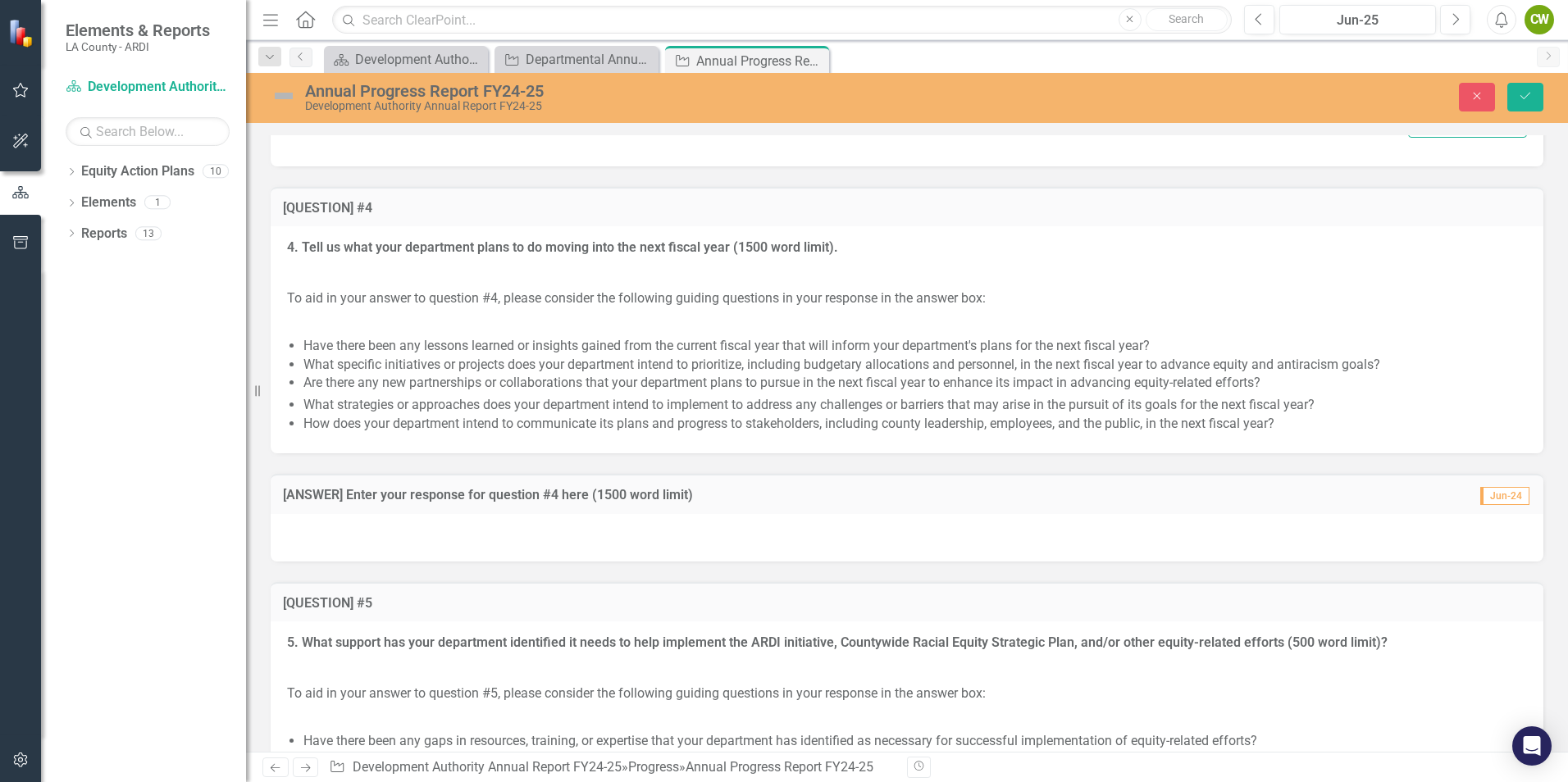 click at bounding box center (907, 538) 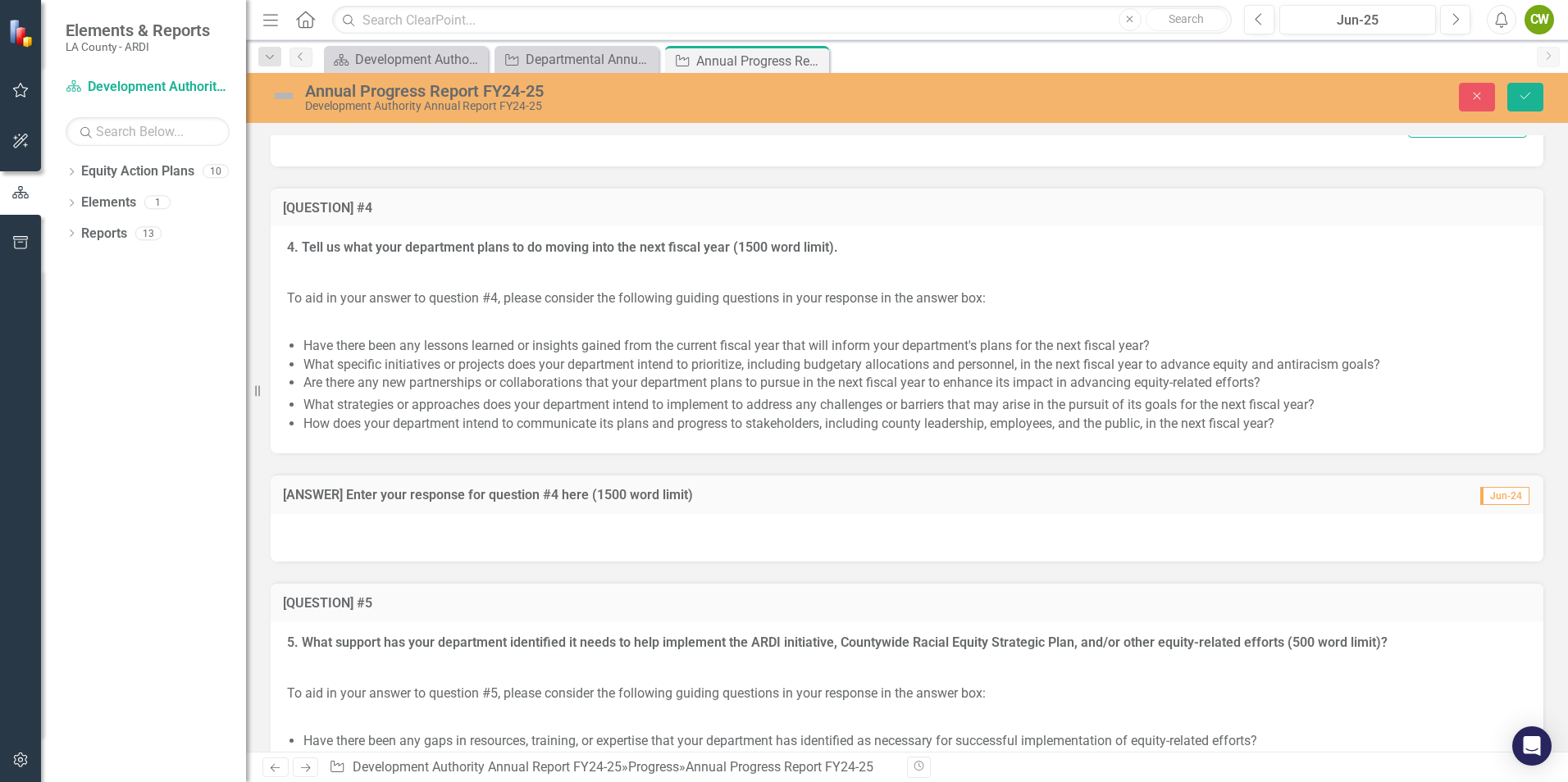click at bounding box center [907, 538] 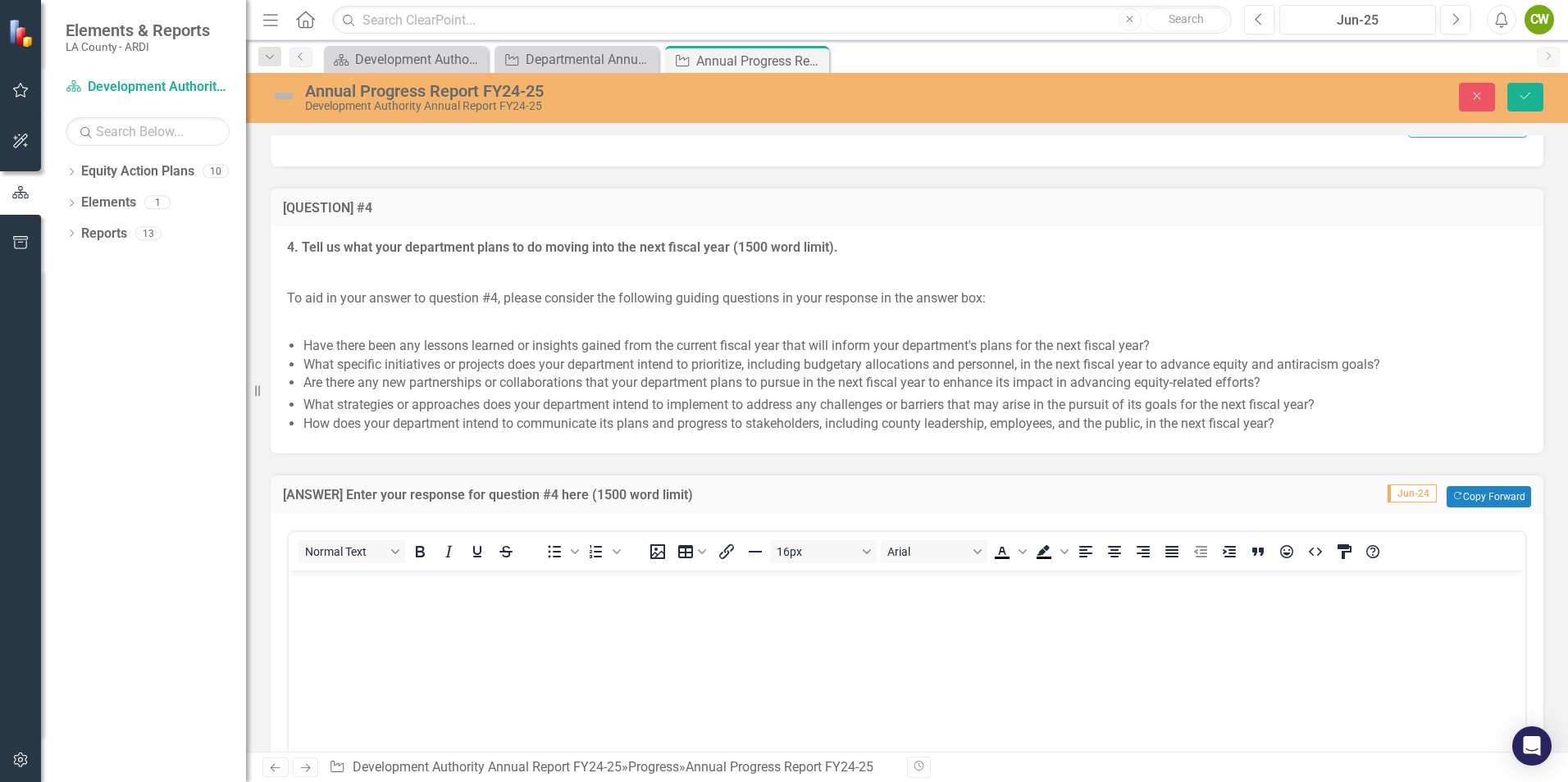 scroll, scrollTop: 0, scrollLeft: 0, axis: both 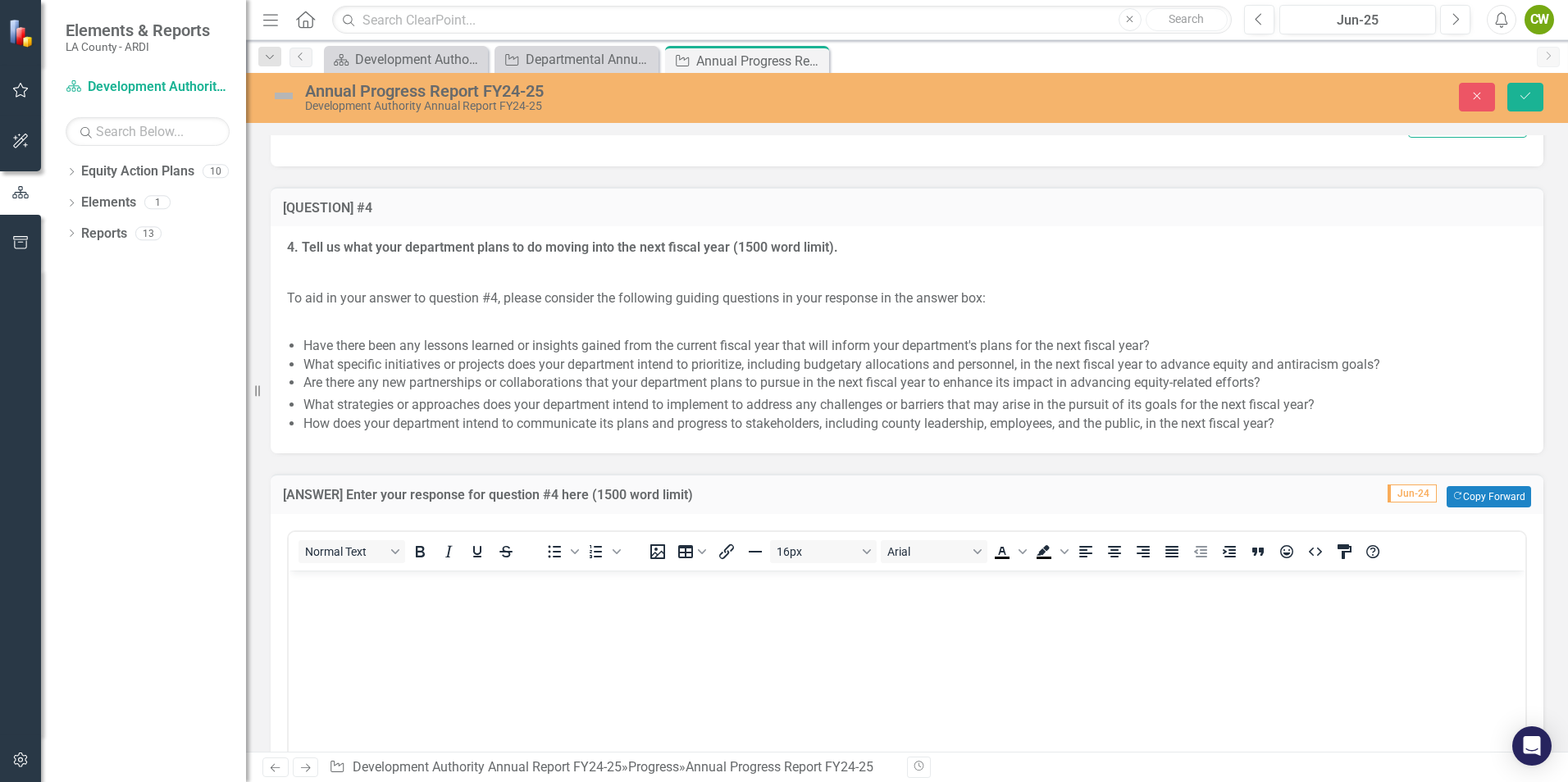 drag, startPoint x: 531, startPoint y: 681, endPoint x: 515, endPoint y: 683, distance: 16.124515 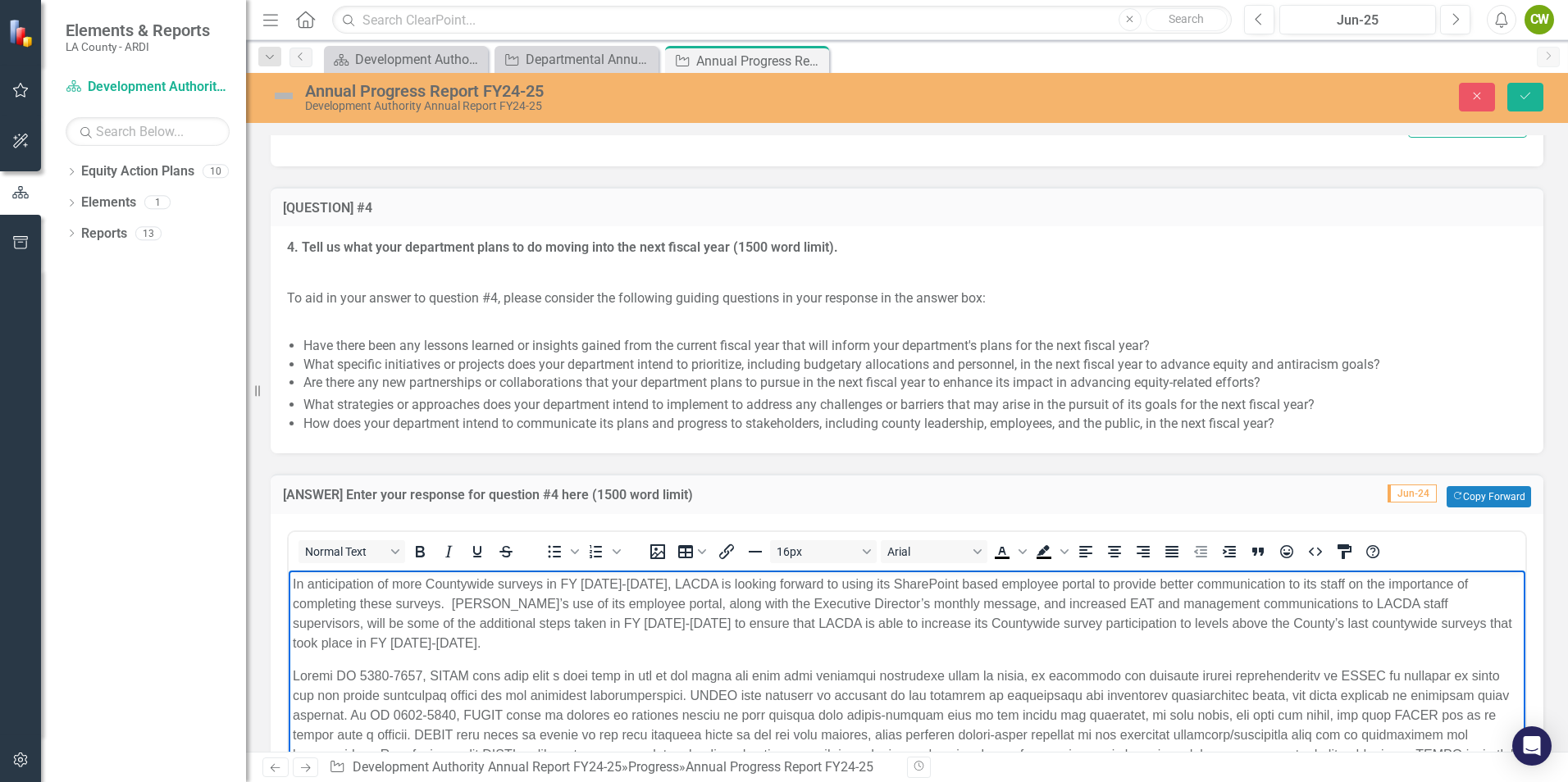 scroll, scrollTop: 4506, scrollLeft: 0, axis: vertical 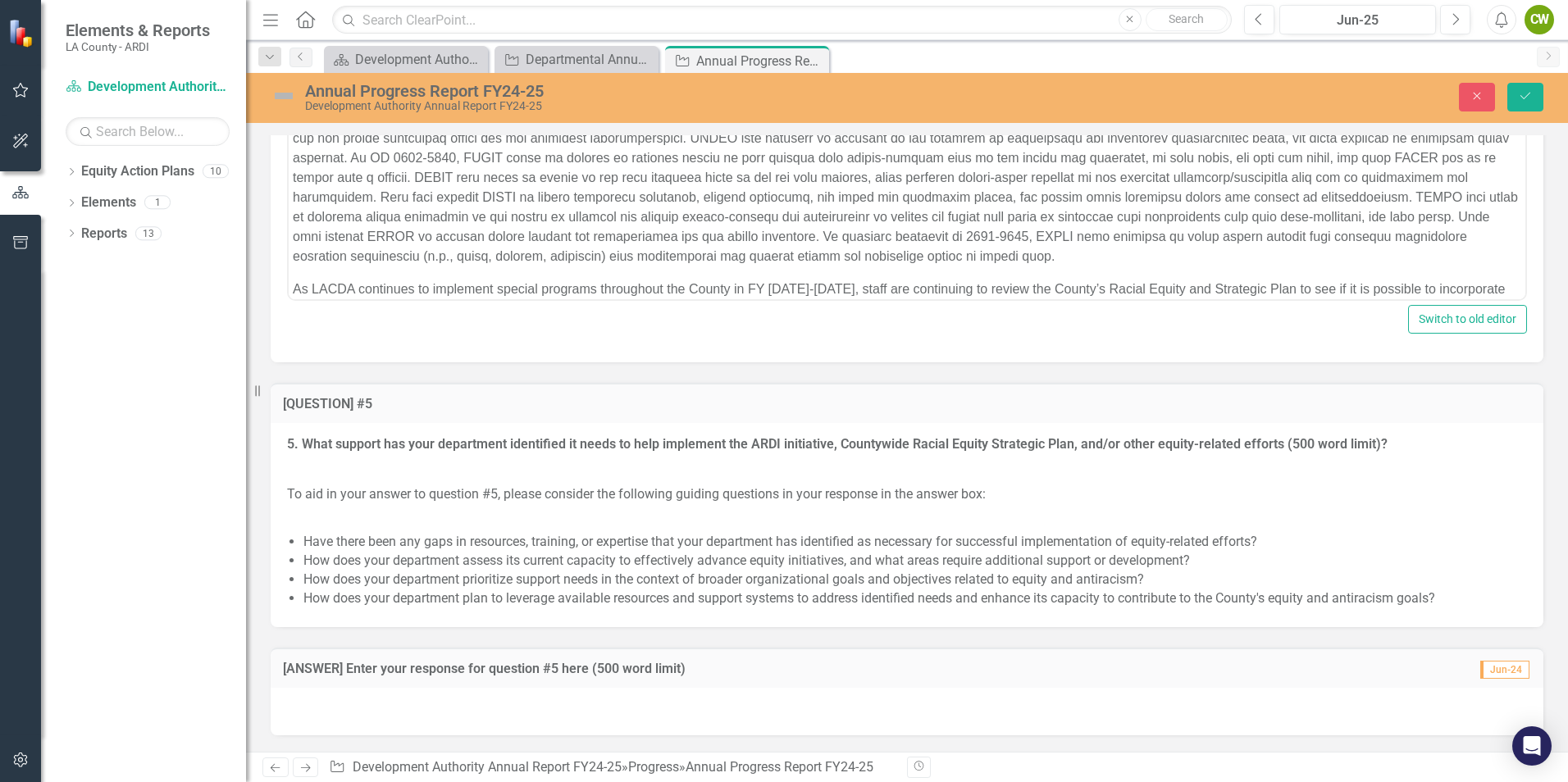 click at bounding box center (907, 712) 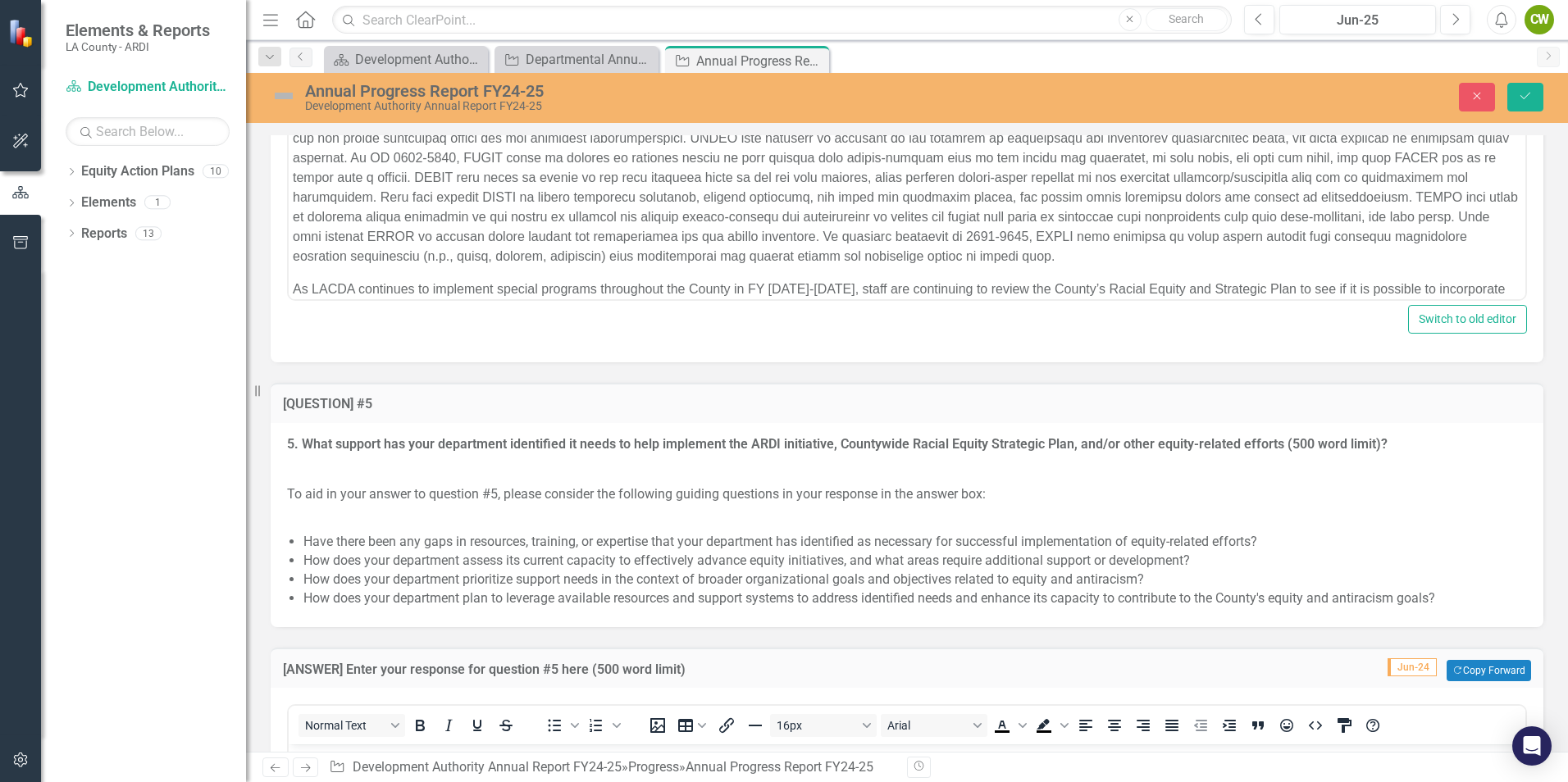 scroll, scrollTop: 0, scrollLeft: 0, axis: both 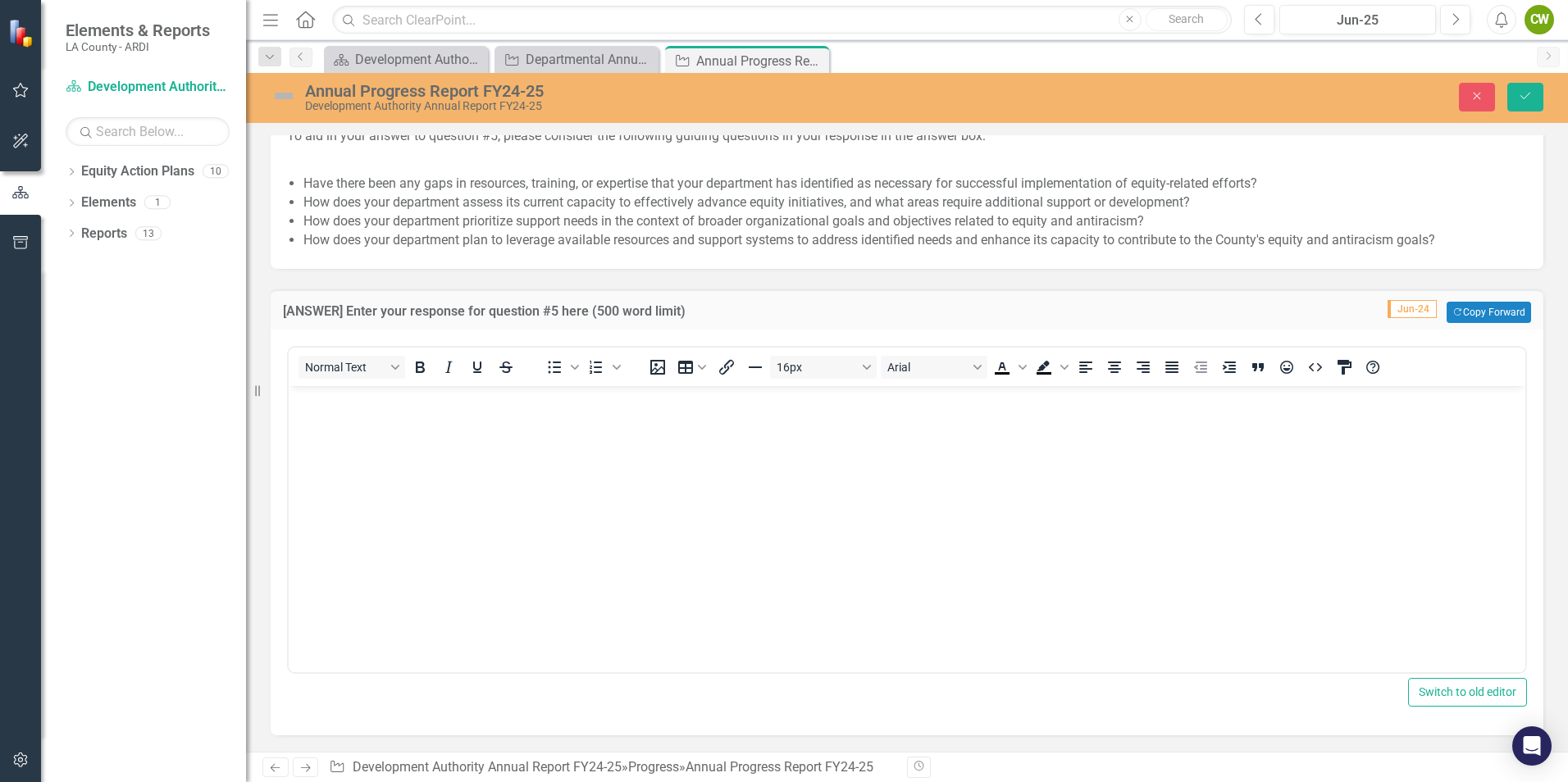 click at bounding box center (907, 509) 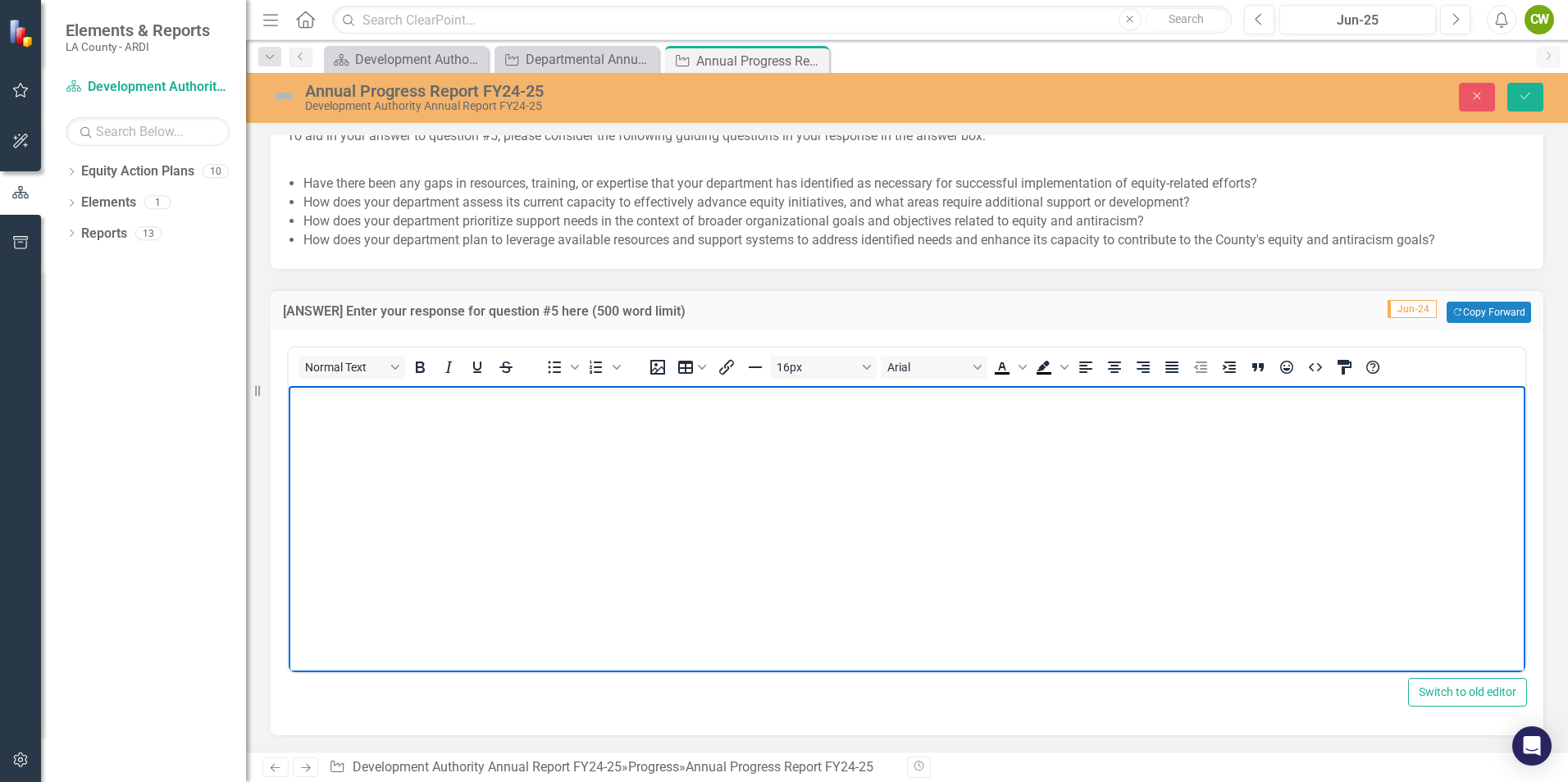 click at bounding box center [907, 509] 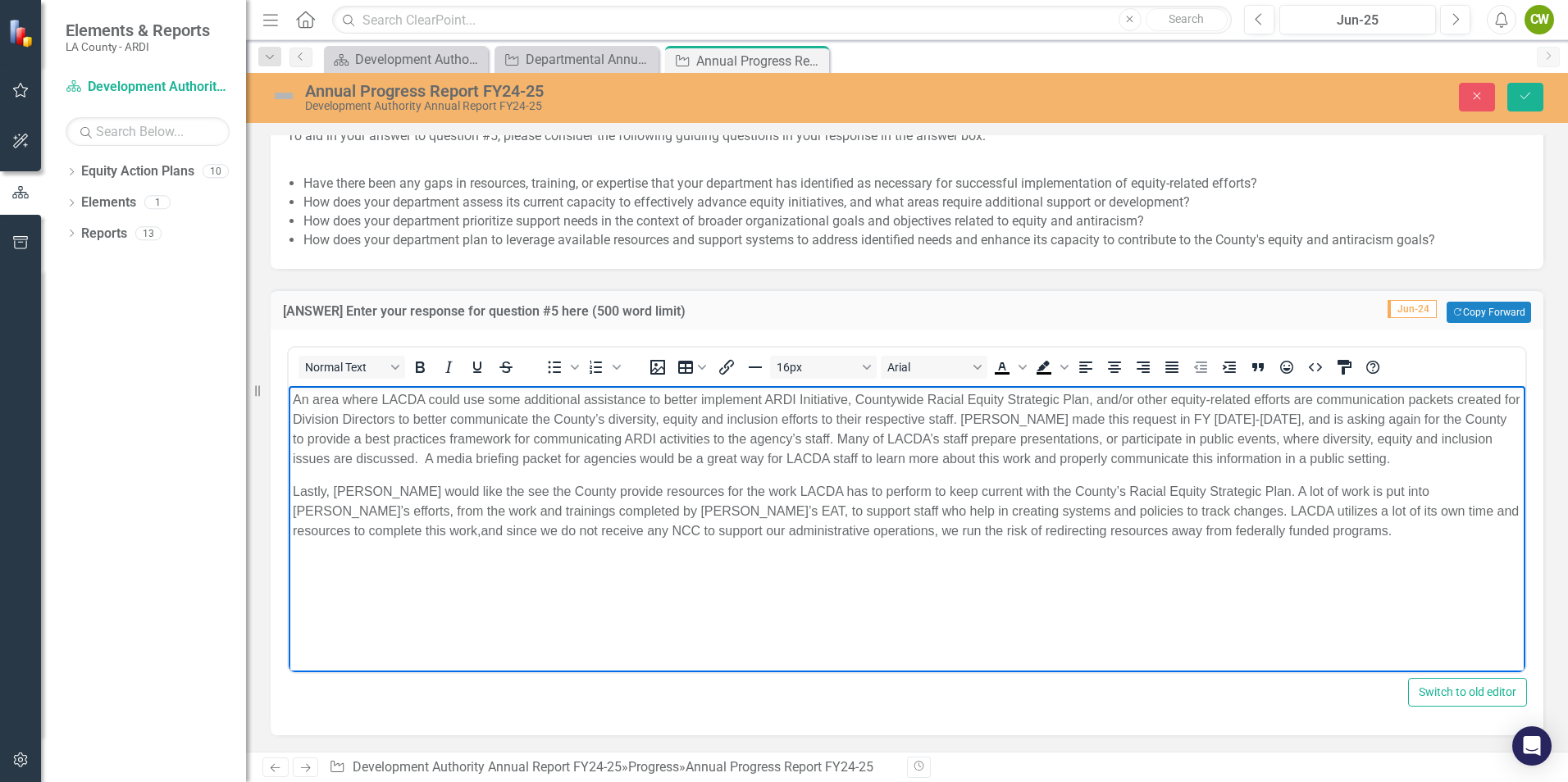 click on "An area where LACDA could use some additional assistance to better implement ARDI Initiative, Countywide Racial Equity Strategic Plan, and/or other equity-related efforts are communication packets created for Division Directors to better communicate the County’s diversity, equity and inclusion efforts to their respective staff. [PERSON_NAME] made this request in FY [DATE]-[DATE], and is asking again for the County to provide a best practices framework for communicating ARDI activities to the agency’s staff. Many of LACDA’s staff prepare presentations, or participate in public events, where diversity, equity and inclusion issues are discussed.  A media briefing packet for agencies would be a great way for LACDA staff to learn more about this work and properly communicate this information in a public setting." at bounding box center [907, 509] 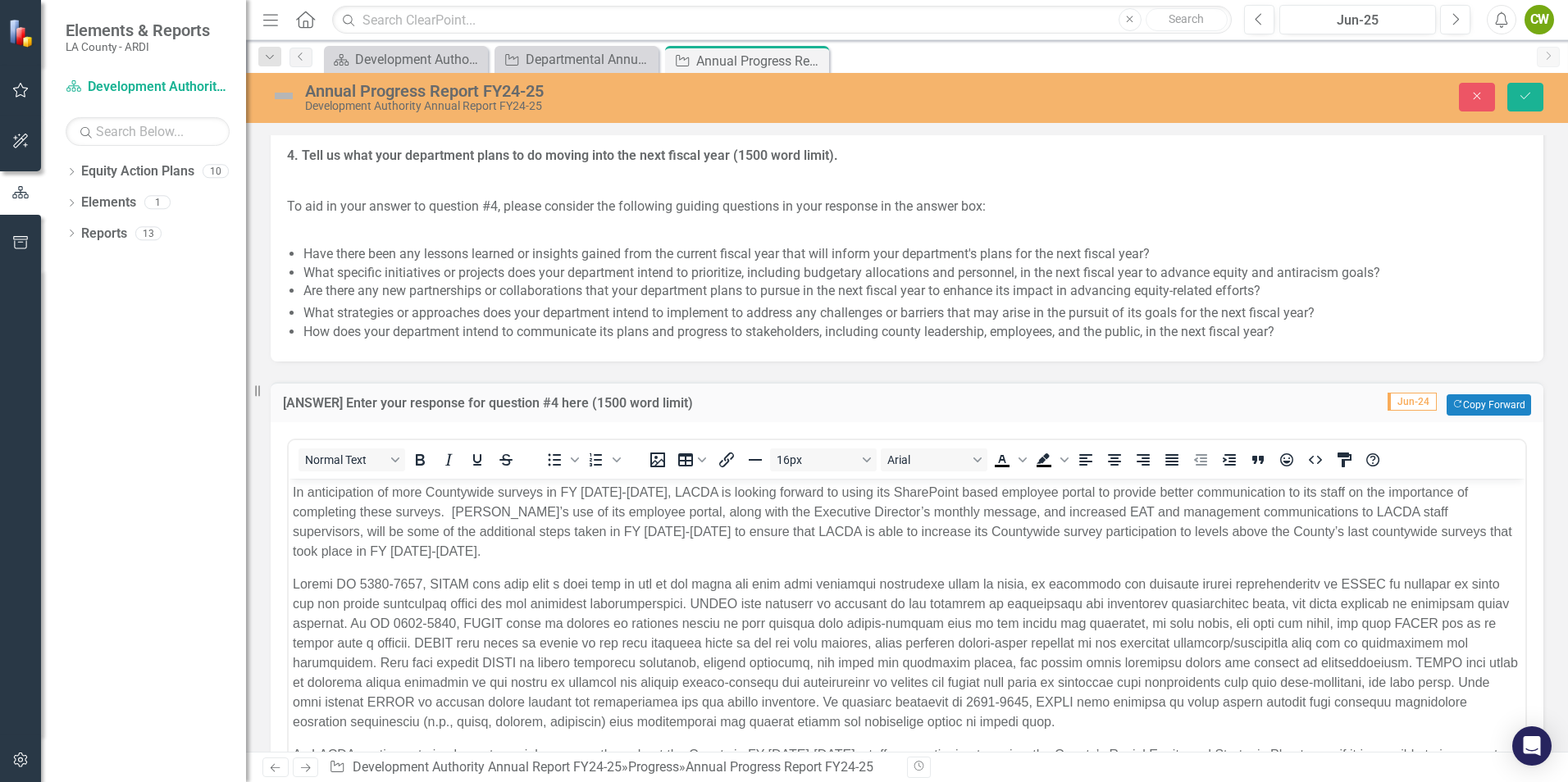 scroll, scrollTop: 4579, scrollLeft: 0, axis: vertical 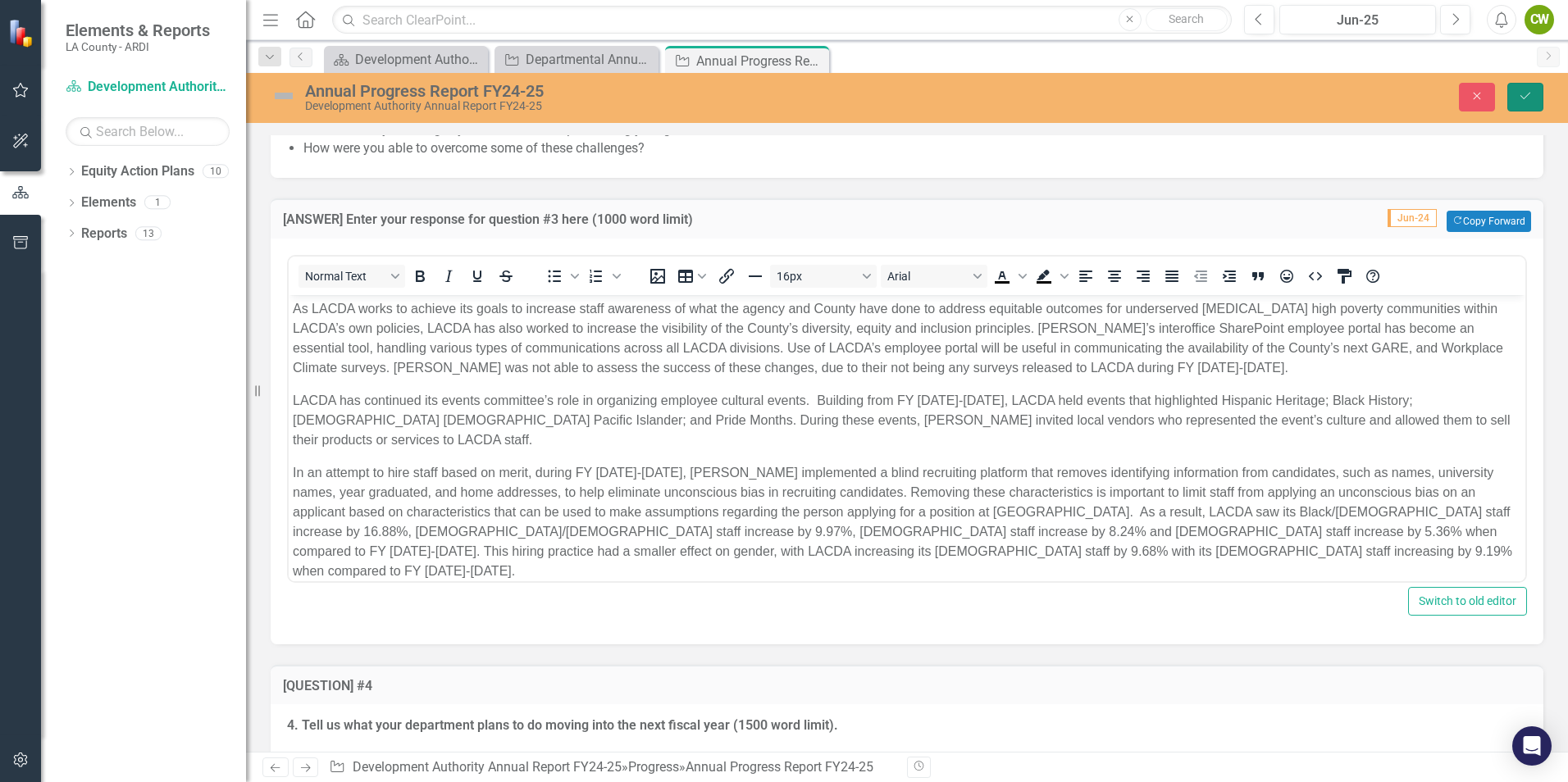 click on "Save" 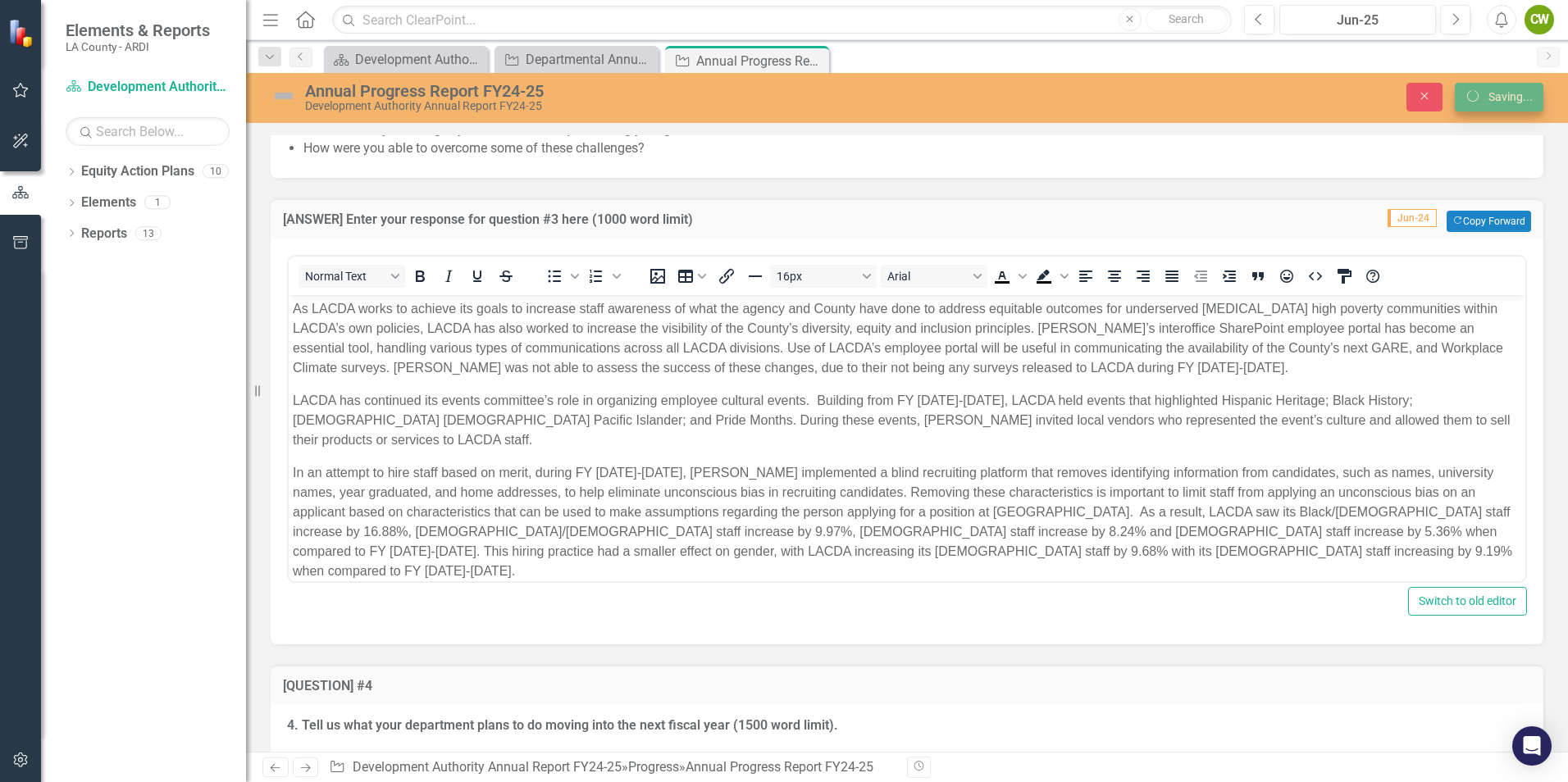 scroll, scrollTop: 3564, scrollLeft: 0, axis: vertical 